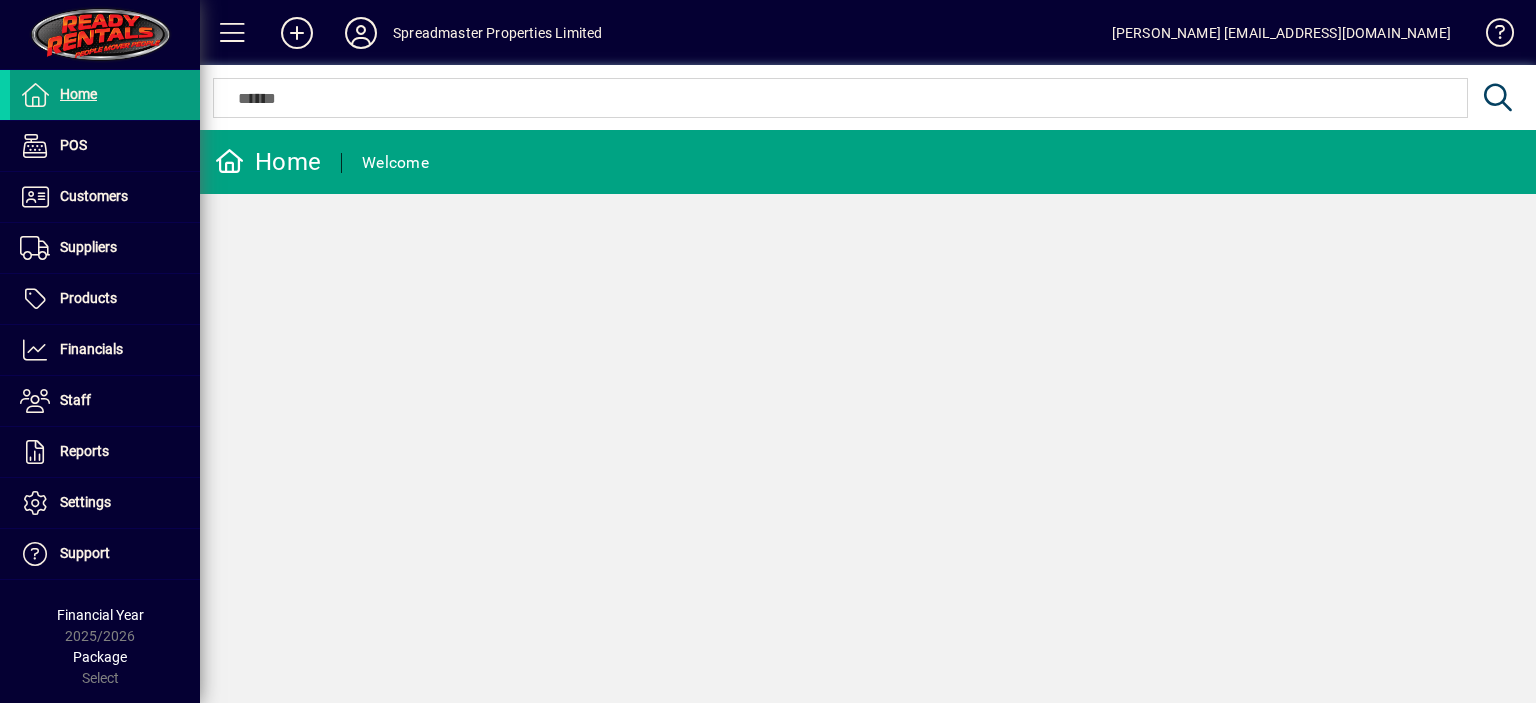 scroll, scrollTop: 0, scrollLeft: 0, axis: both 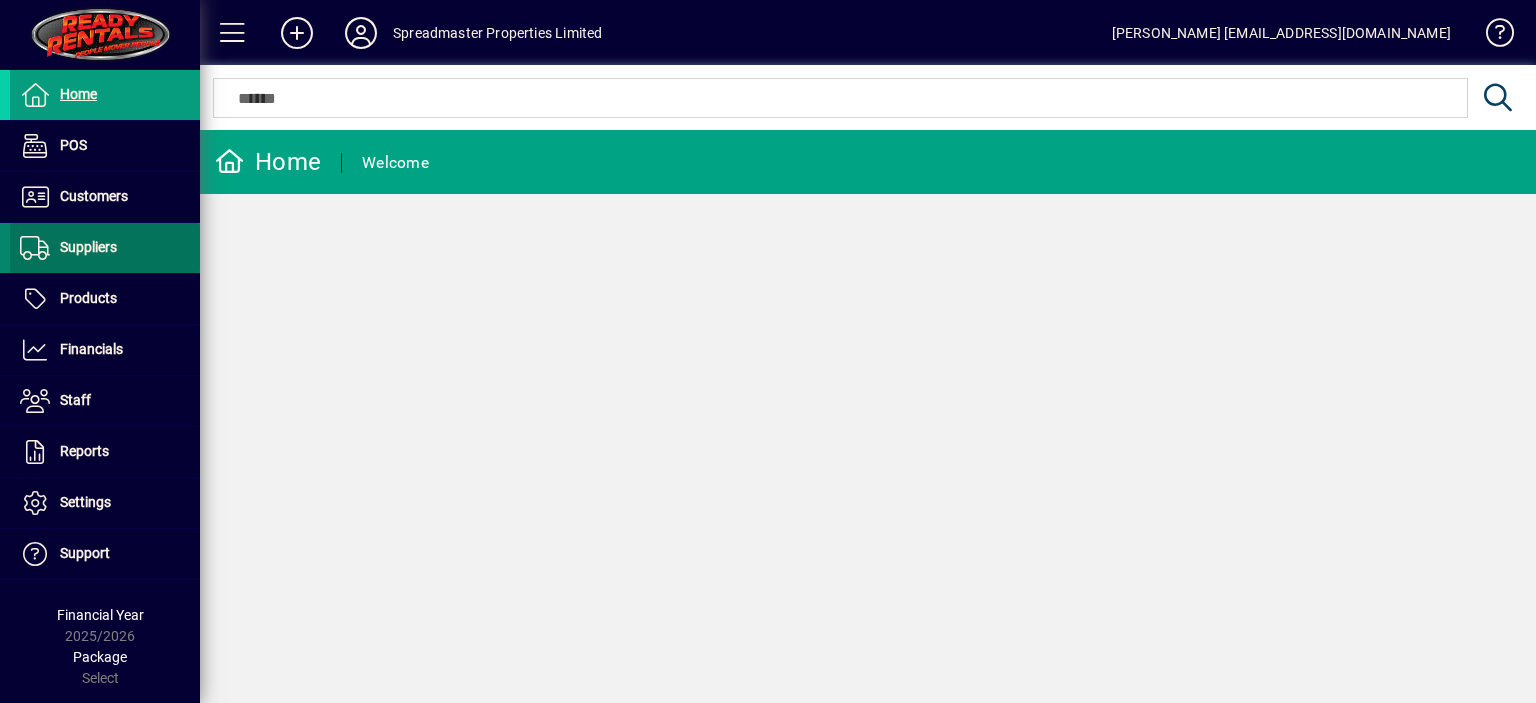click on "Suppliers" at bounding box center (88, 247) 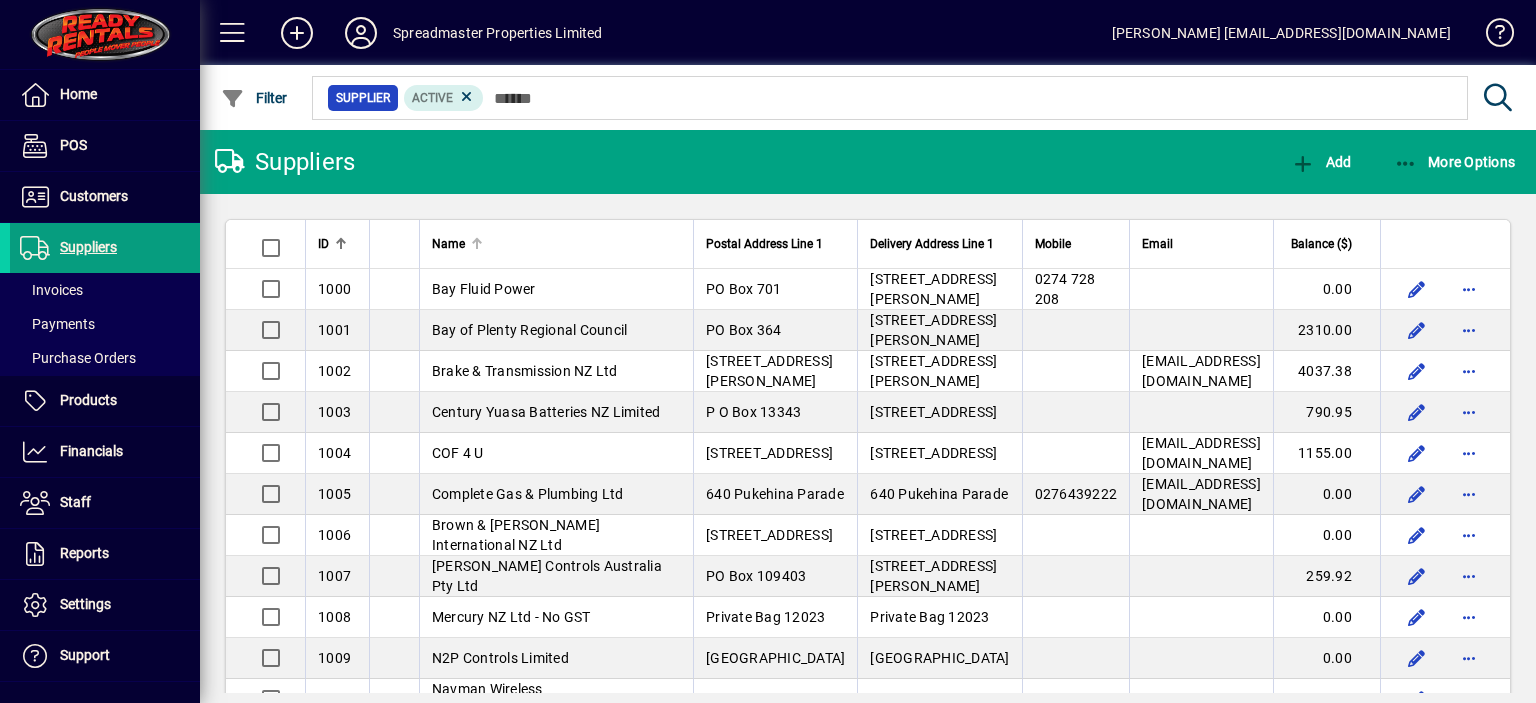 click at bounding box center (477, 239) 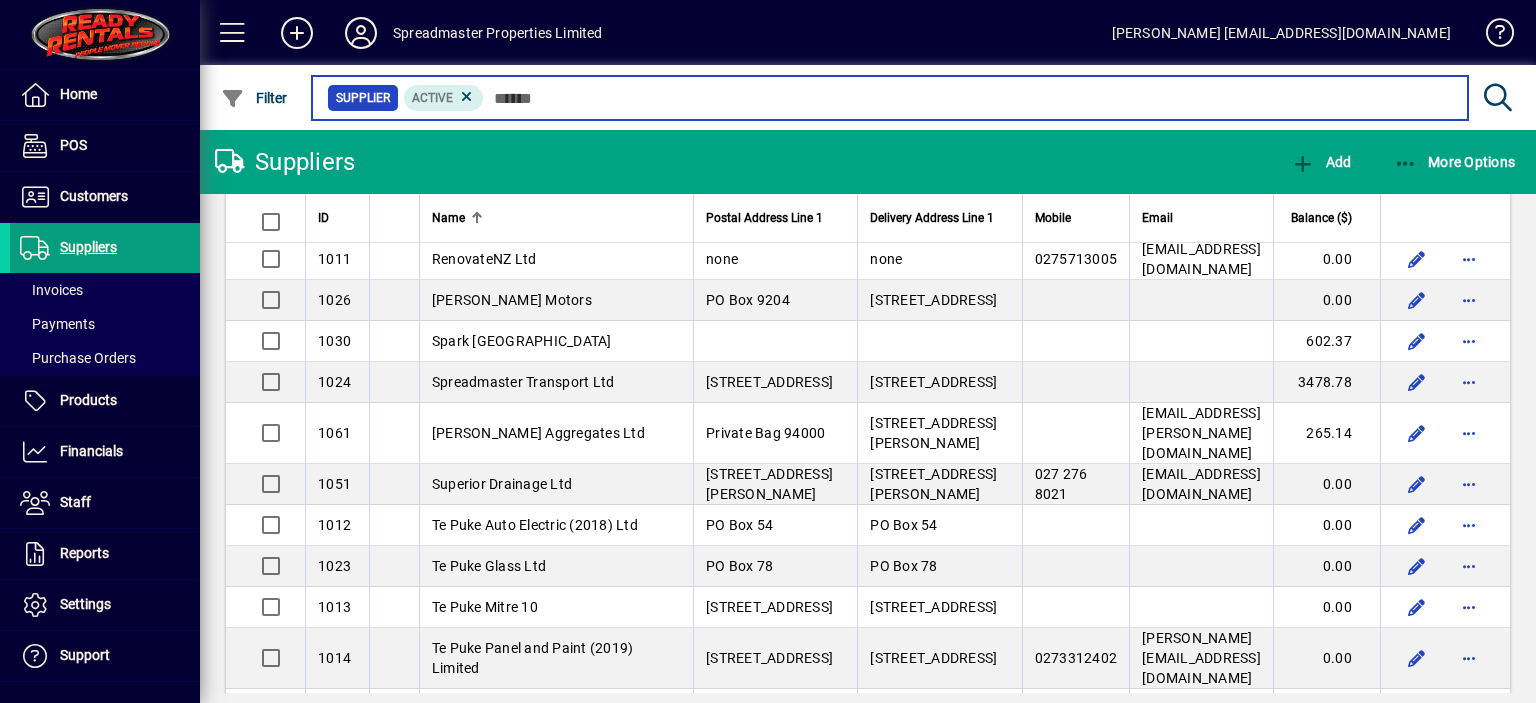 scroll, scrollTop: 2200, scrollLeft: 0, axis: vertical 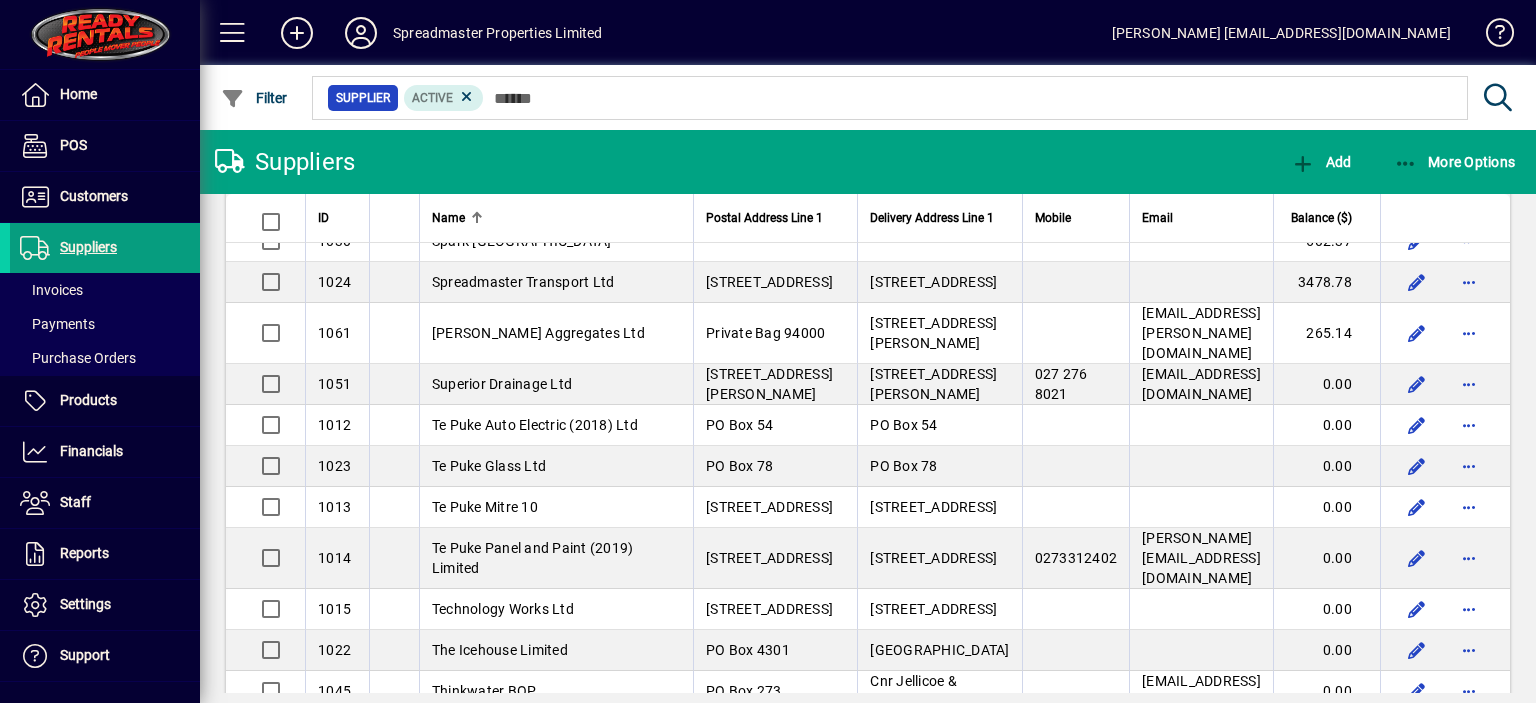 click on "NZ Transport Agency" at bounding box center (500, 36) 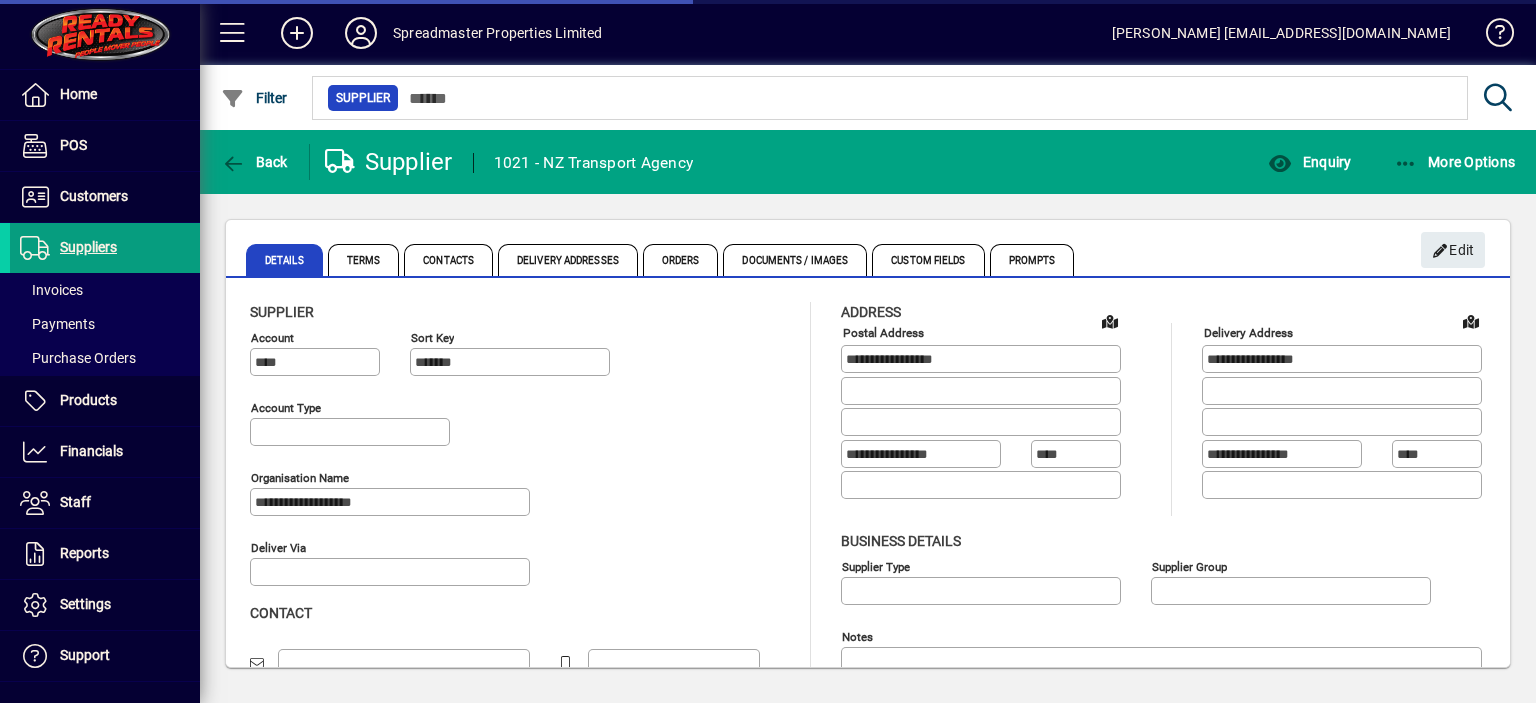 type on "**********" 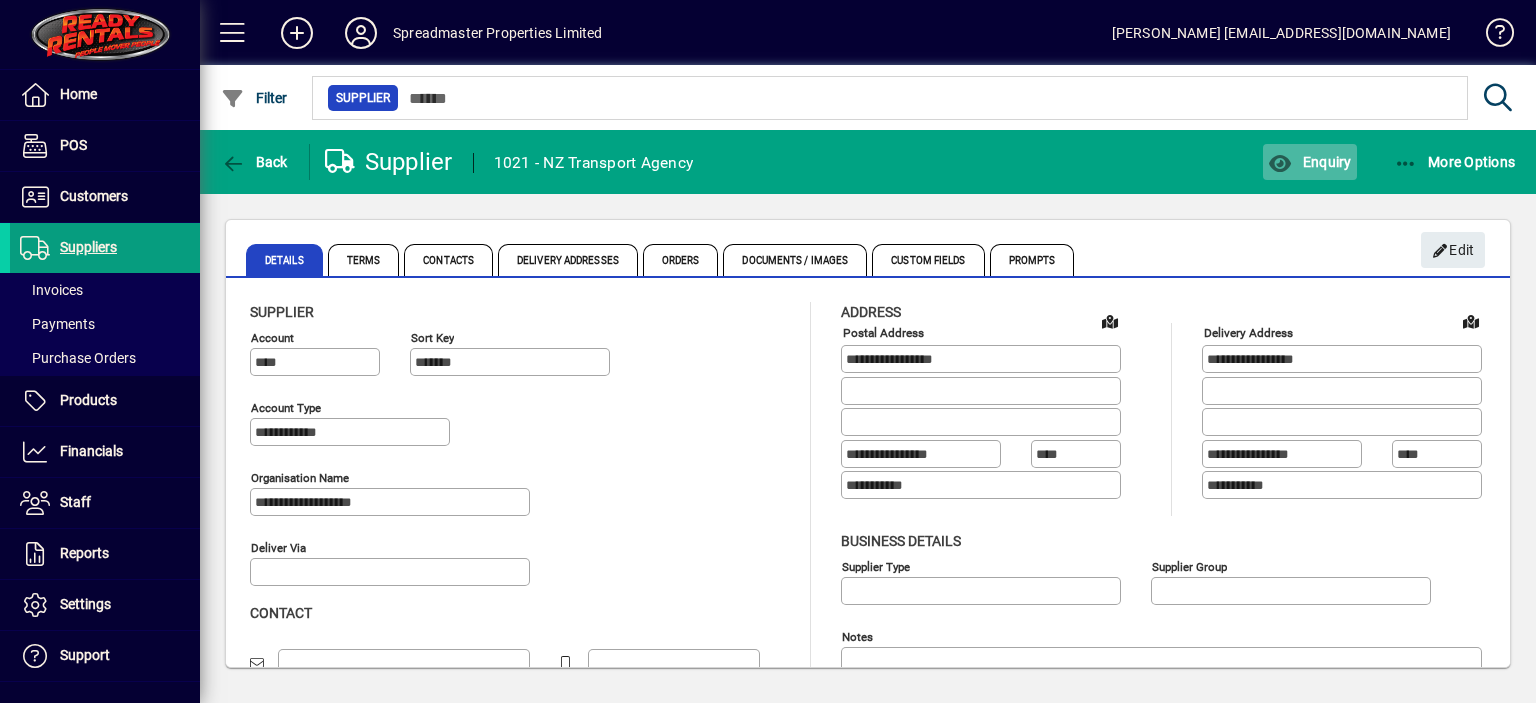 click on "Enquiry" 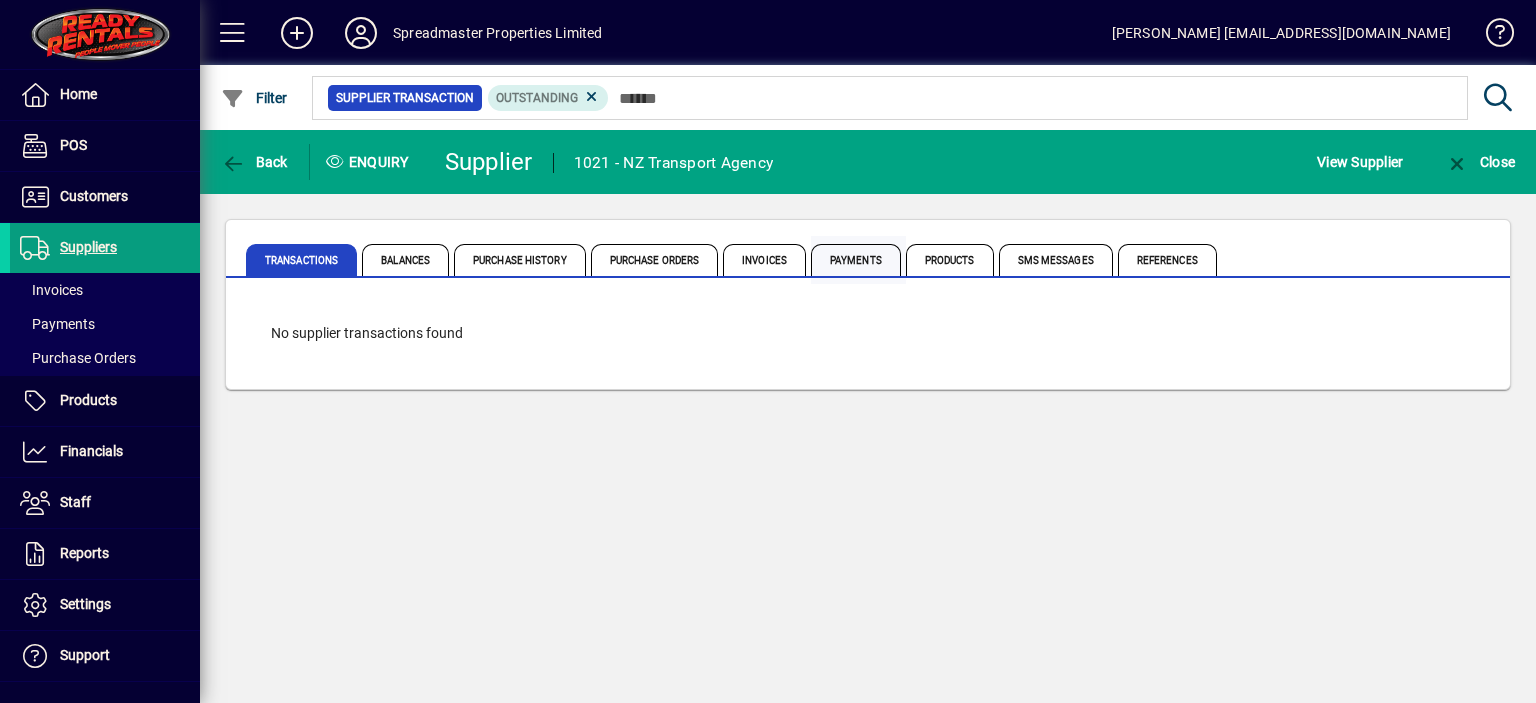 click on "Payments" at bounding box center (856, 260) 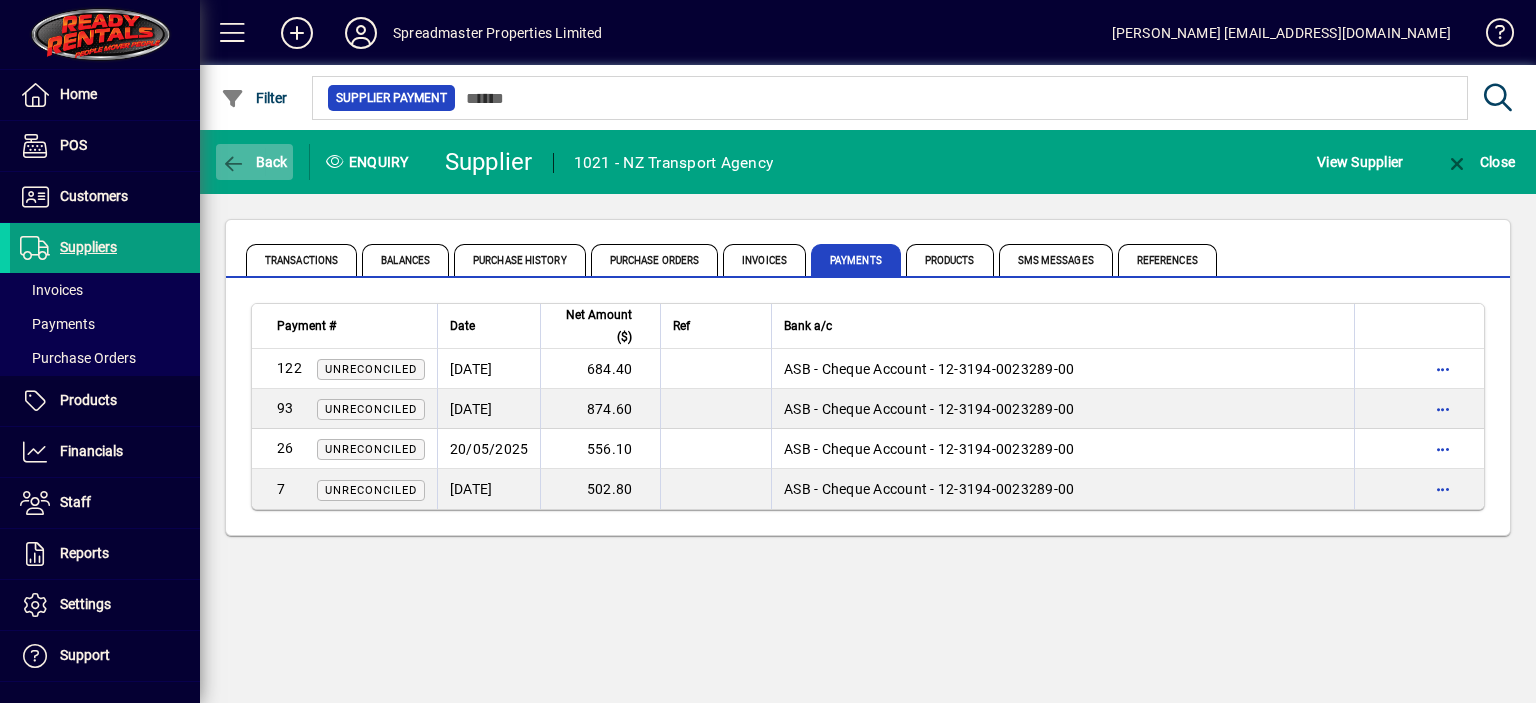 click on "Back" 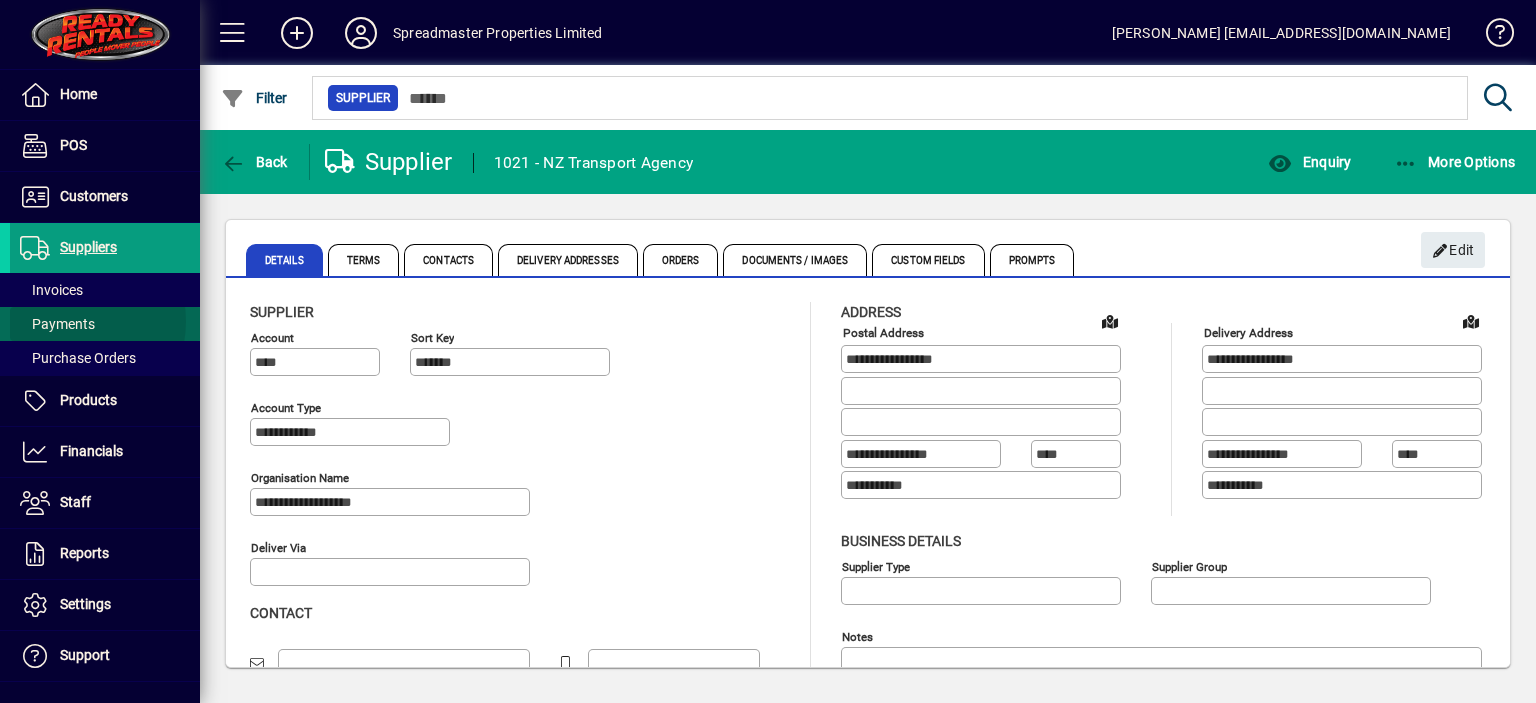 click on "Payments" at bounding box center (57, 324) 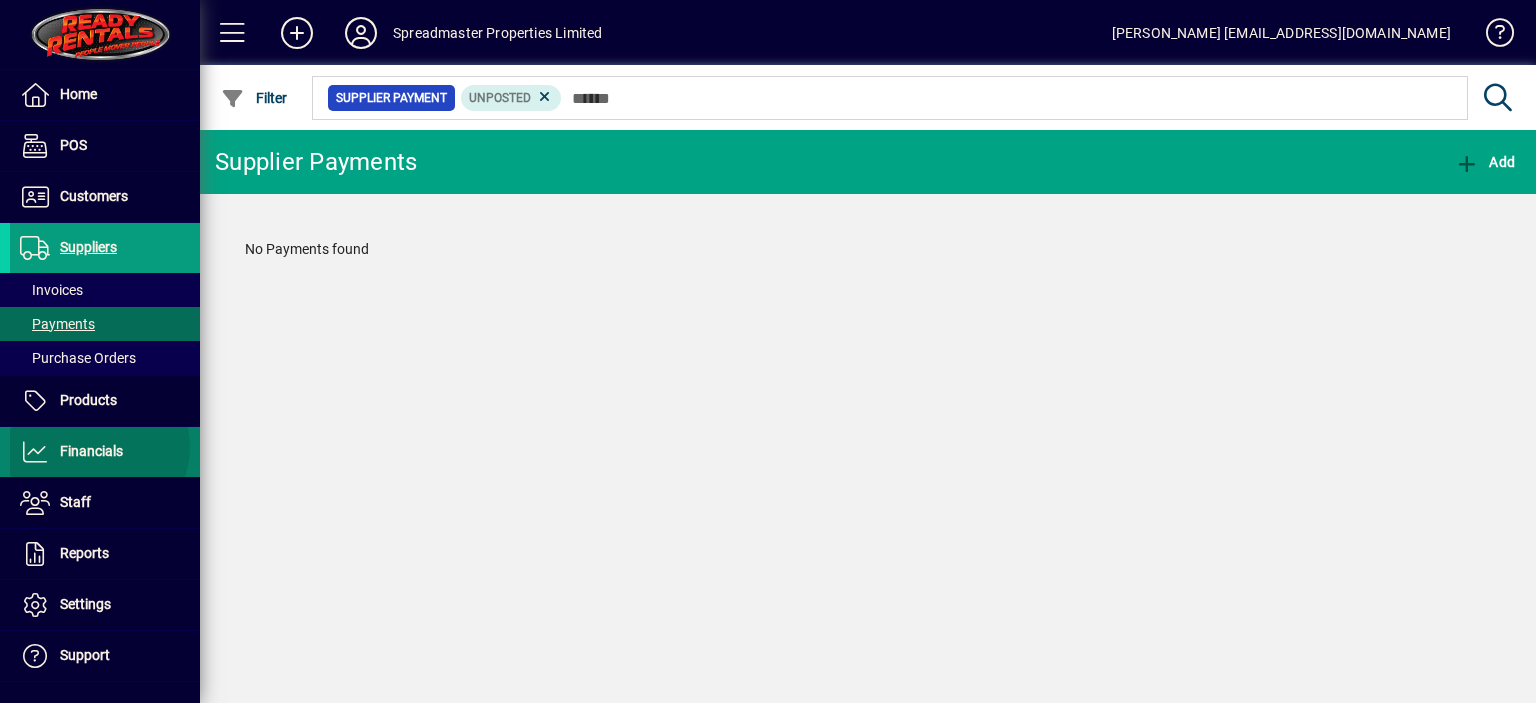 click on "Financials" at bounding box center (91, 451) 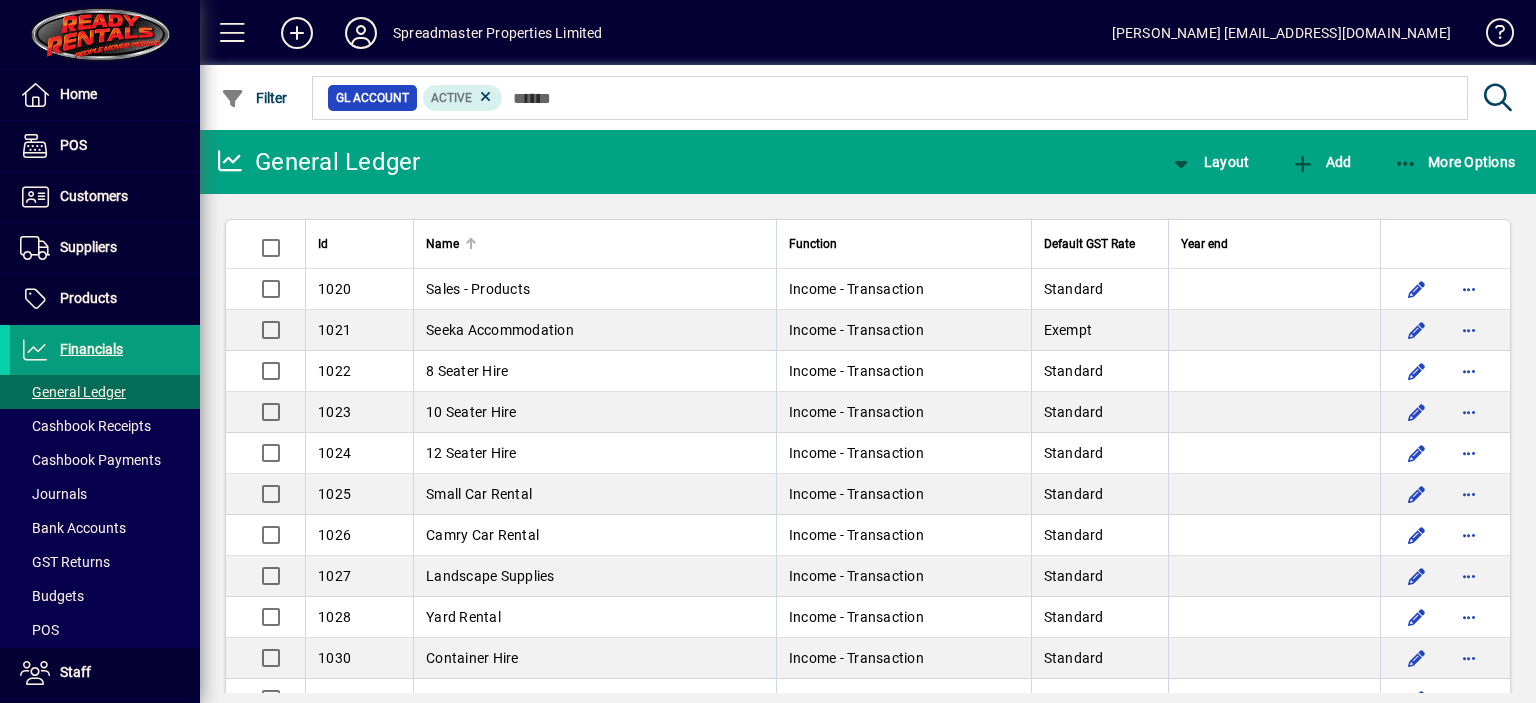 click at bounding box center (469, 241) 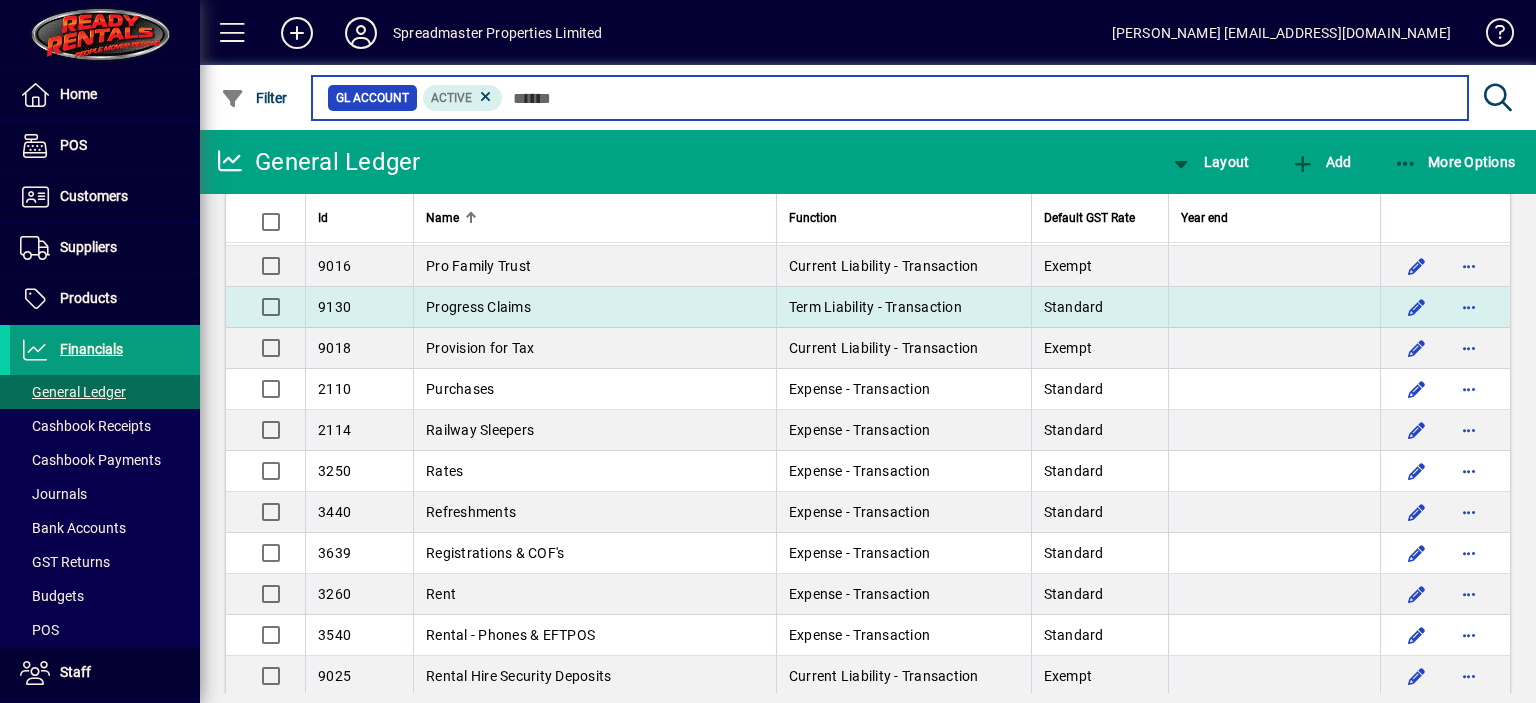 scroll, scrollTop: 4100, scrollLeft: 0, axis: vertical 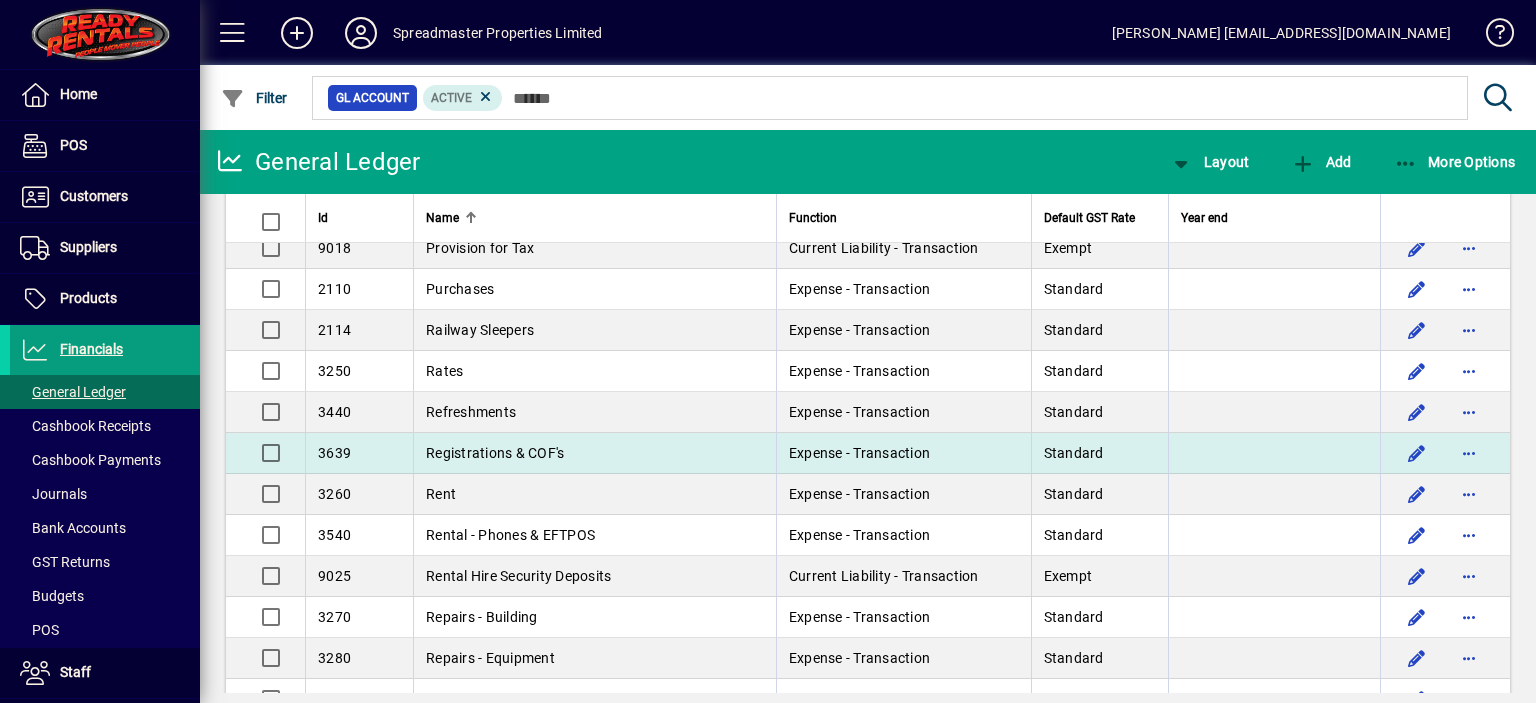 click on "Registrations & COF's" at bounding box center [495, 453] 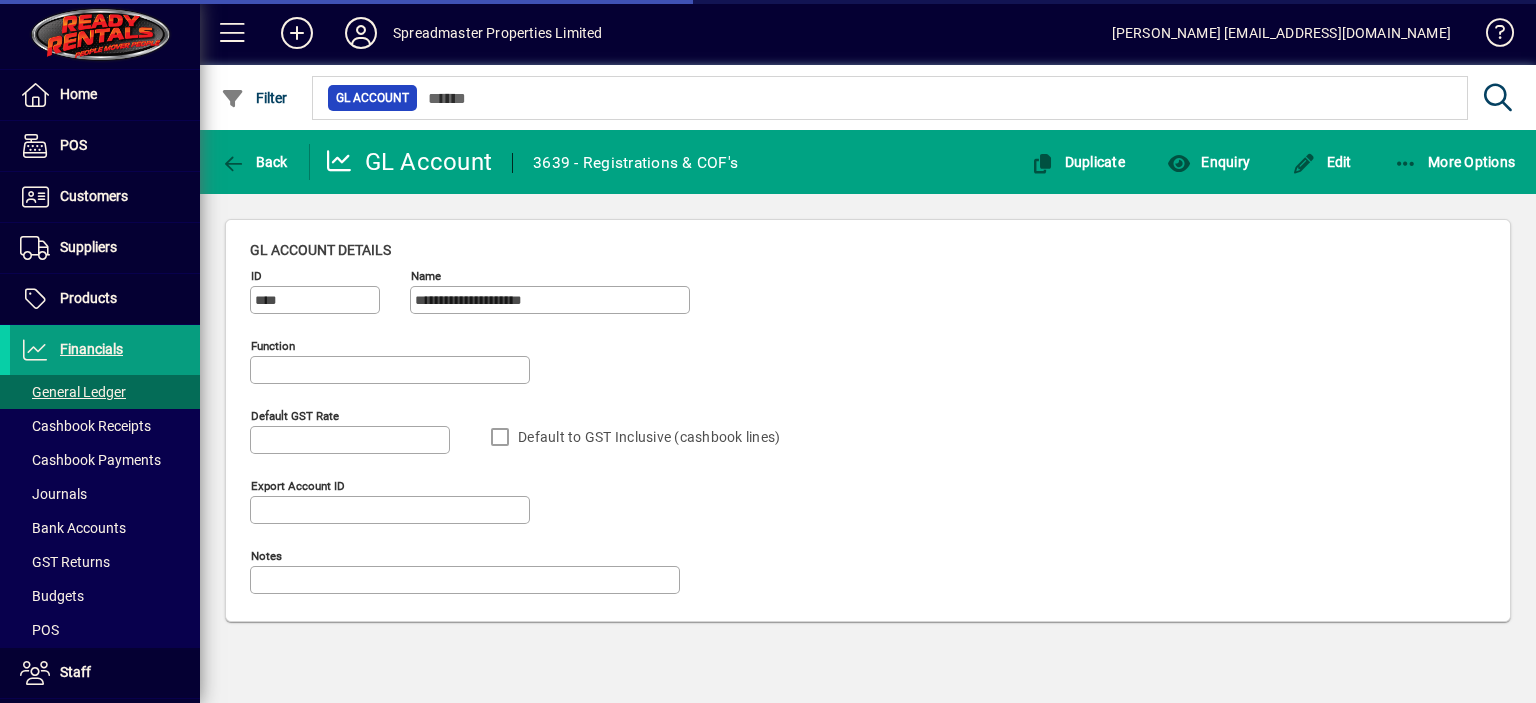 type on "**********" 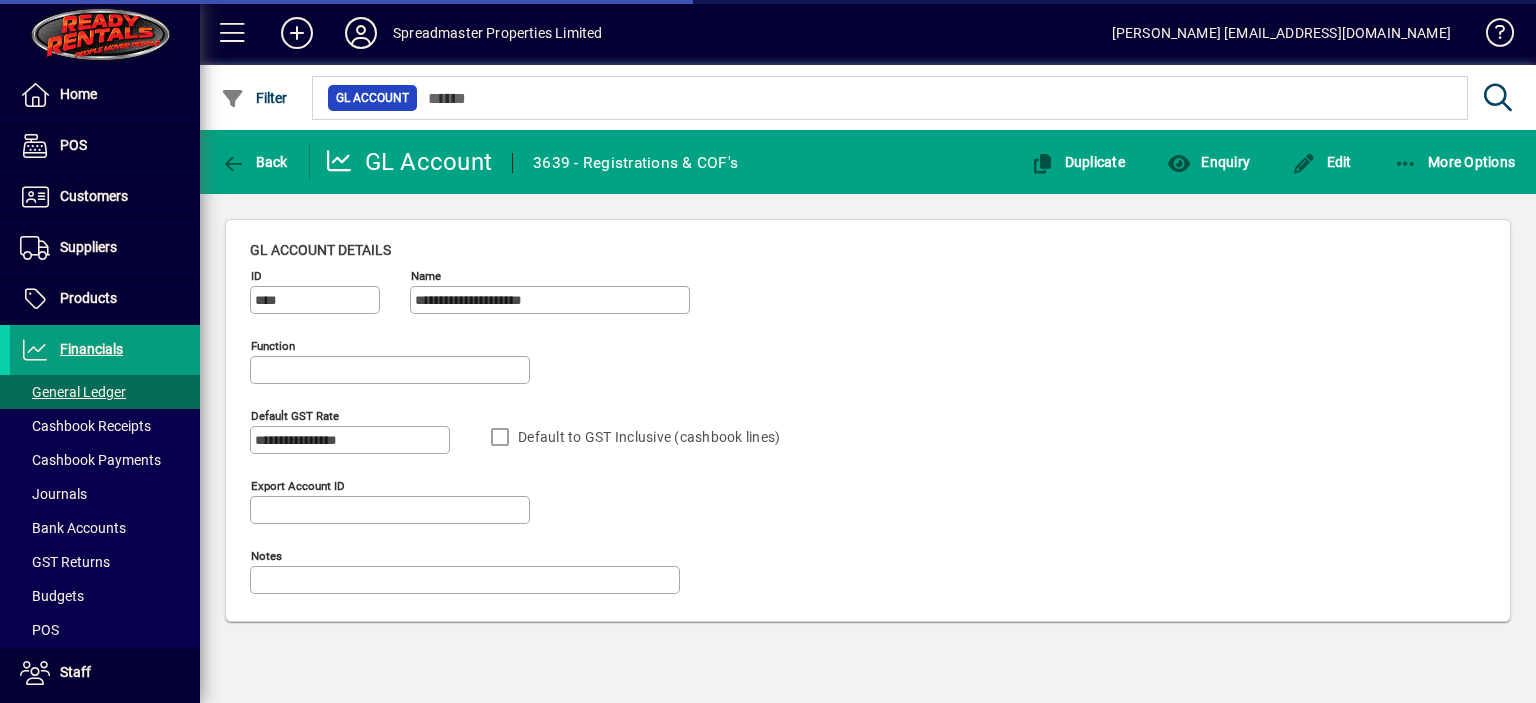 type on "**********" 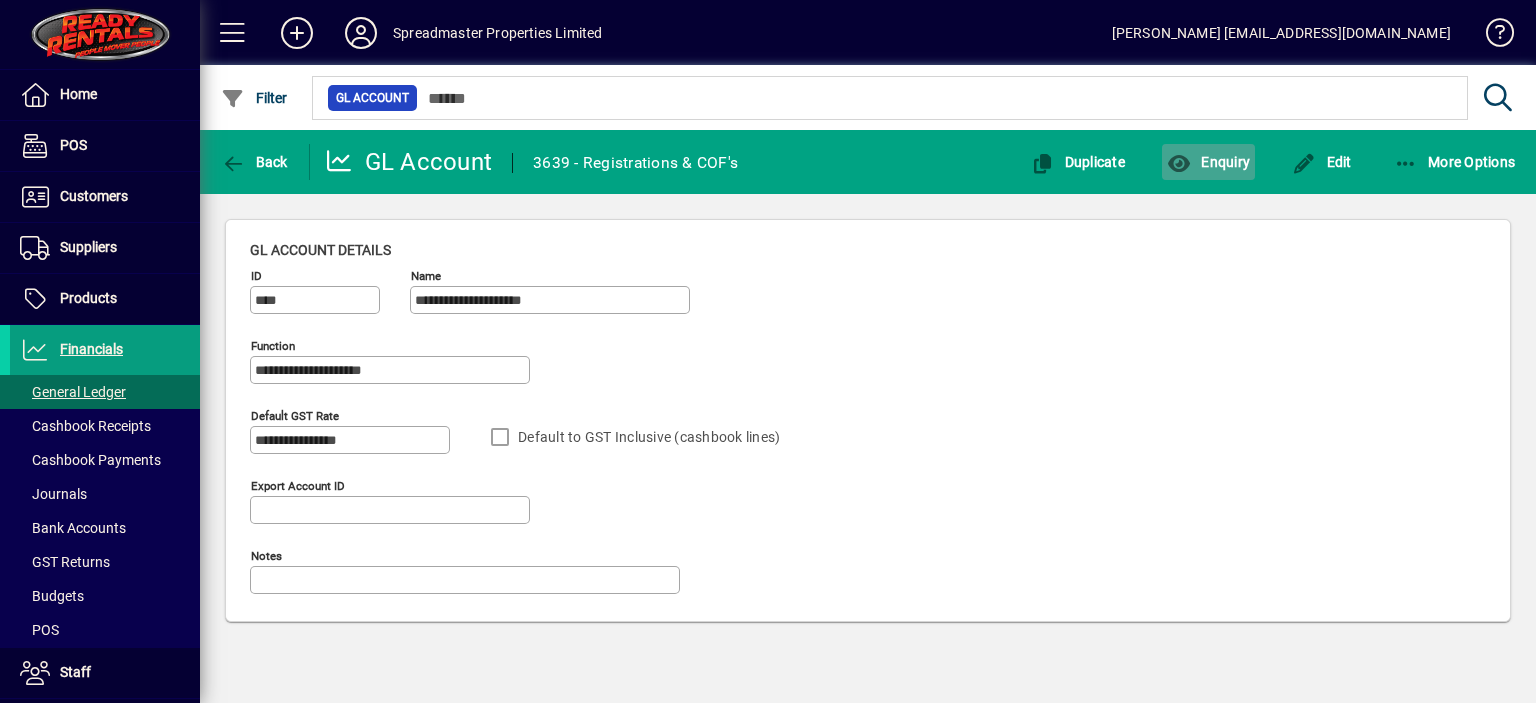 click on "Enquiry" 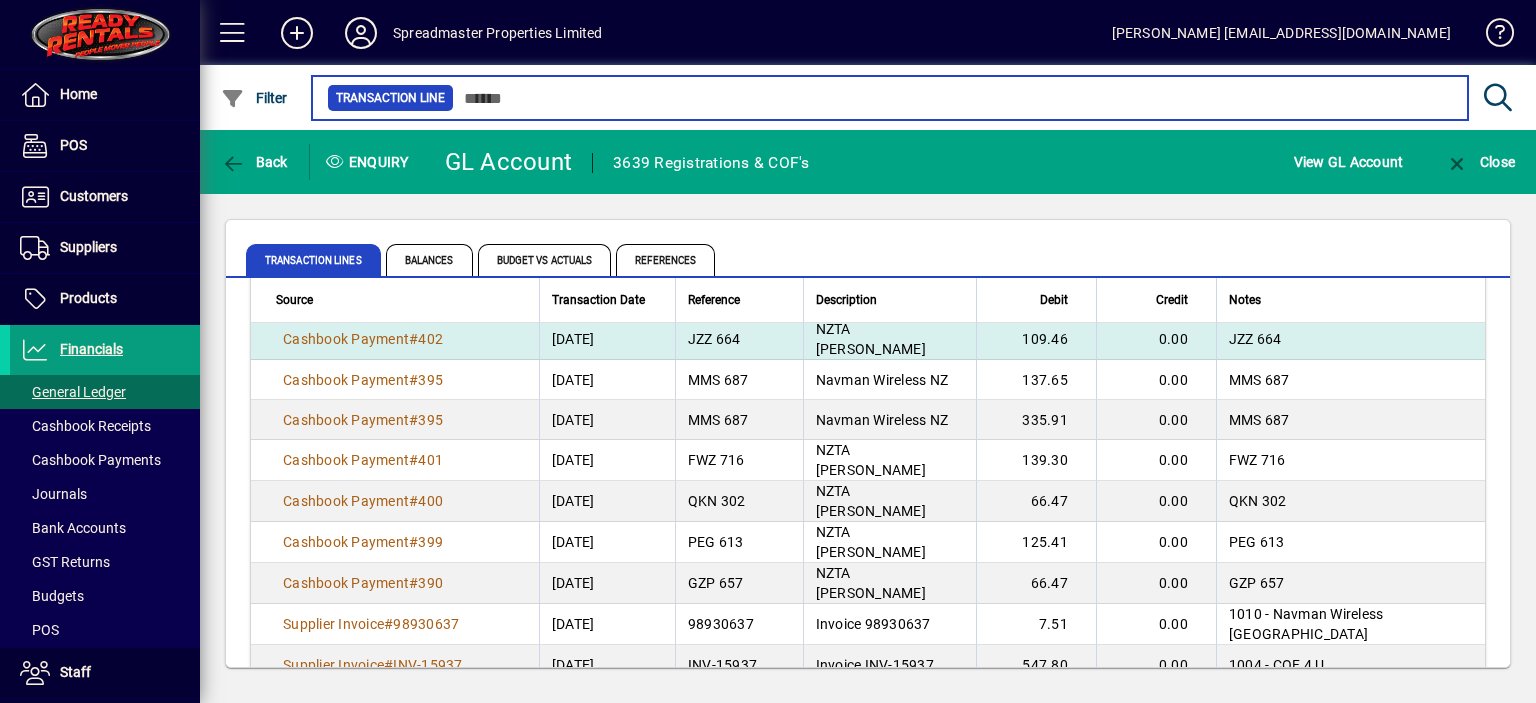 scroll, scrollTop: 100, scrollLeft: 0, axis: vertical 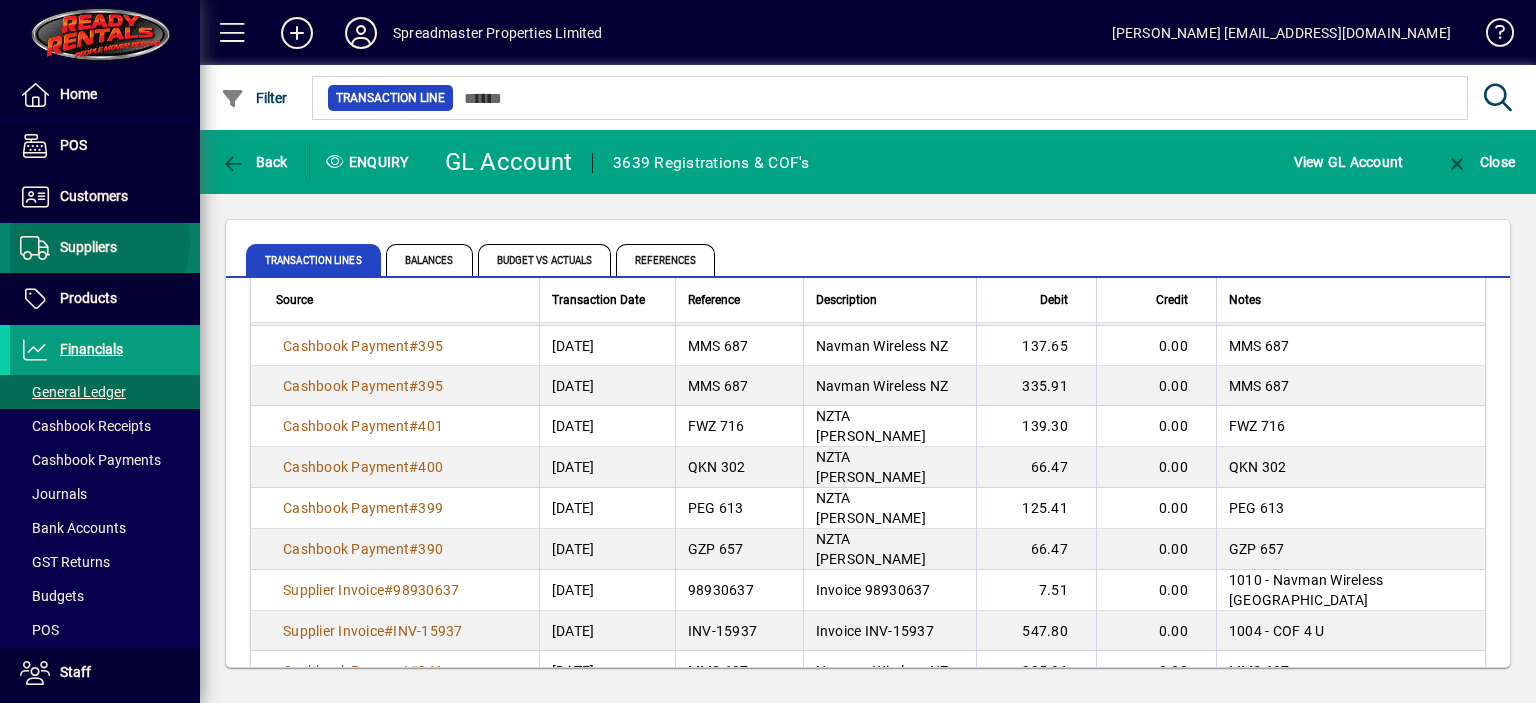 click on "Suppliers" at bounding box center (88, 247) 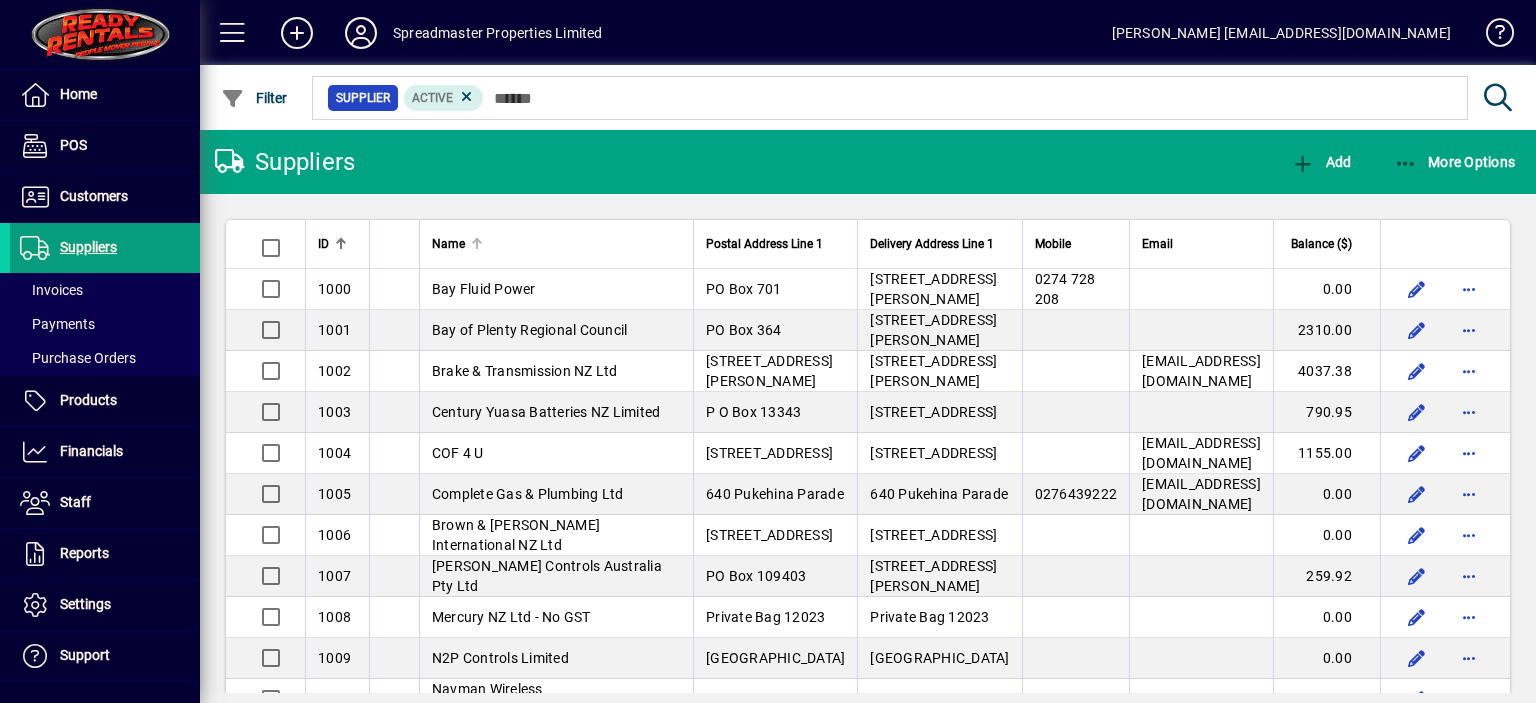 click at bounding box center [477, 244] 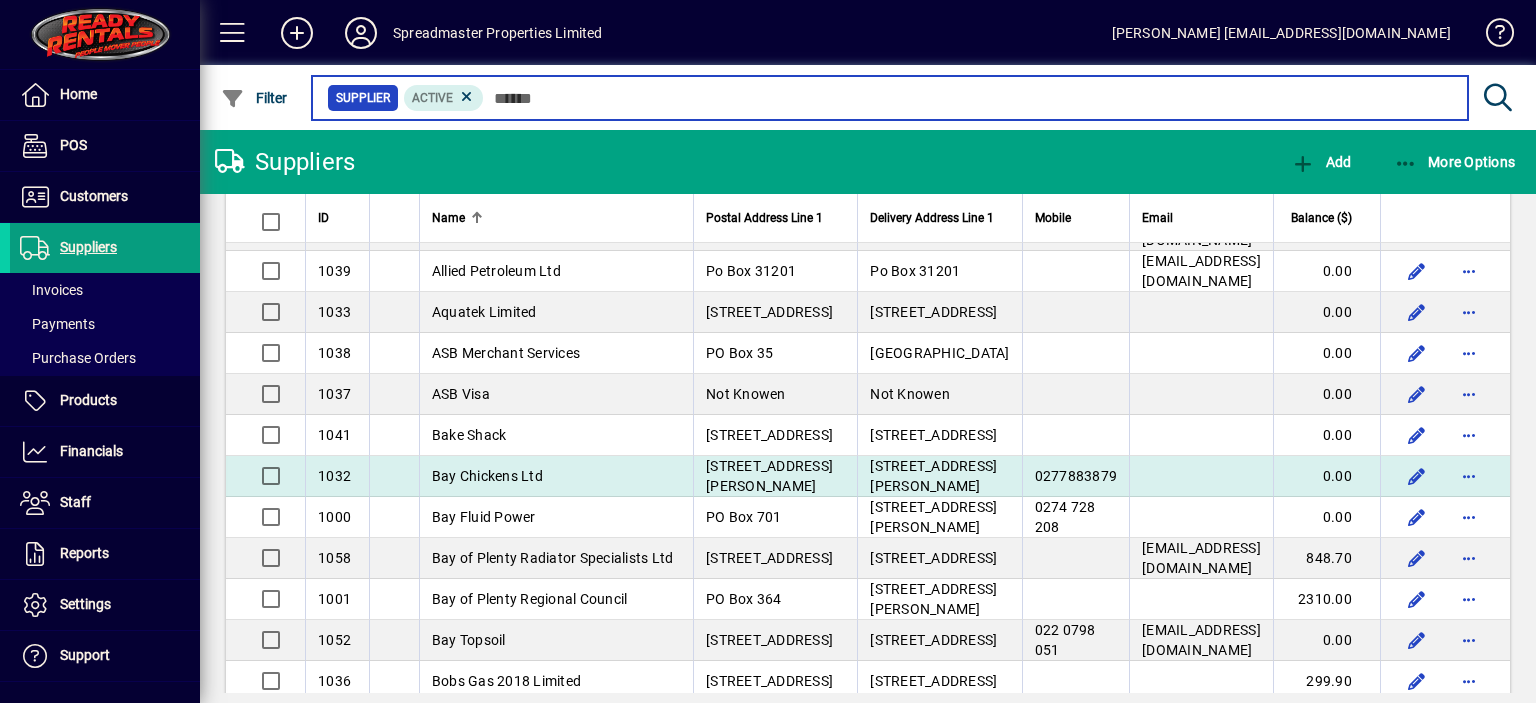 scroll, scrollTop: 0, scrollLeft: 0, axis: both 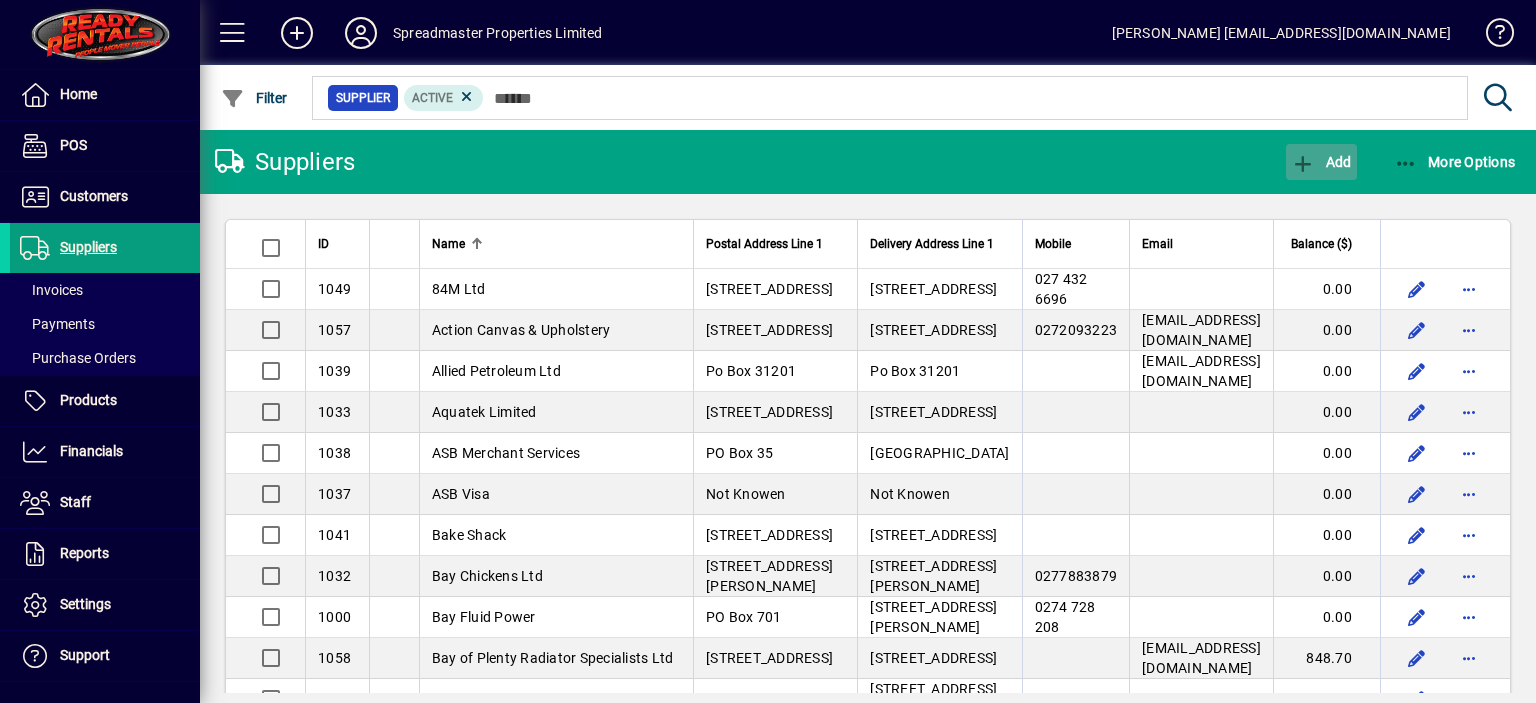 click on "Add" 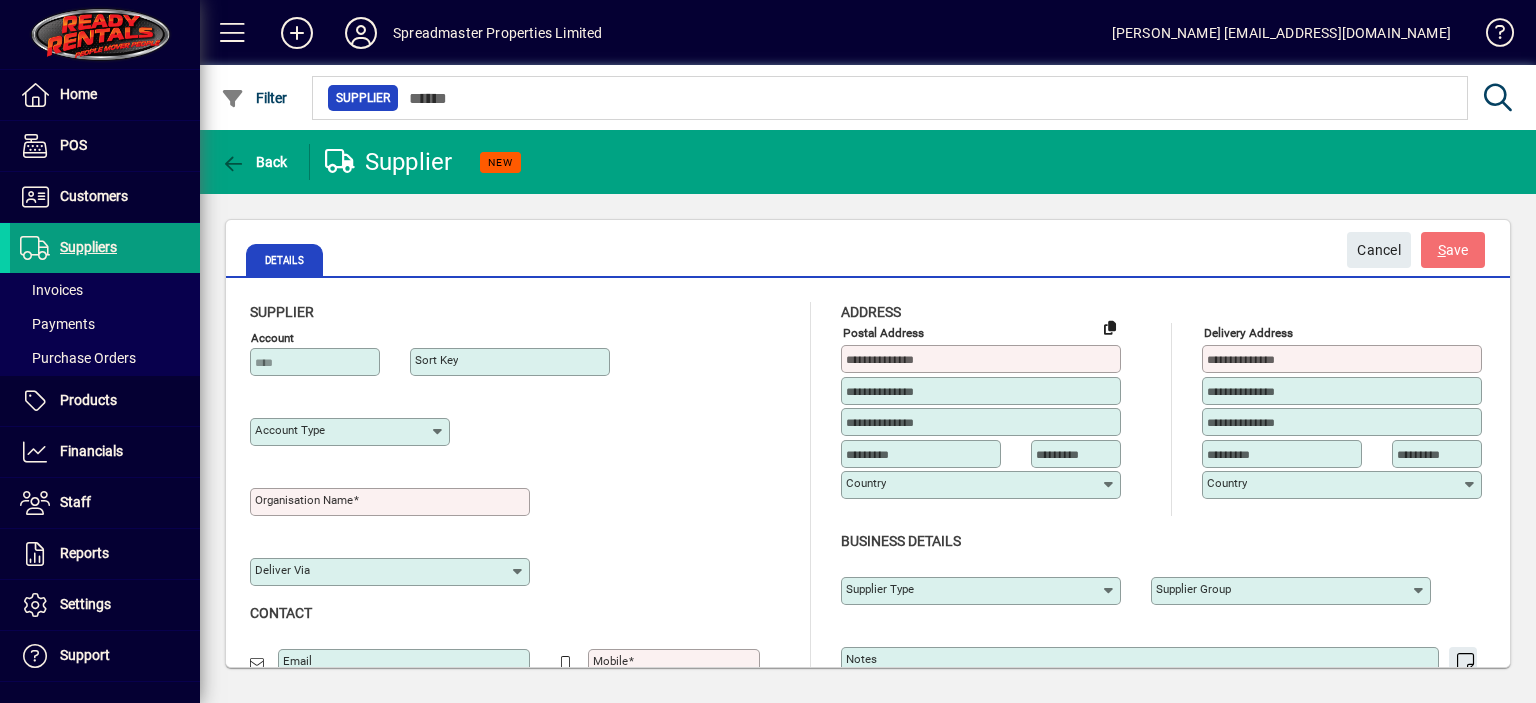 type on "**********" 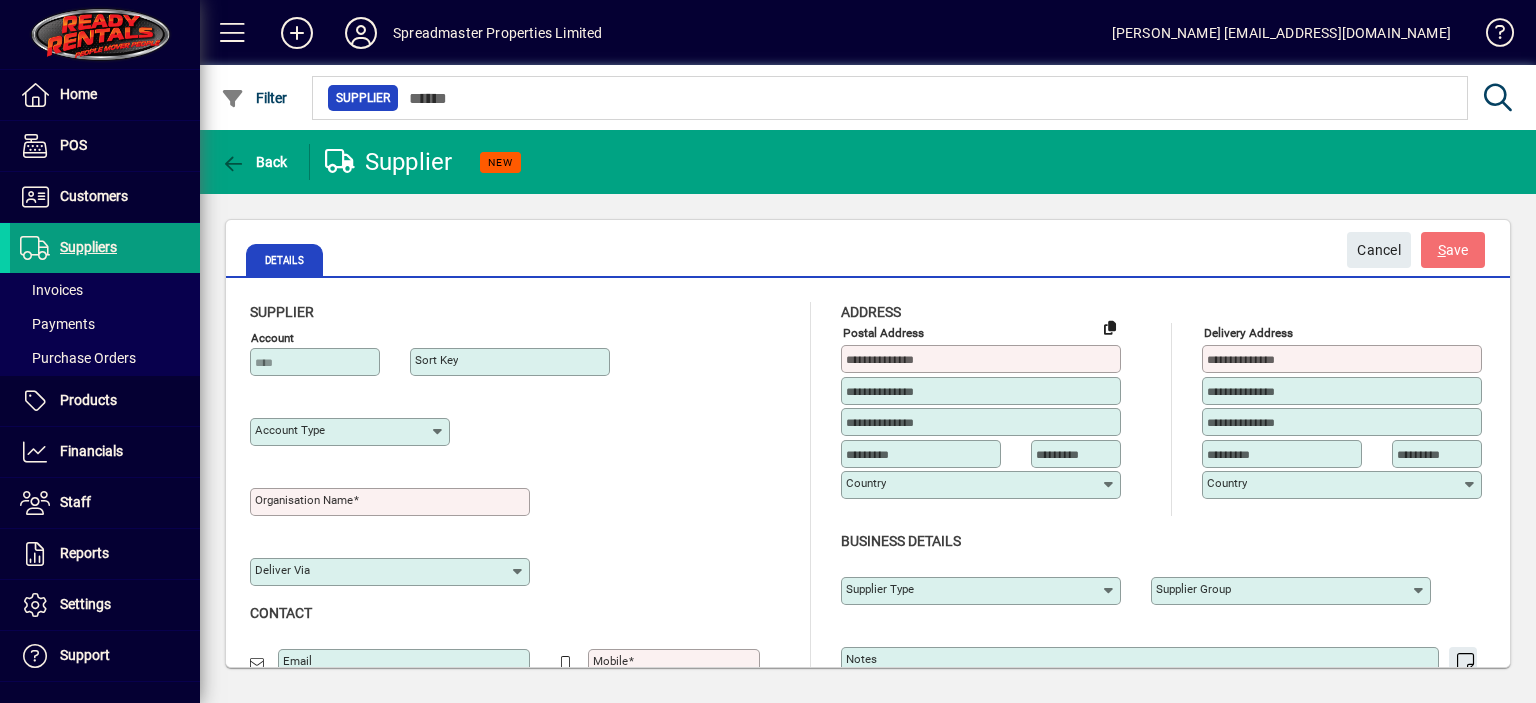 type on "**********" 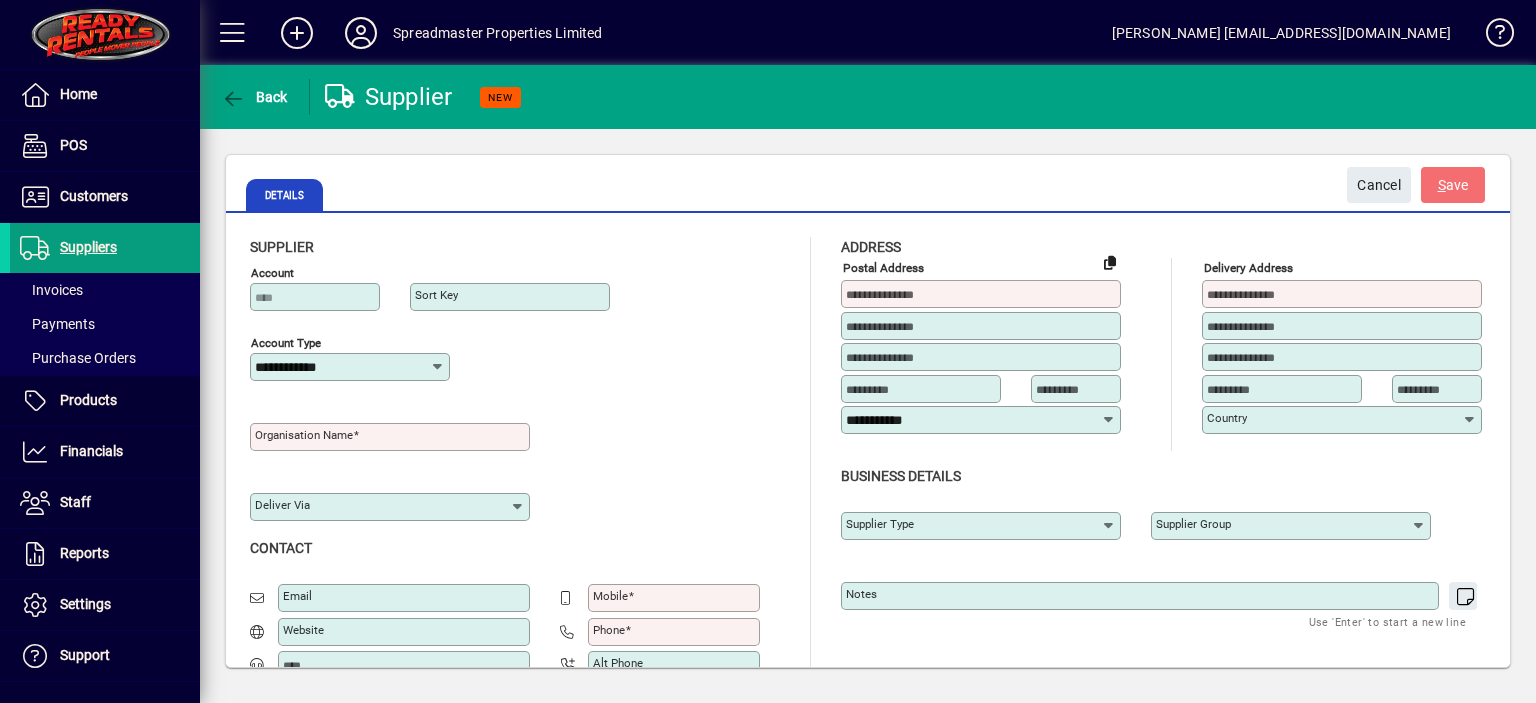 click on "Organisation name" at bounding box center [304, 435] 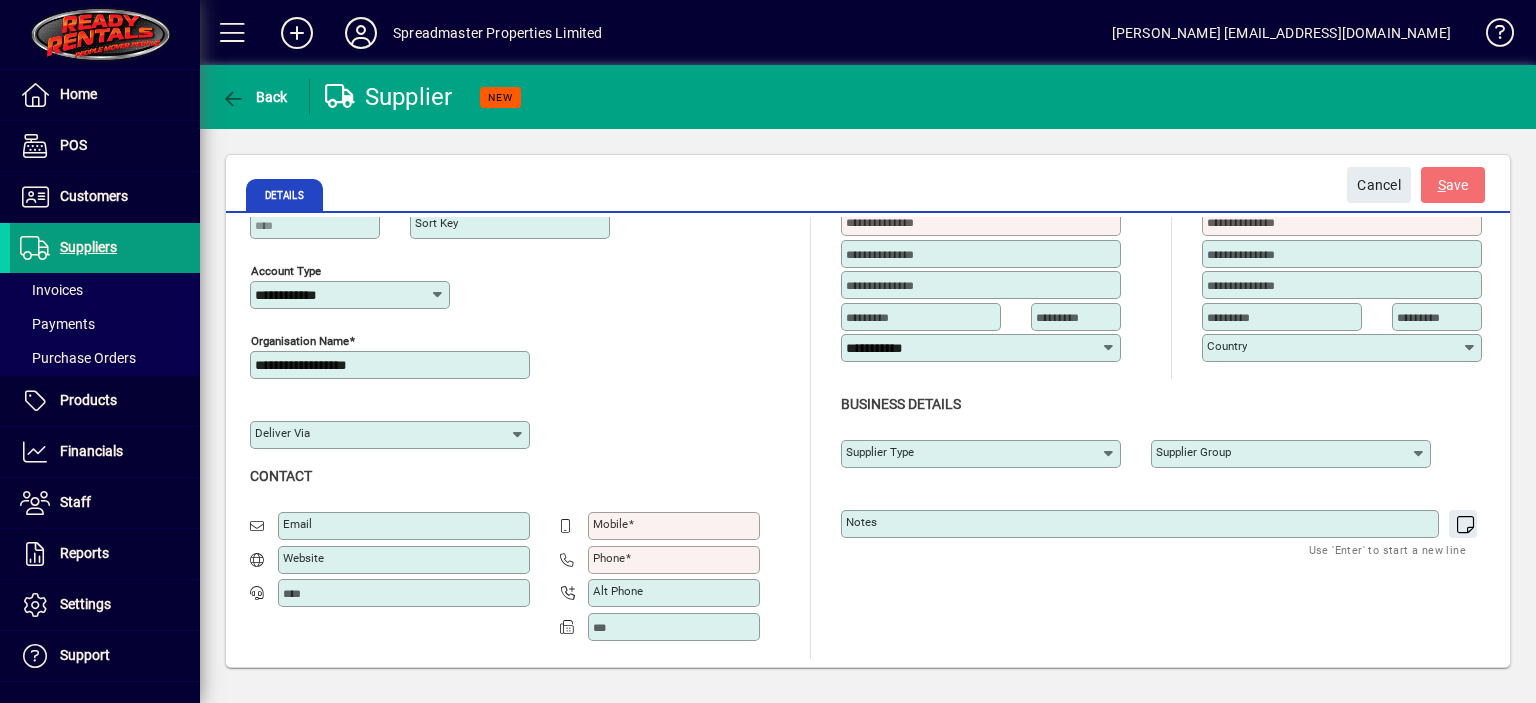 scroll, scrollTop: 0, scrollLeft: 0, axis: both 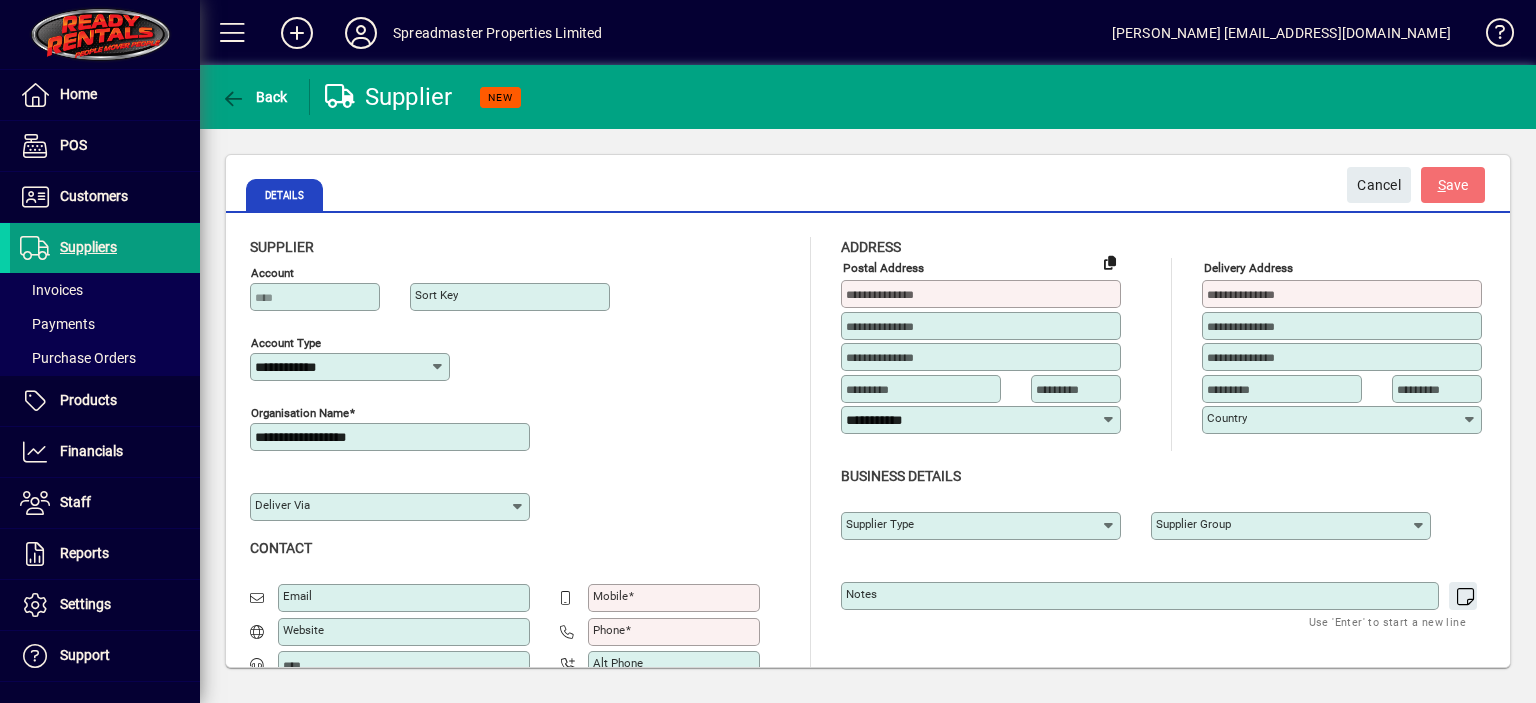 type on "**********" 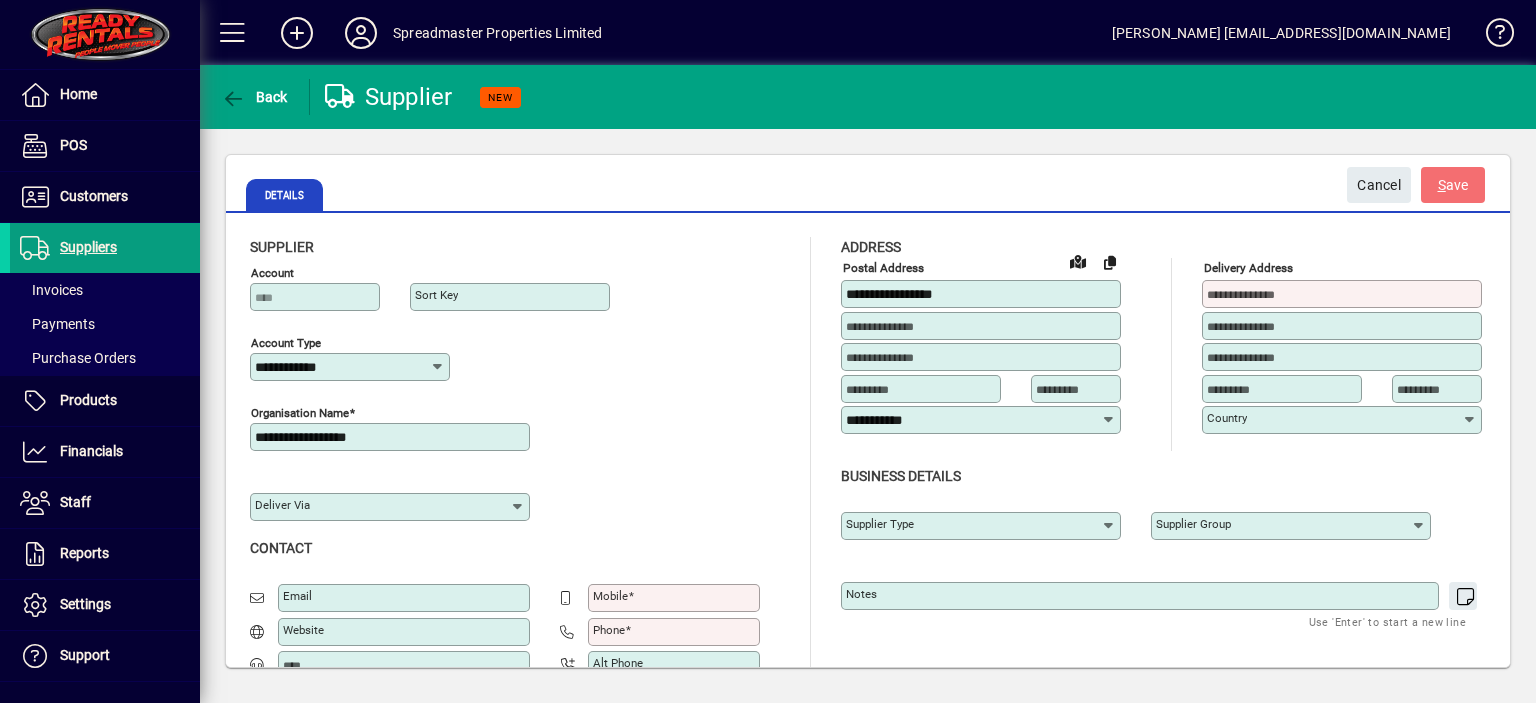 type on "**********" 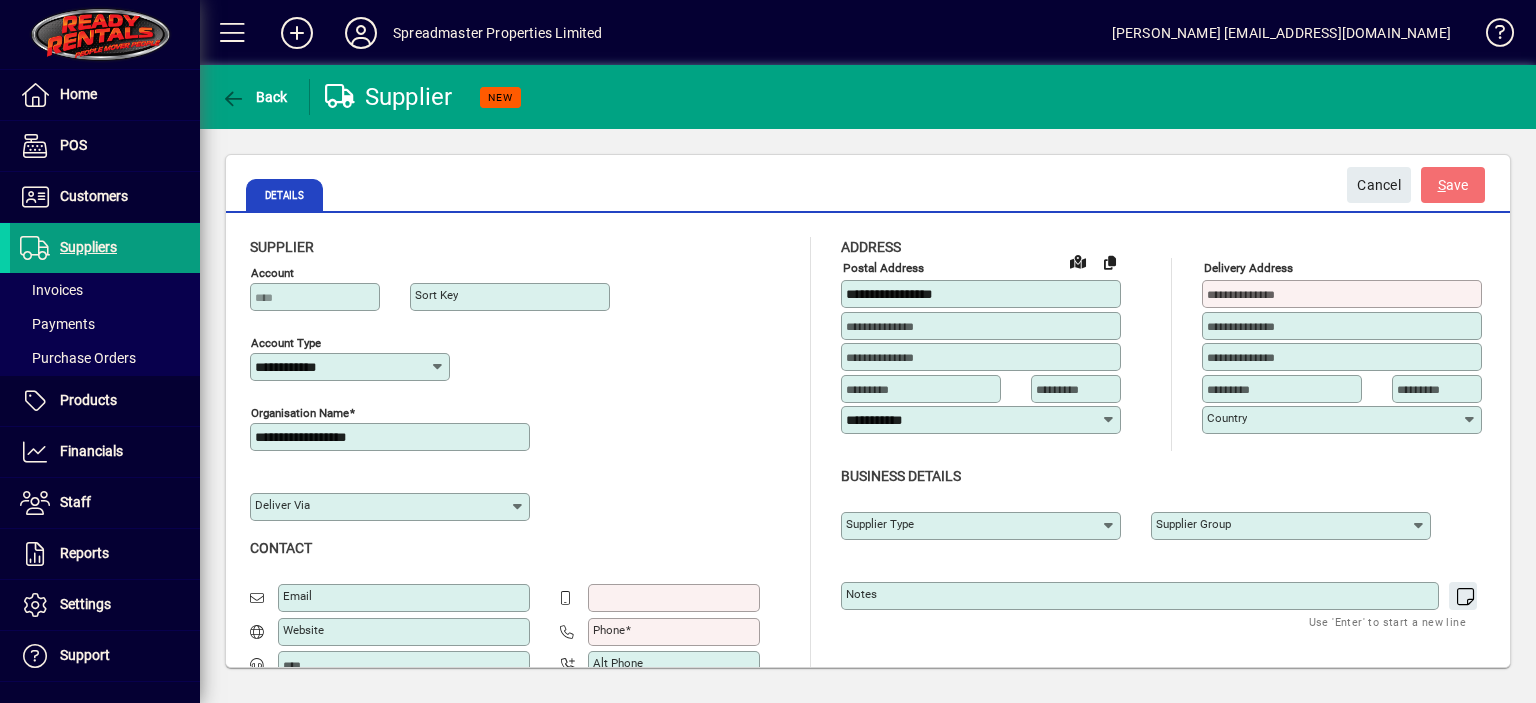 type on "*******" 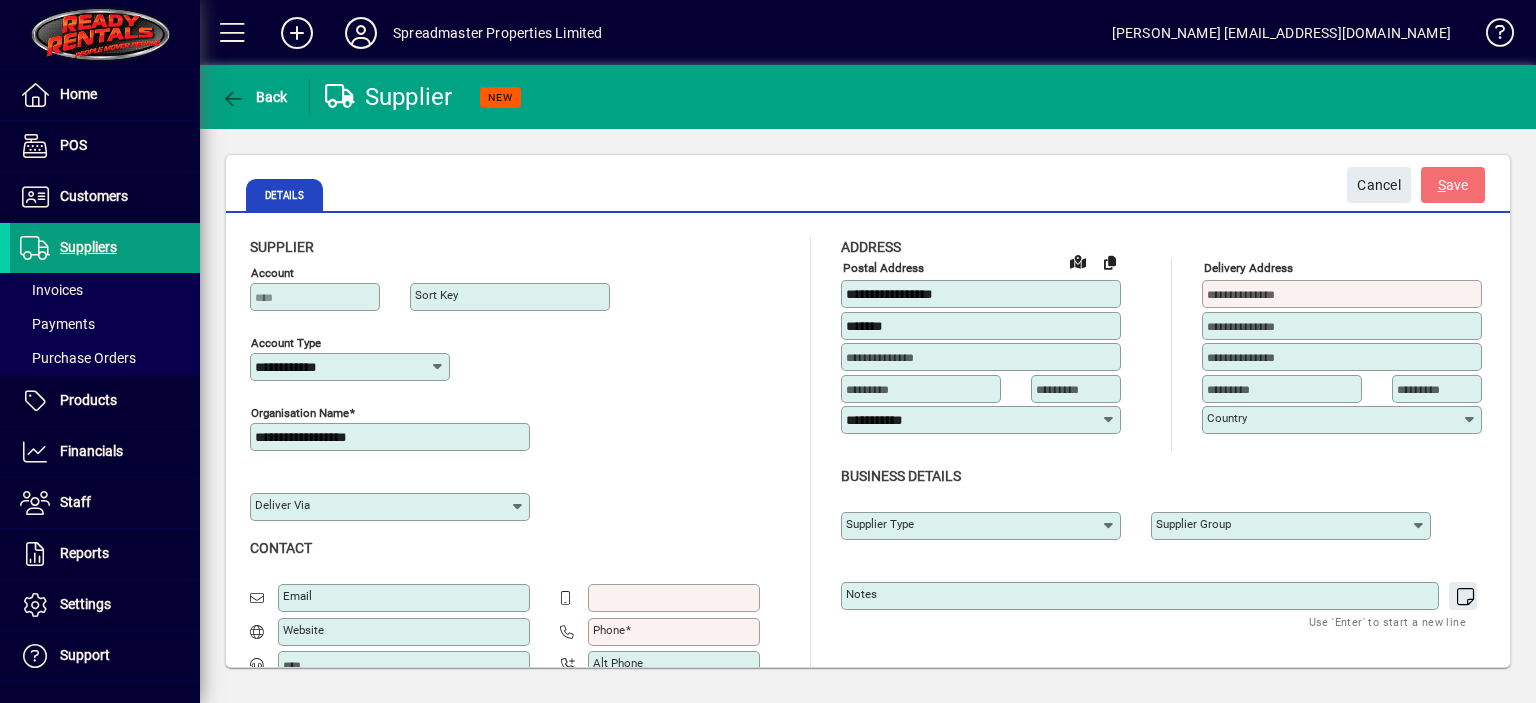 type on "**********" 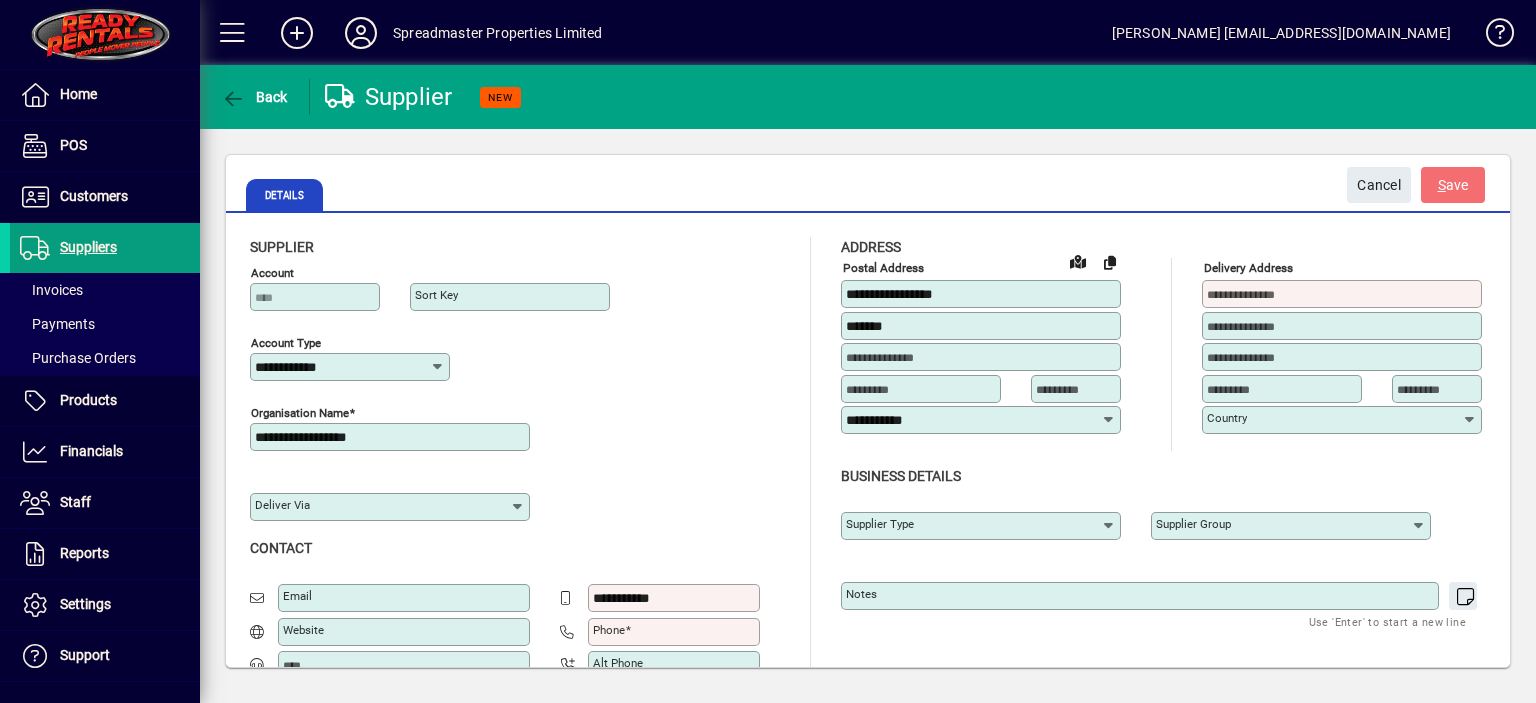 type on "********" 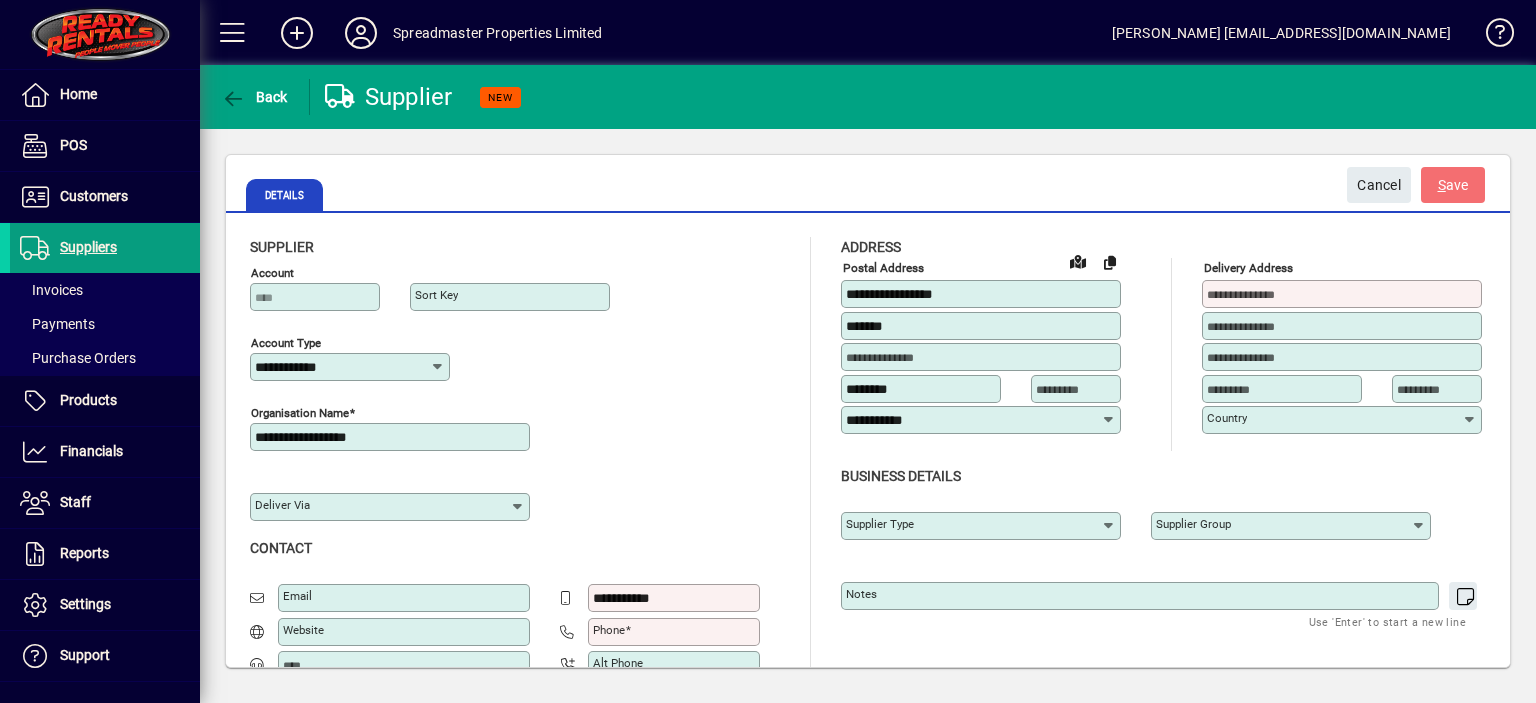 type on "****" 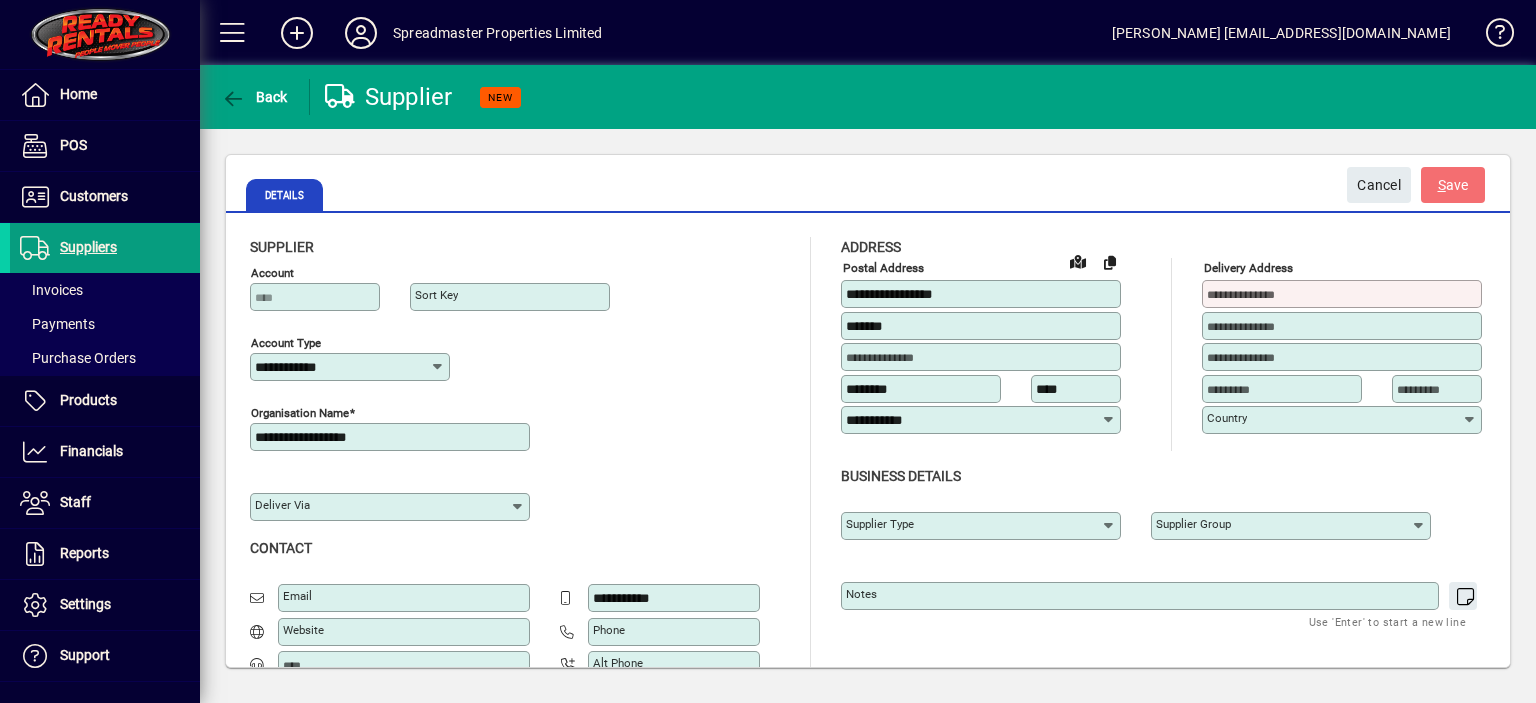 click on "****" at bounding box center (1078, 389) 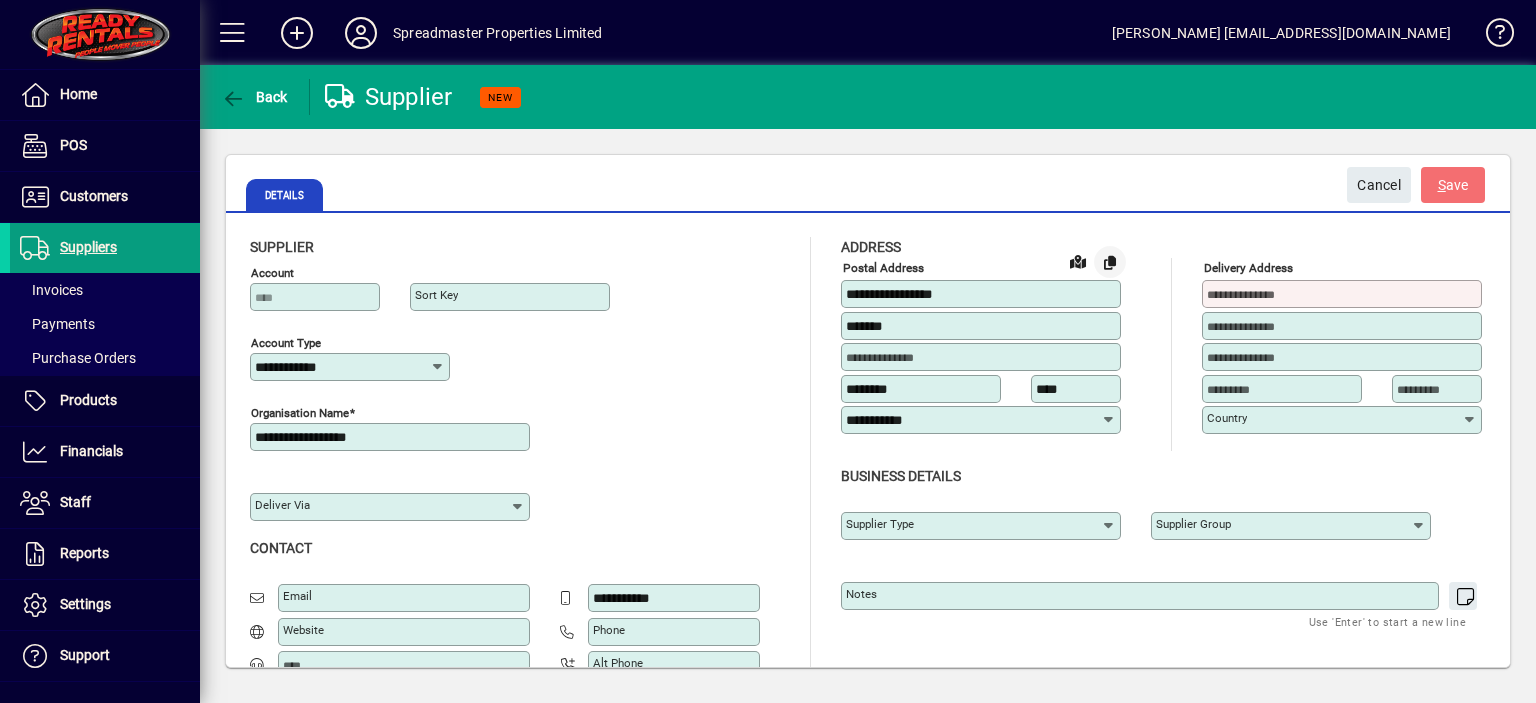 click 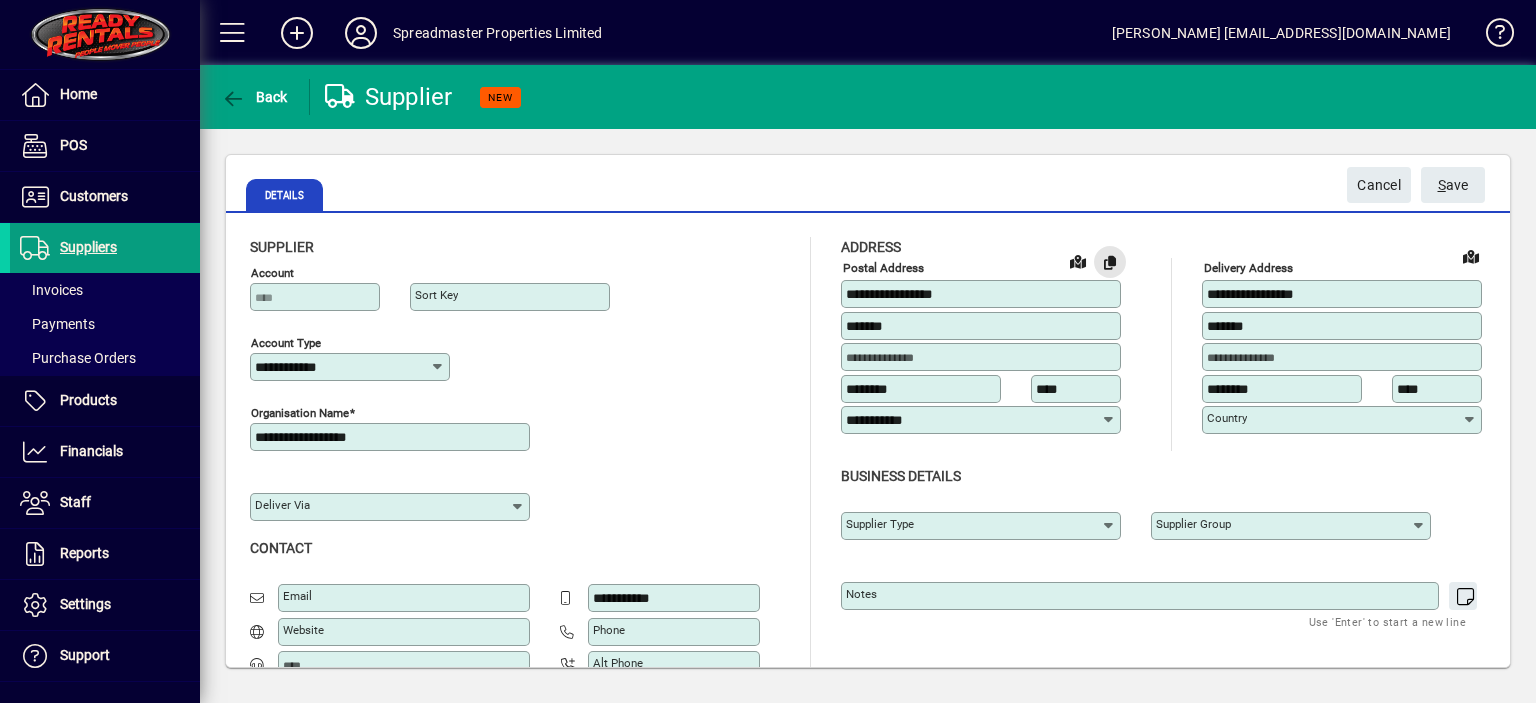 type on "**********" 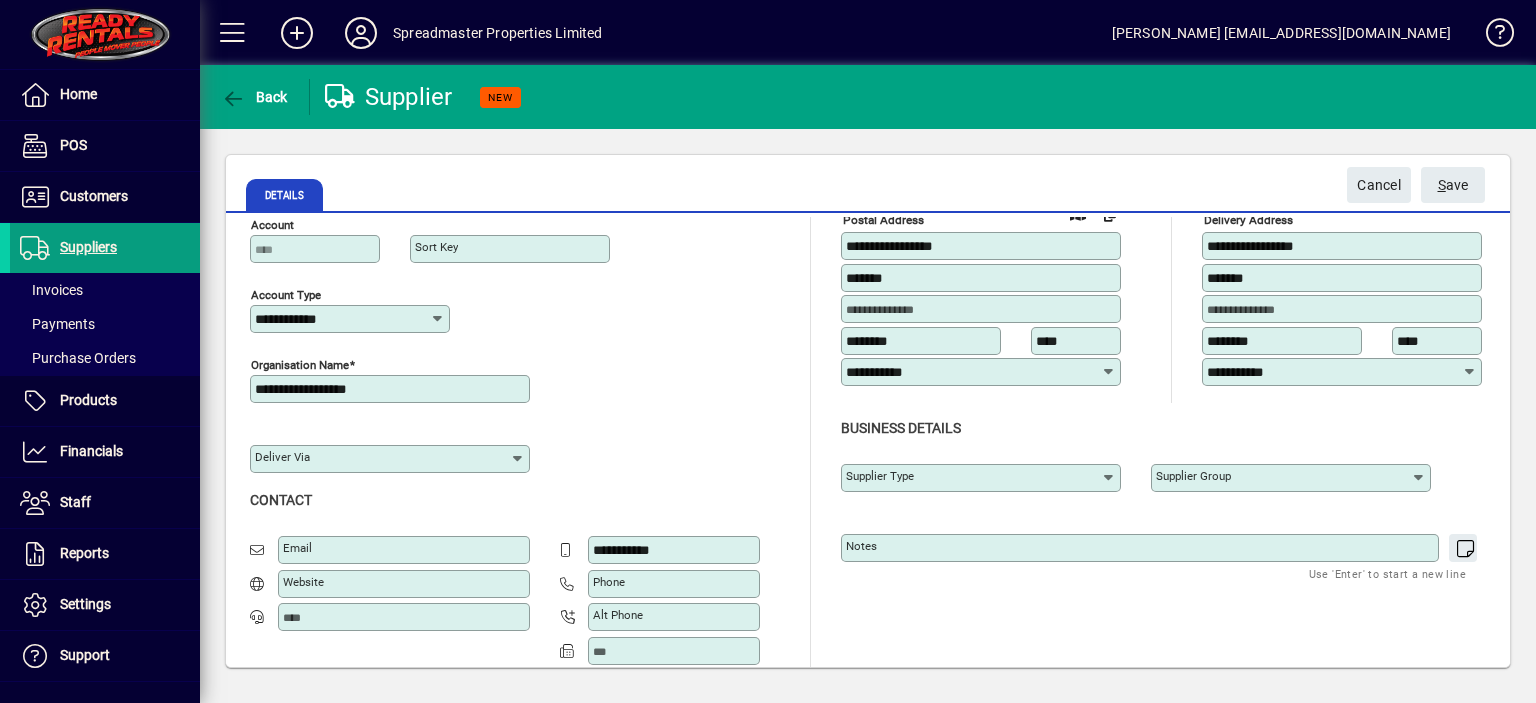 scroll, scrollTop: 72, scrollLeft: 0, axis: vertical 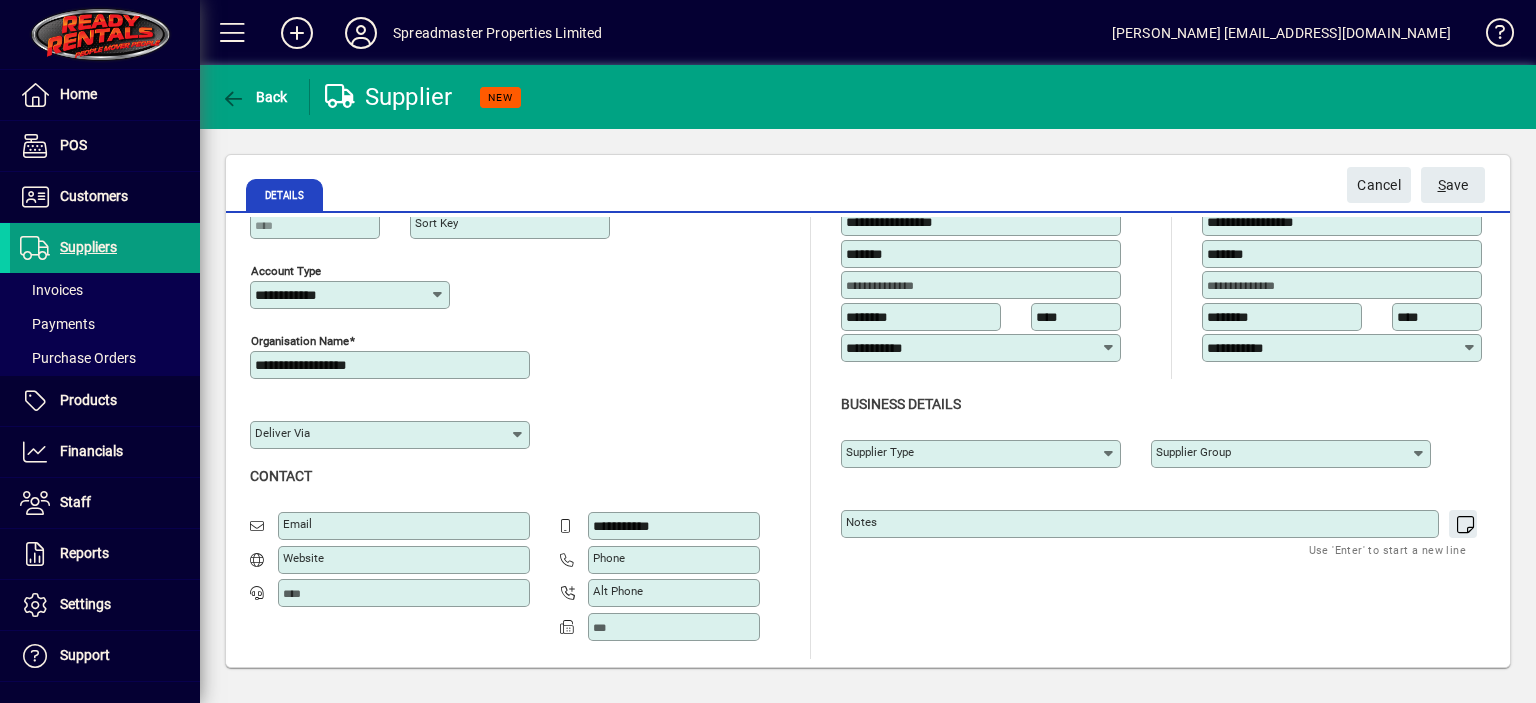 click on "**********" at bounding box center [676, 526] 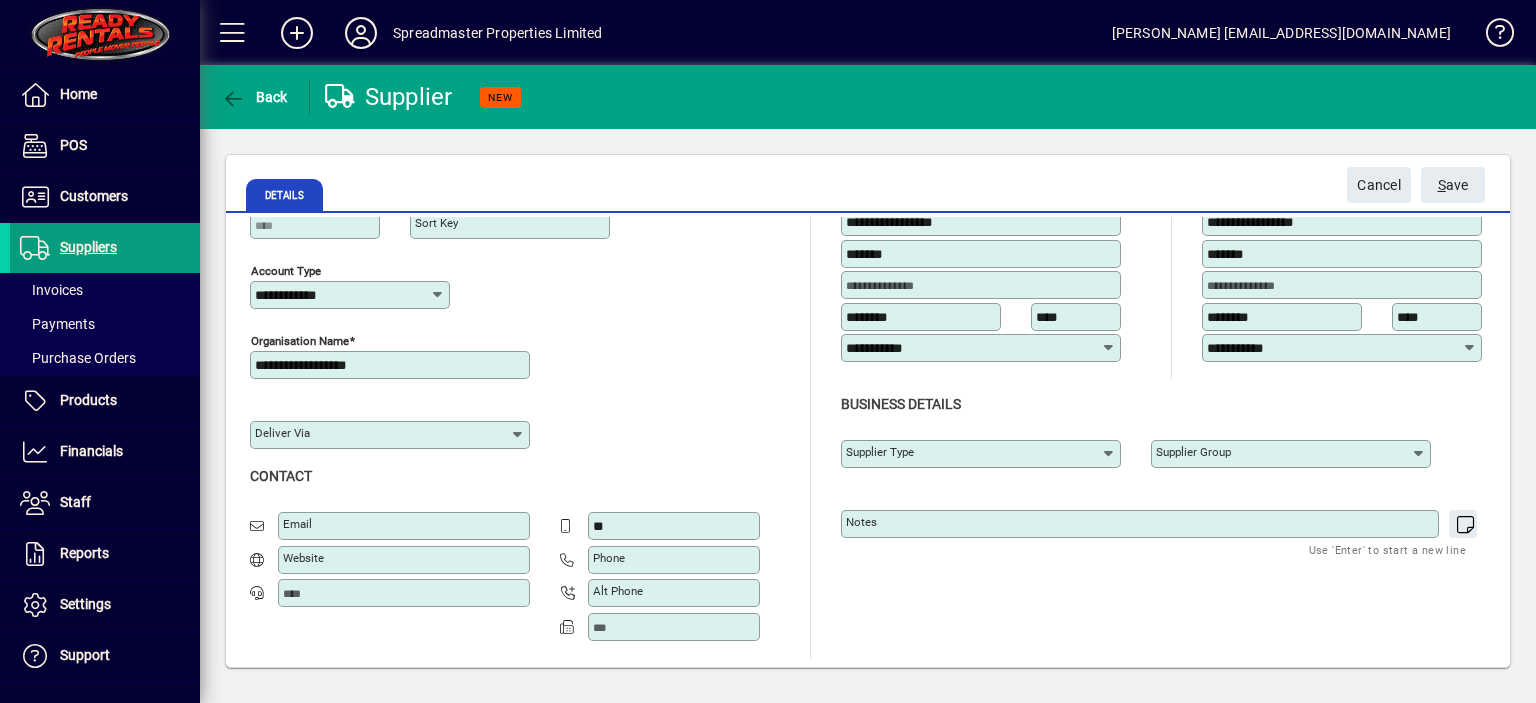 type on "*" 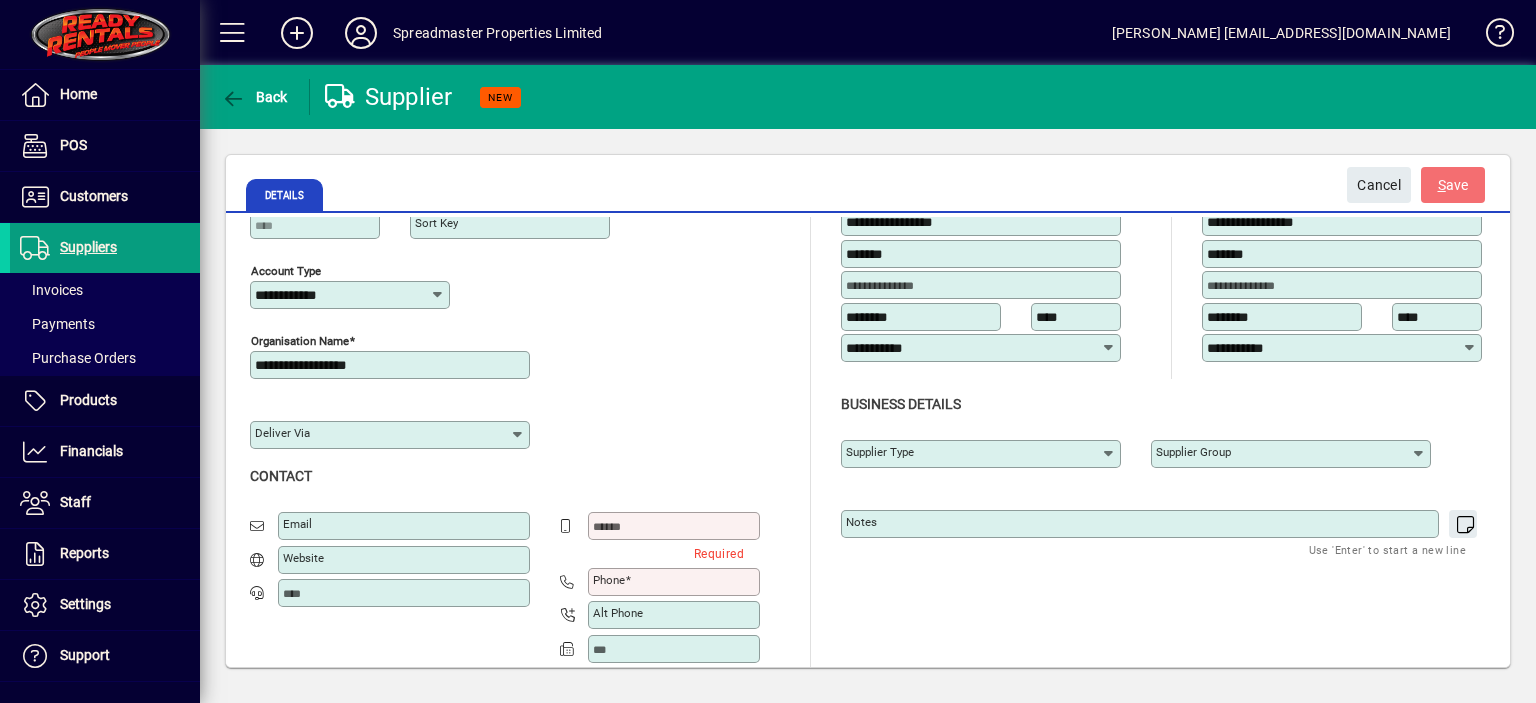 click on "Phone" at bounding box center [609, 580] 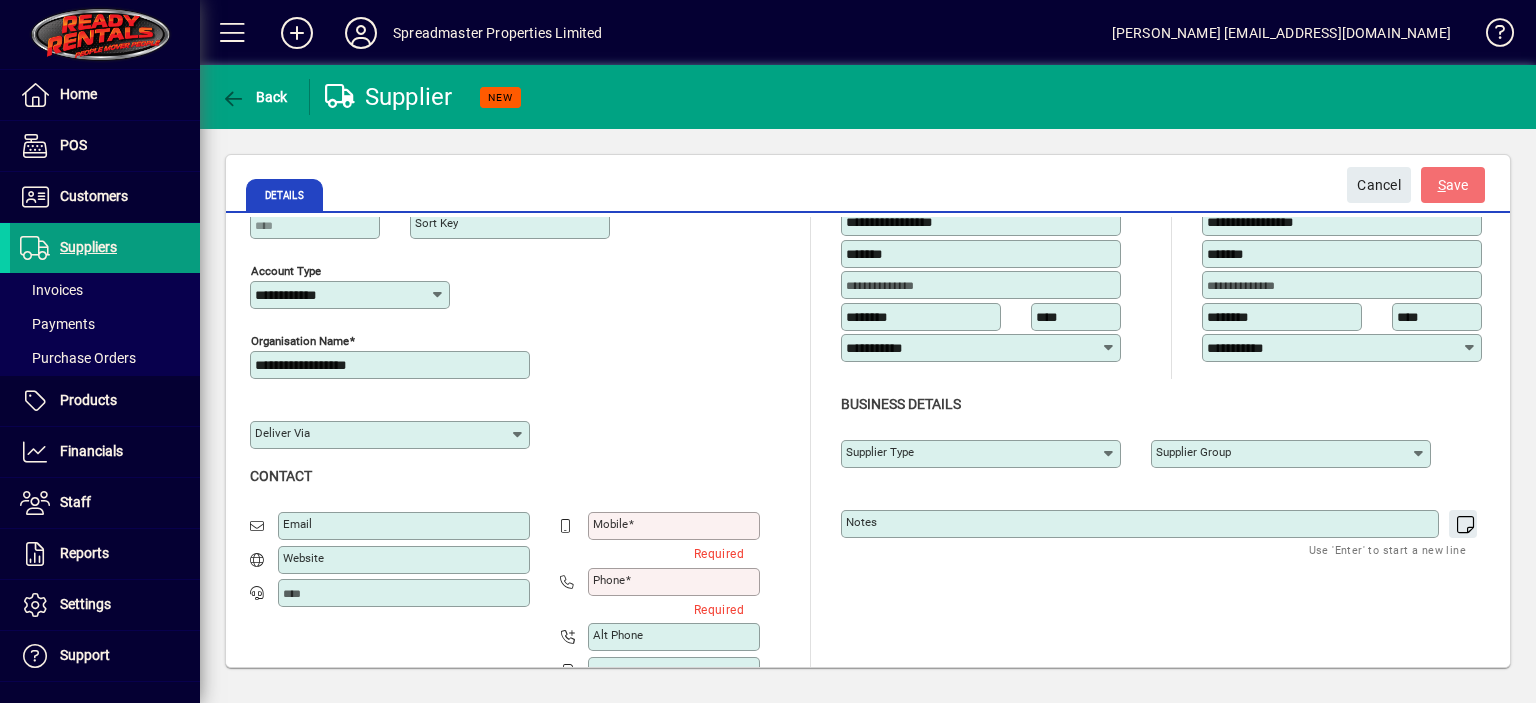 click on "Mobile" at bounding box center [610, 524] 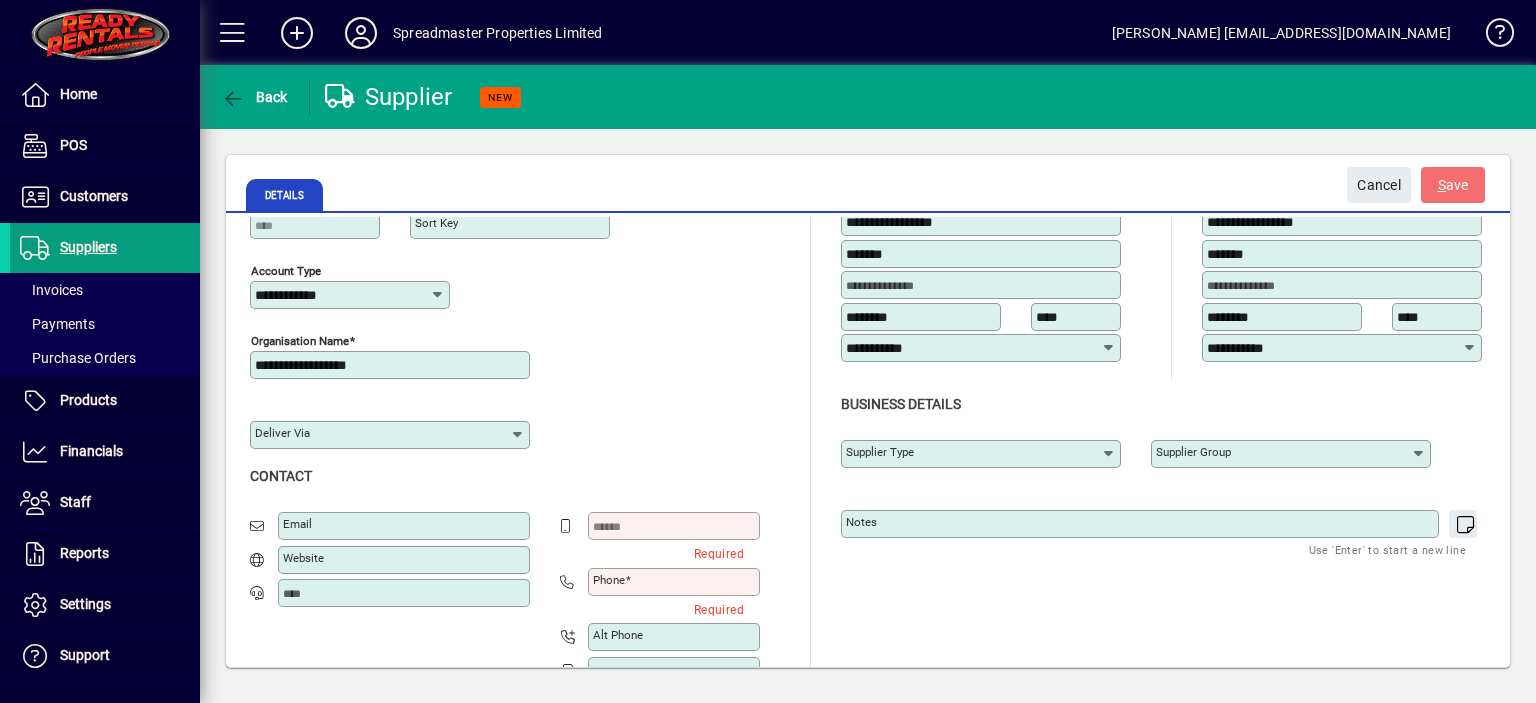 paste on "**********" 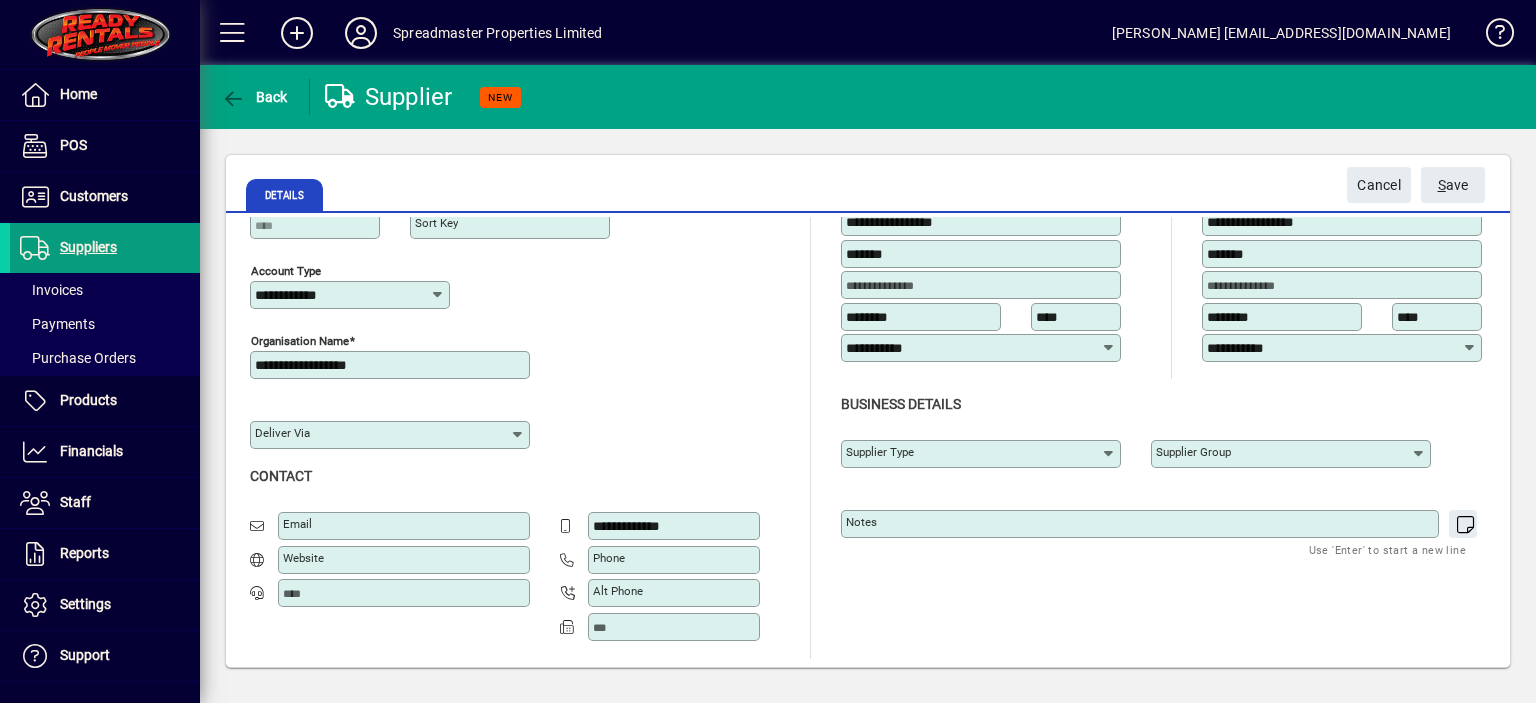 type on "**********" 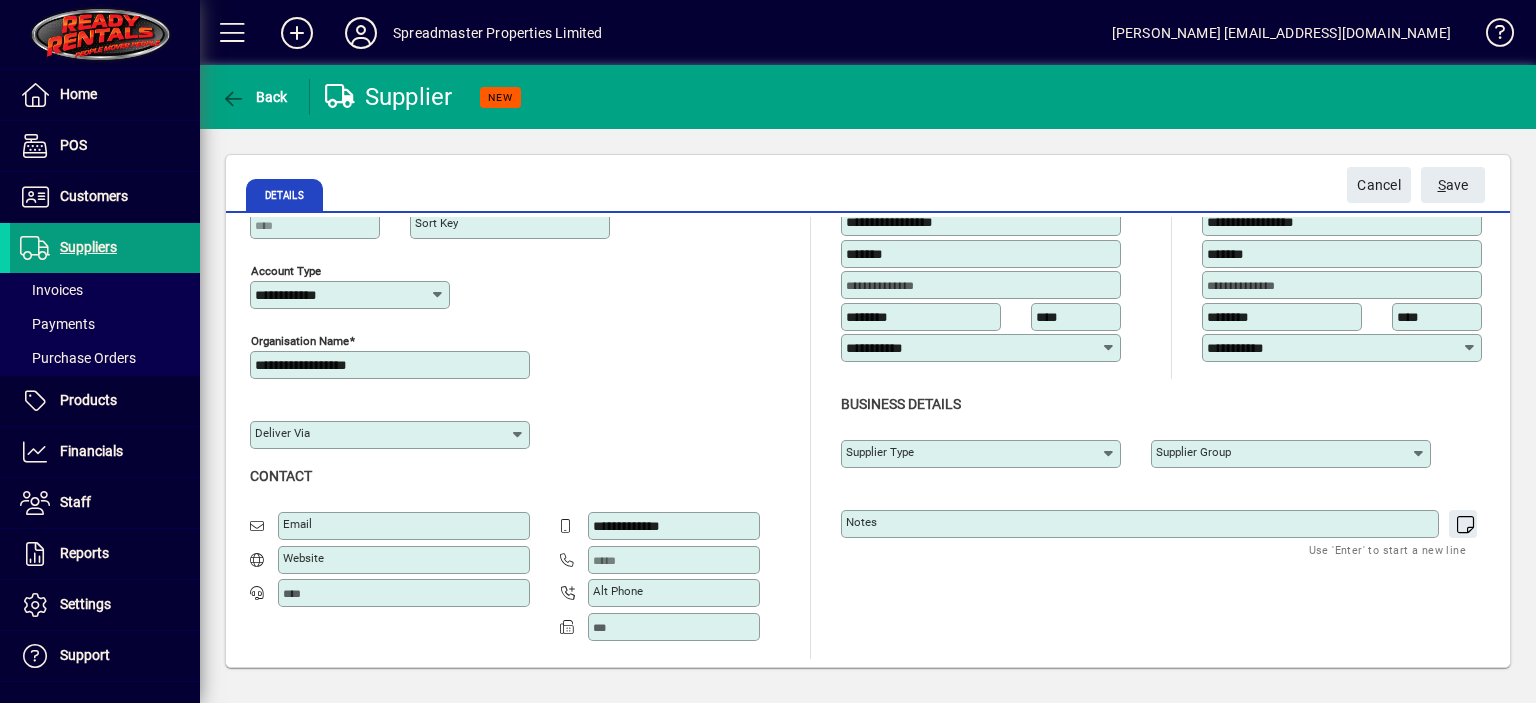 paste on "**********" 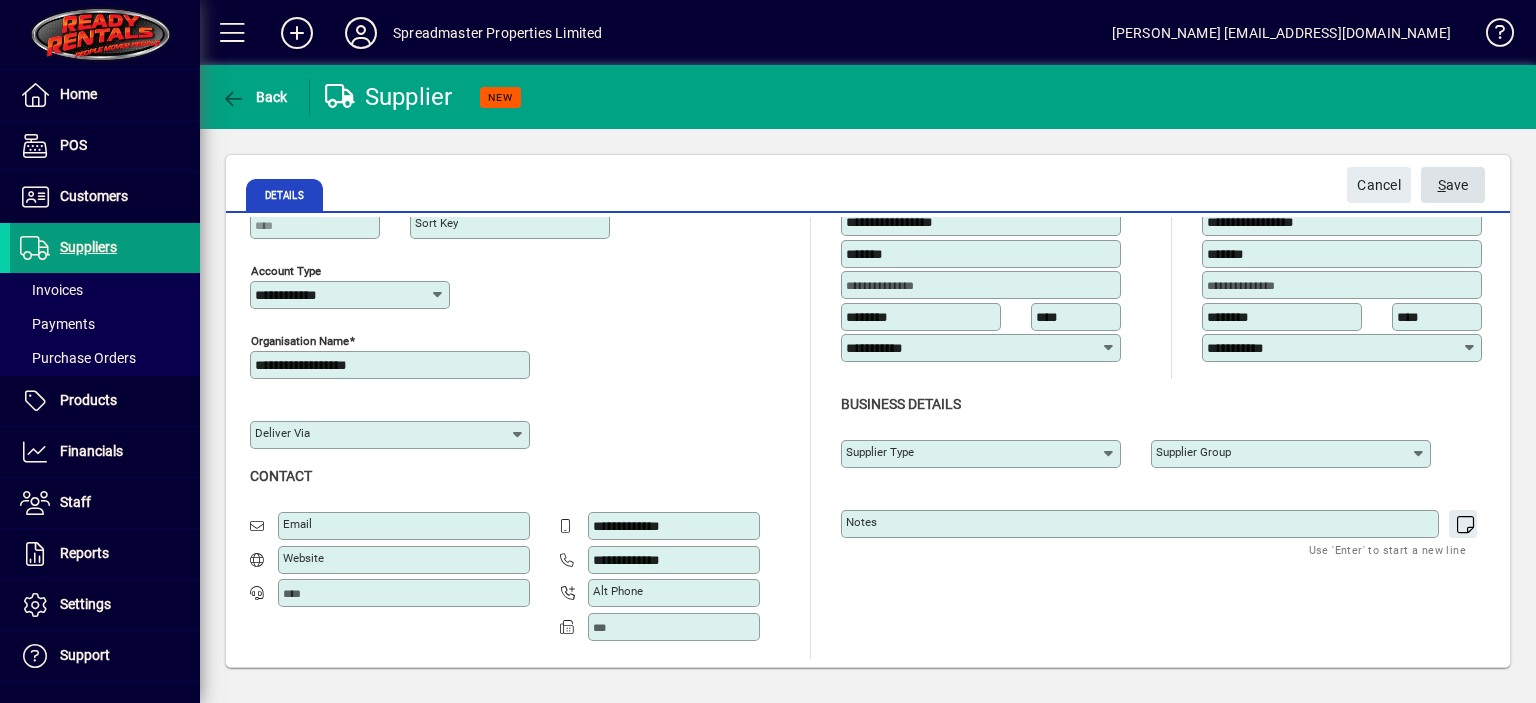 type on "**********" 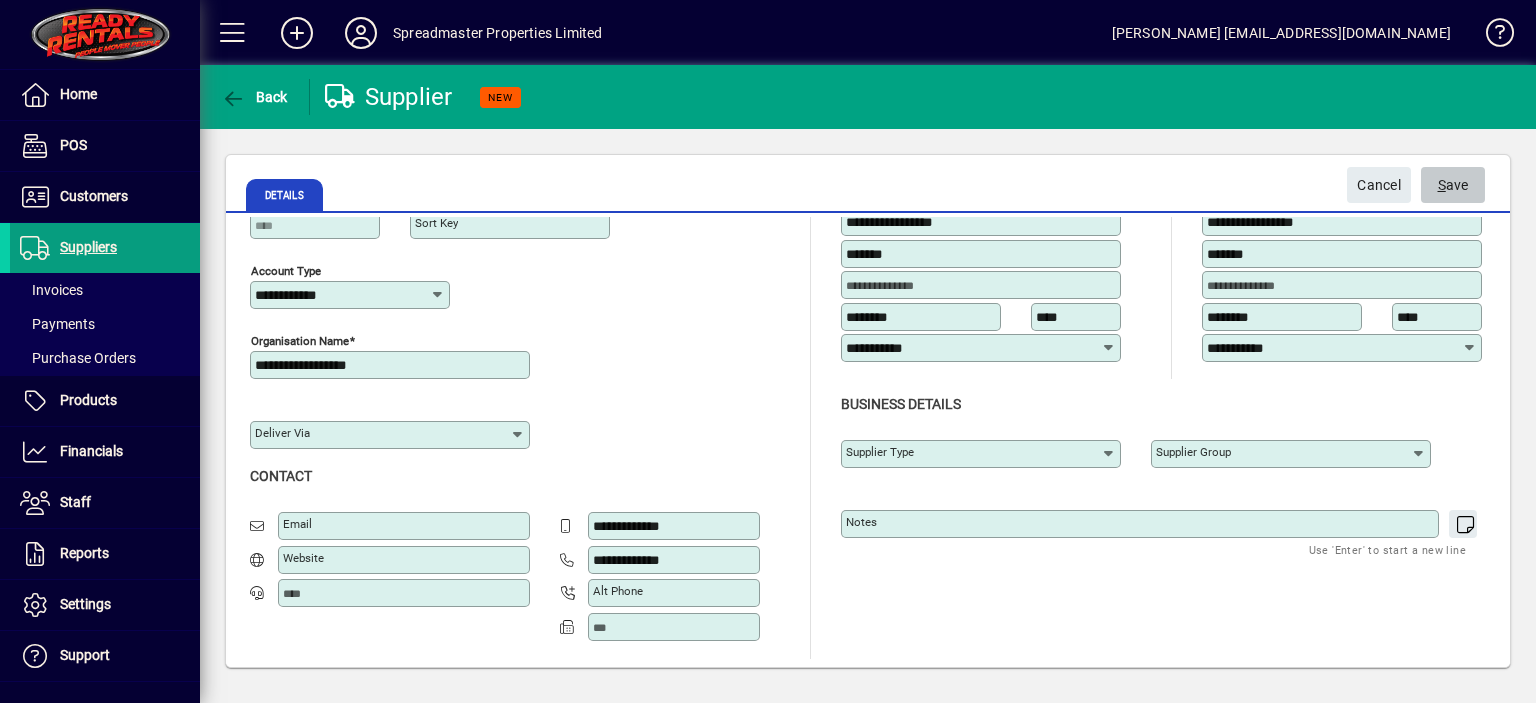 click on "S ave" 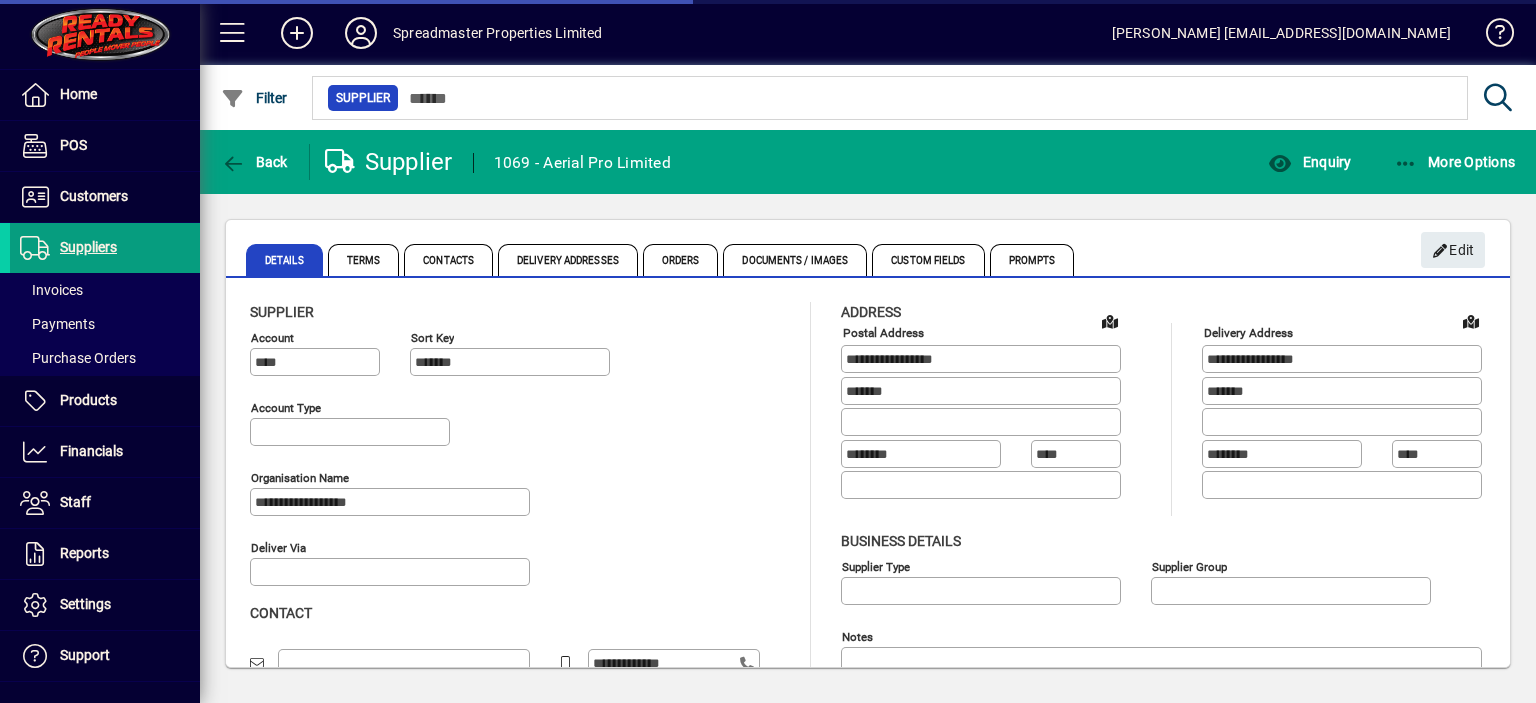 type on "**********" 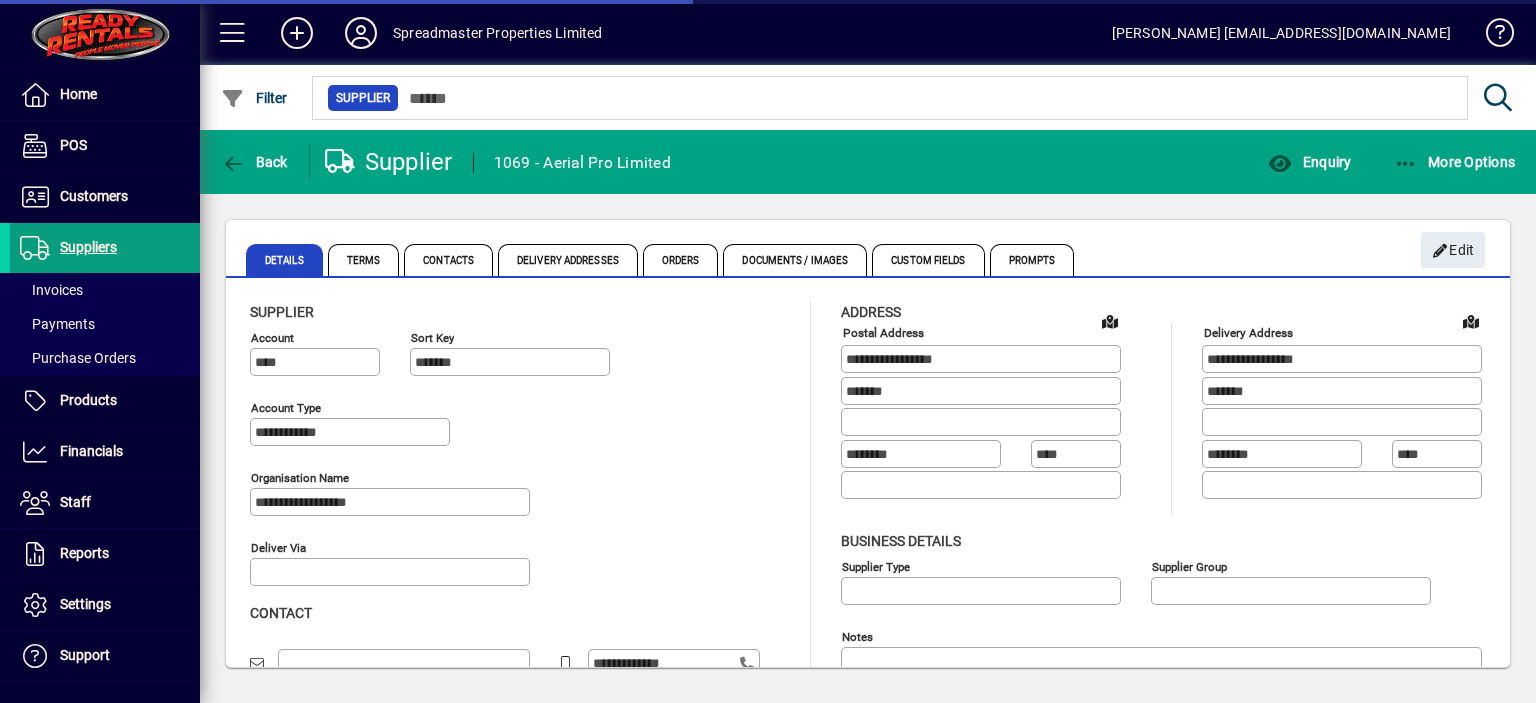 type on "**********" 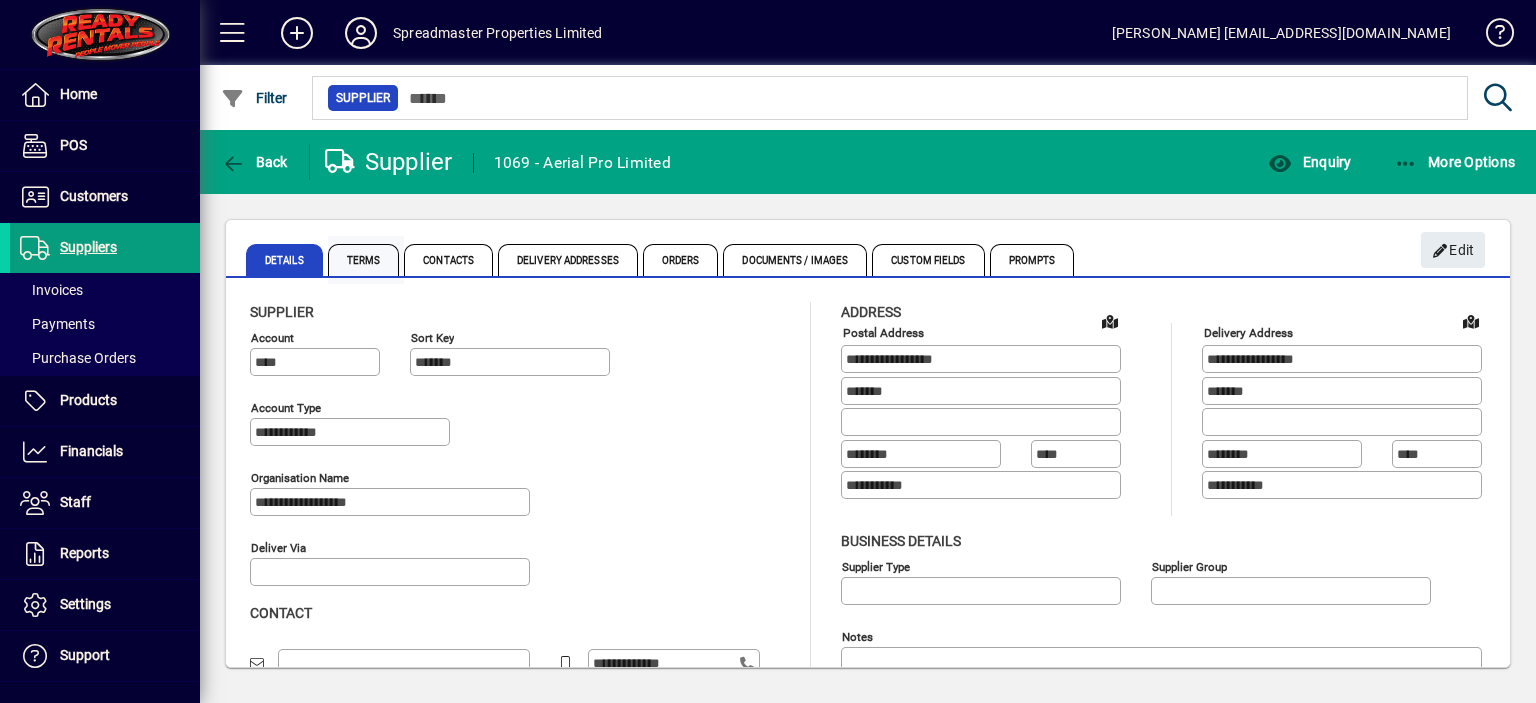 click on "Terms" at bounding box center [364, 260] 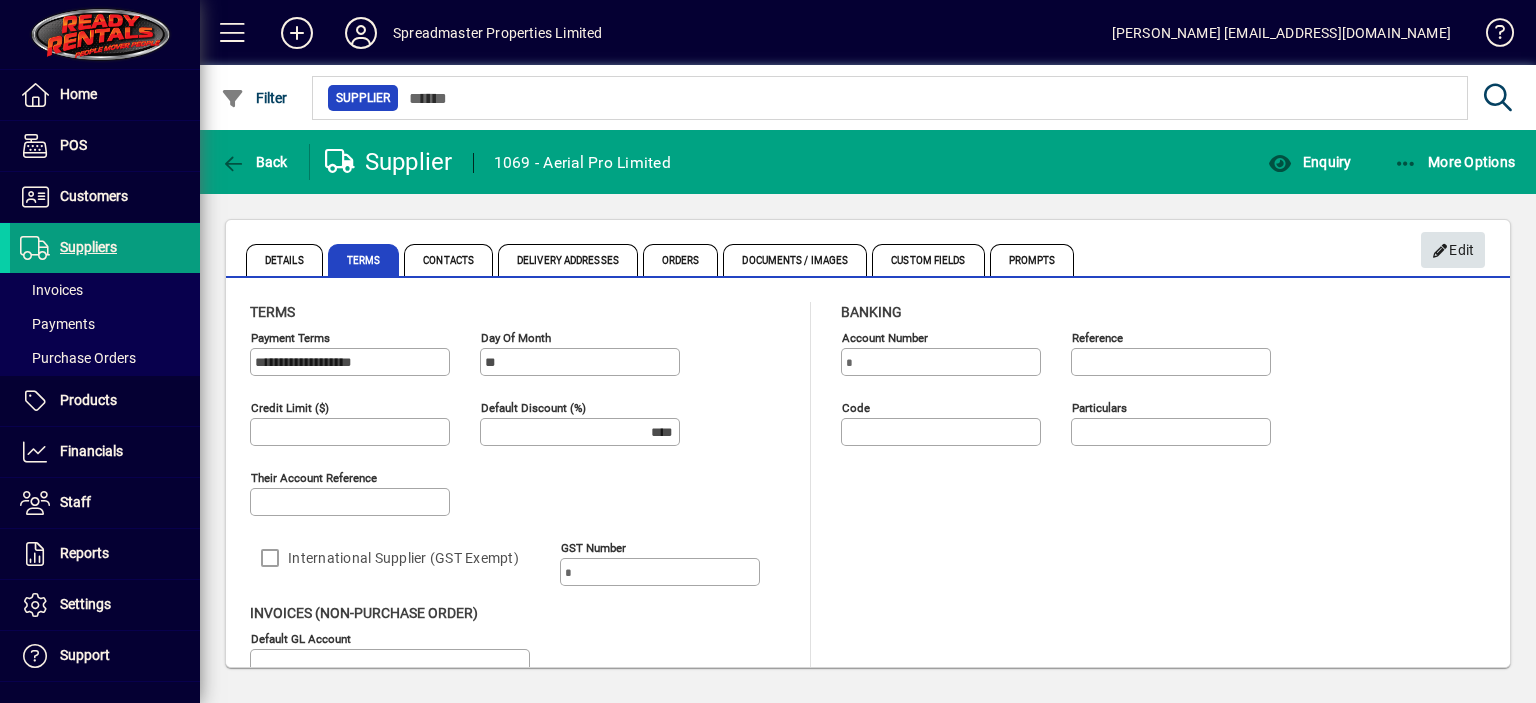 click on "Edit" 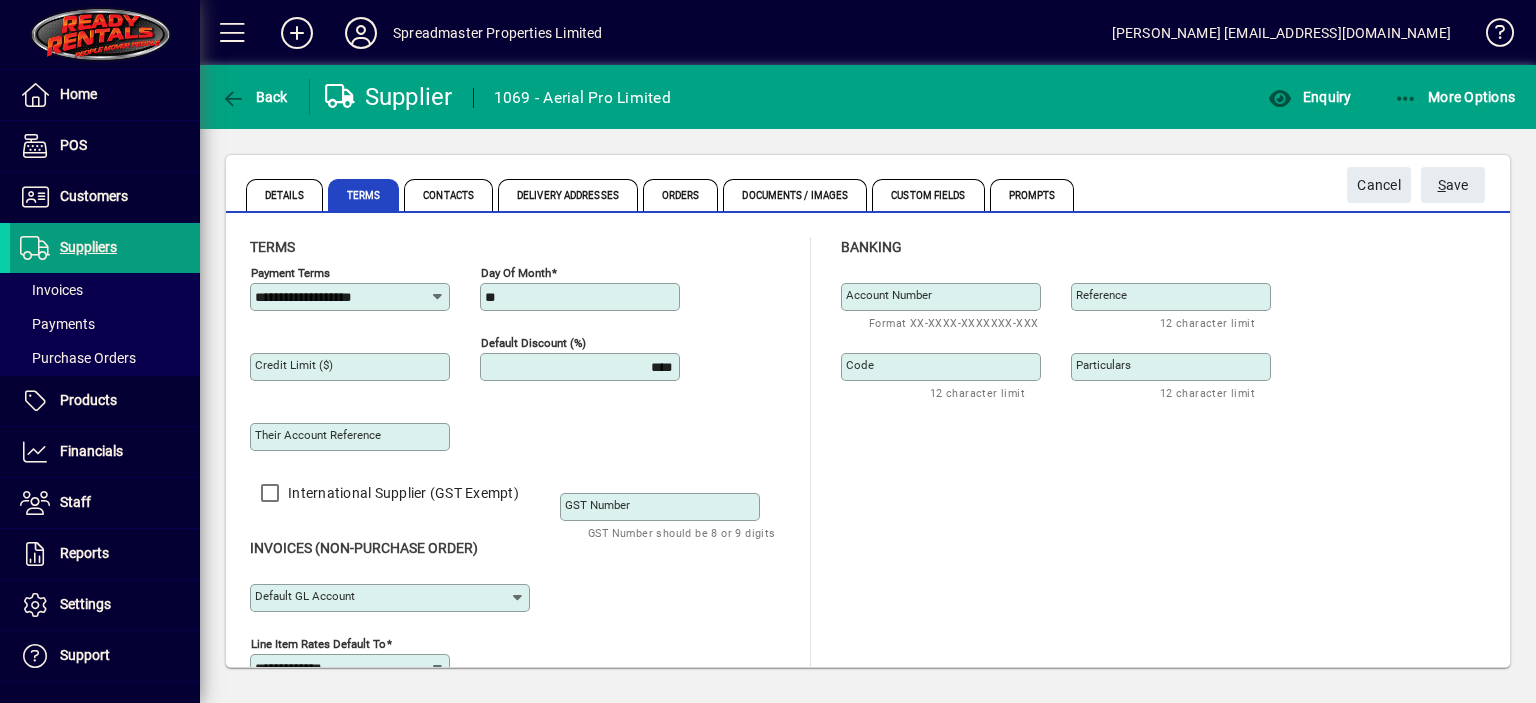 click 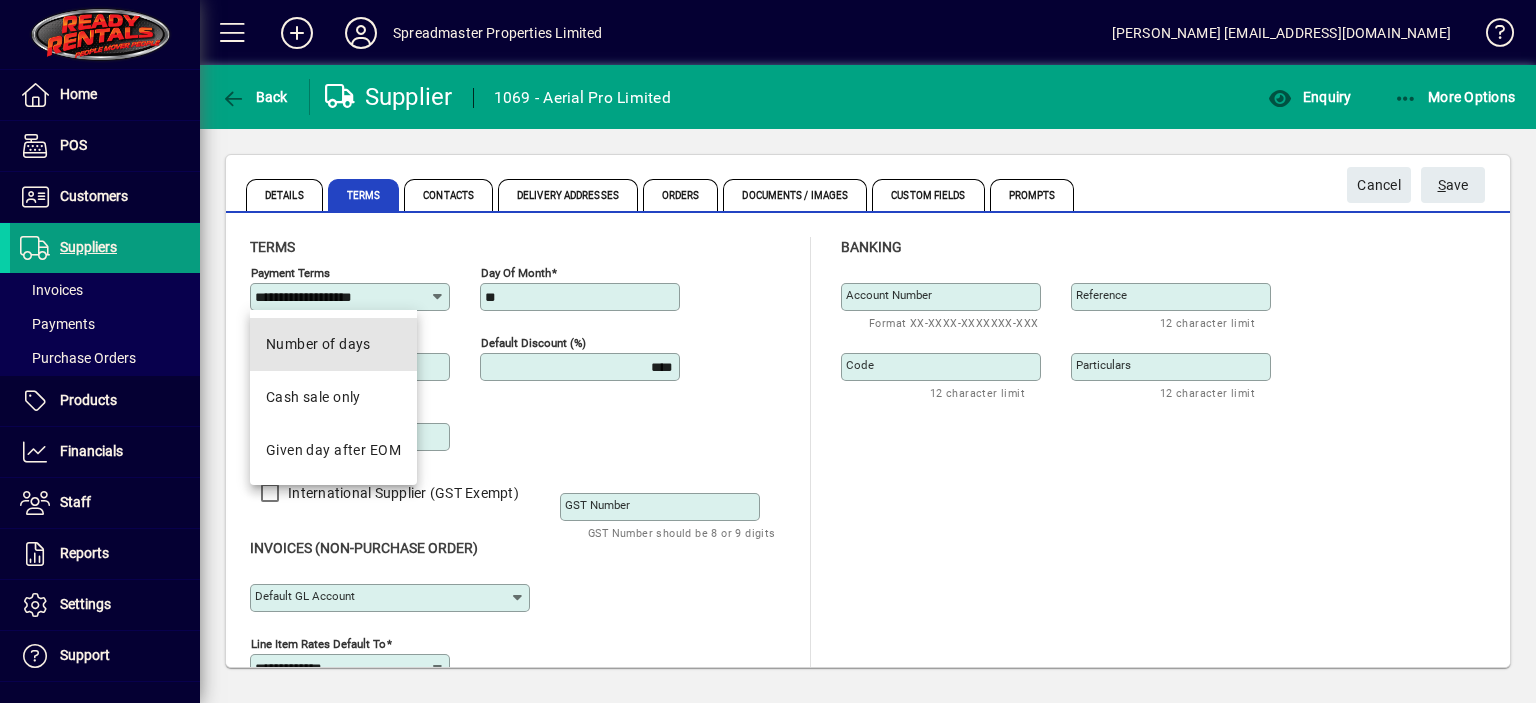 drag, startPoint x: 369, startPoint y: 335, endPoint x: 434, endPoint y: 329, distance: 65.27634 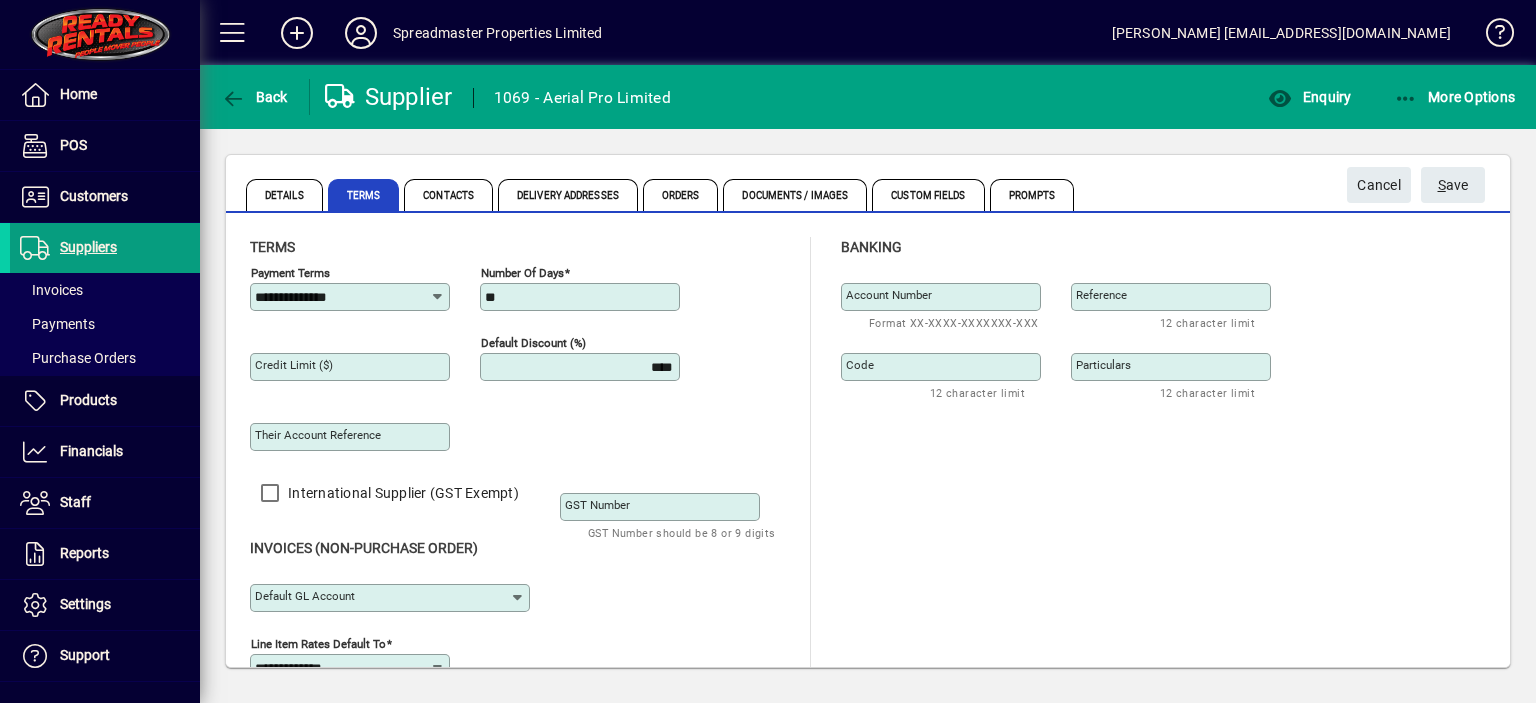 click on "**" at bounding box center (582, 297) 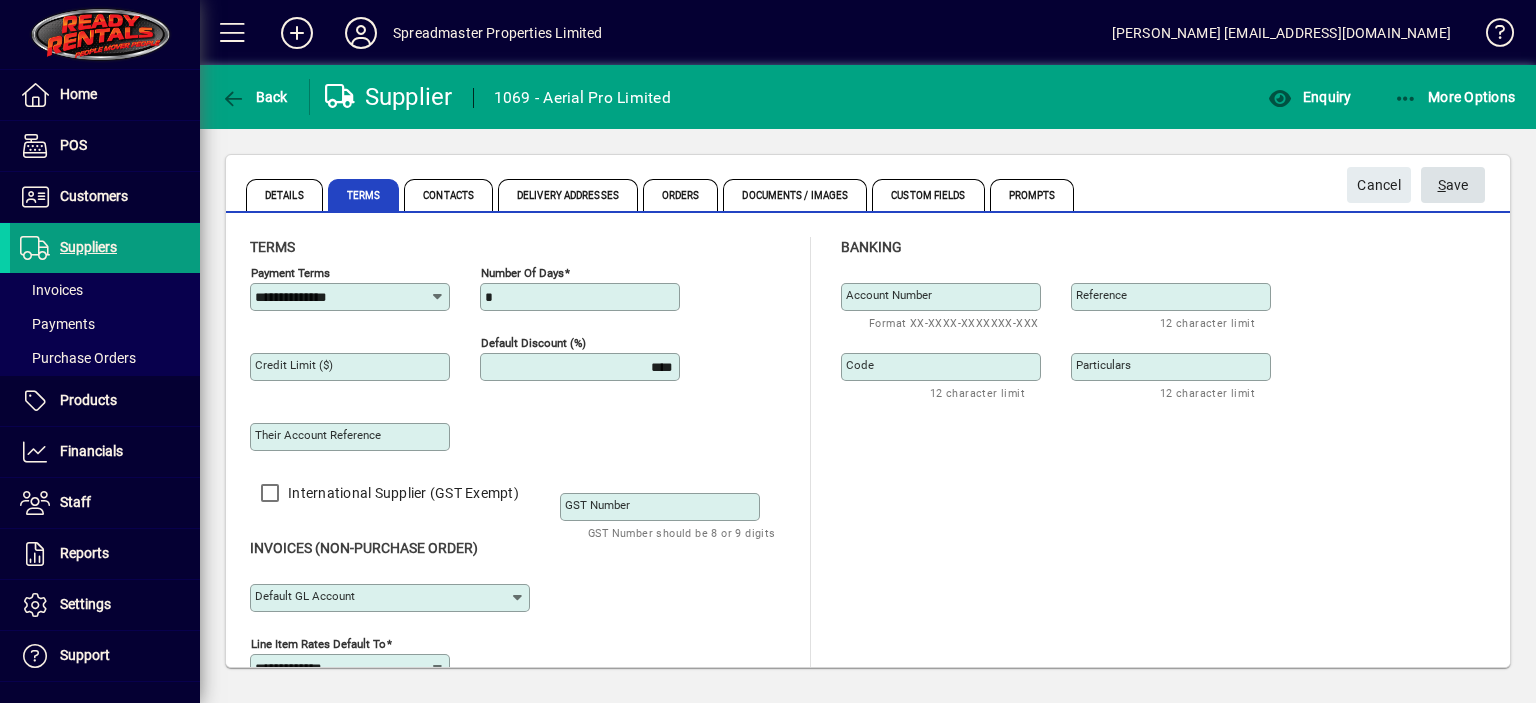 type on "*" 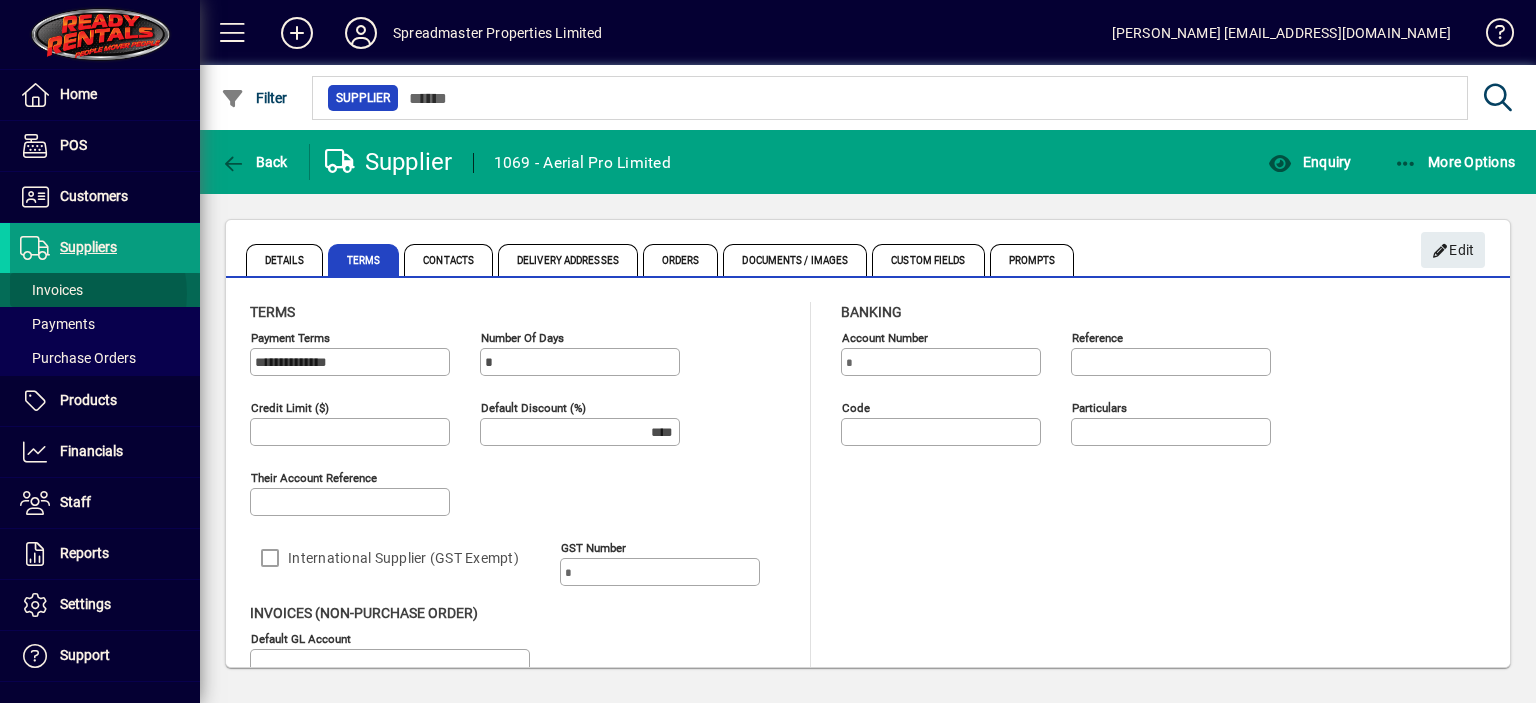click on "Invoices" at bounding box center [51, 290] 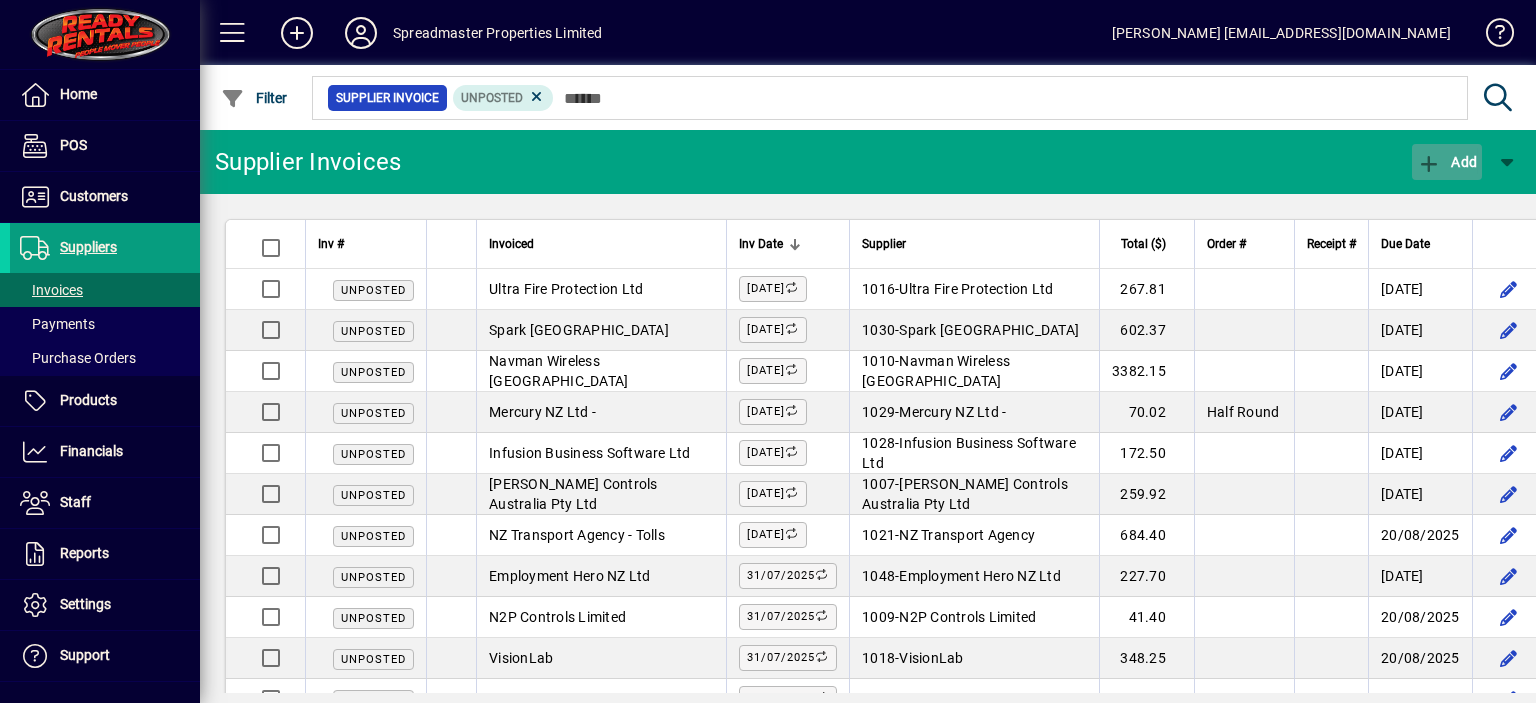 click on "Add" 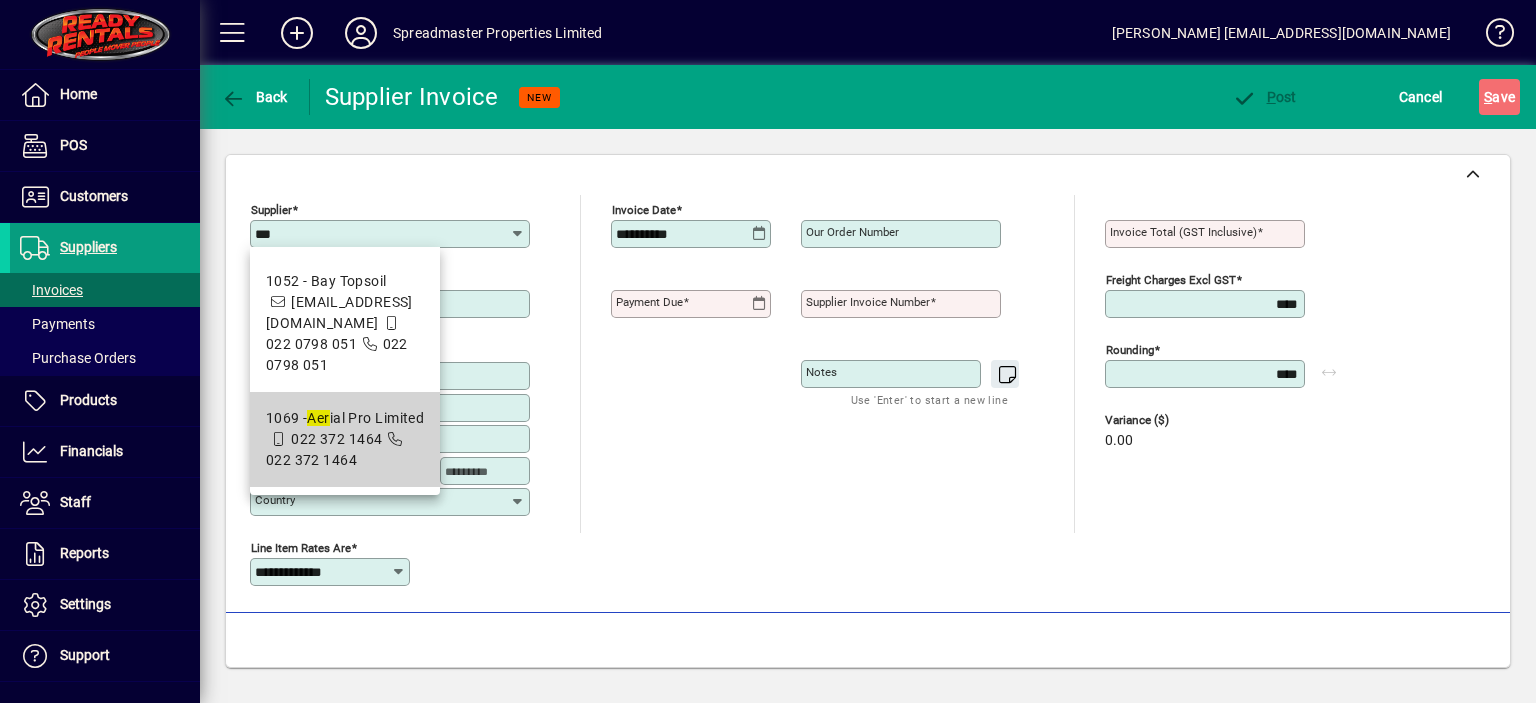 click on "1069 -  Aer ial Pro Limited" at bounding box center (345, 418) 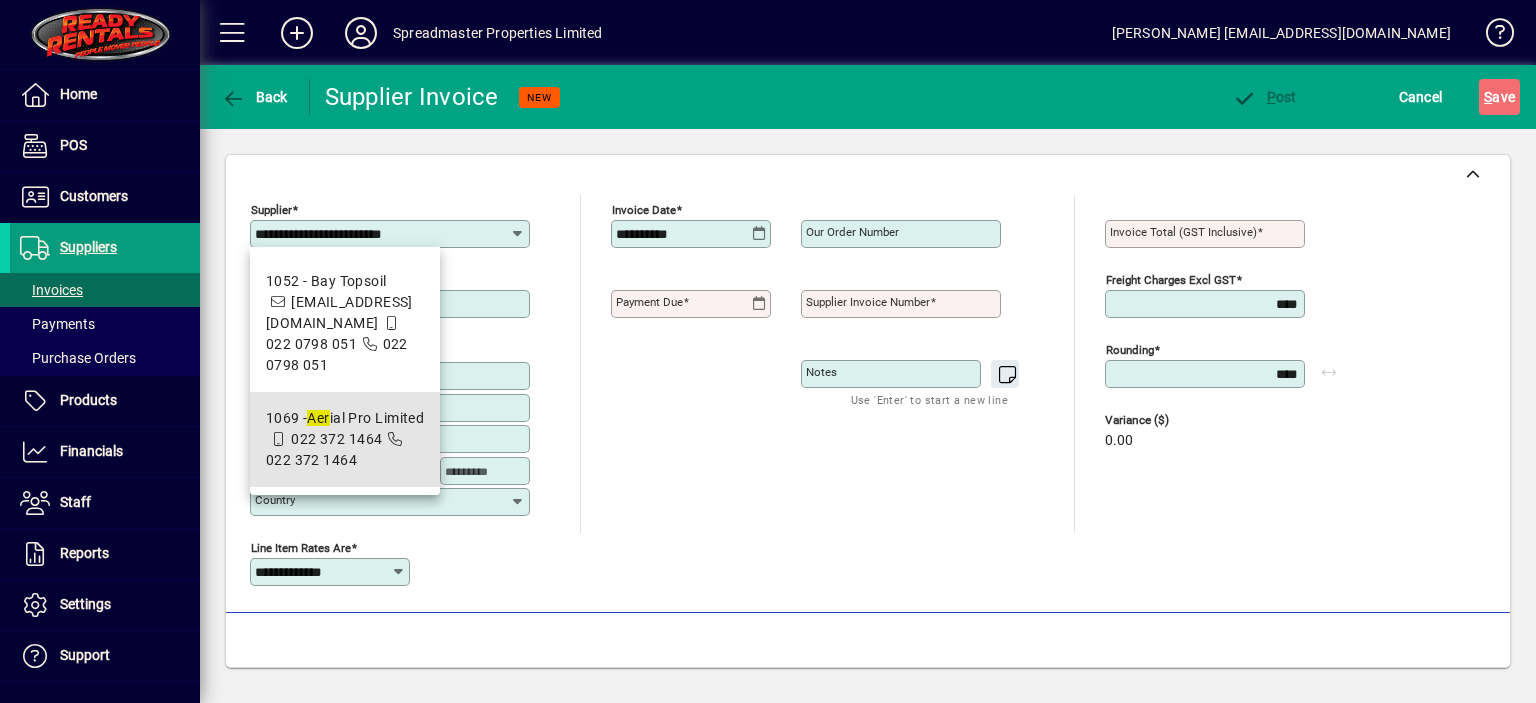 type on "**********" 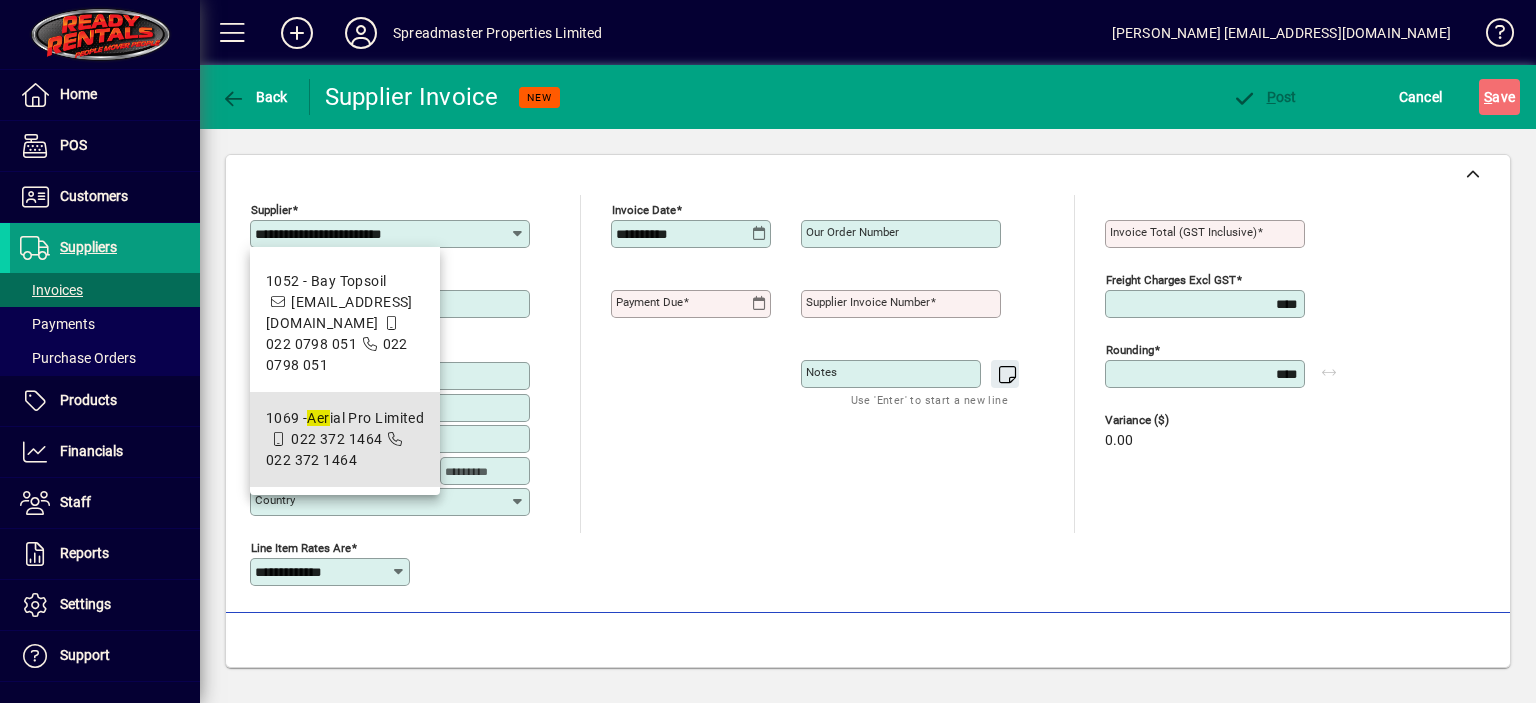 type on "*******" 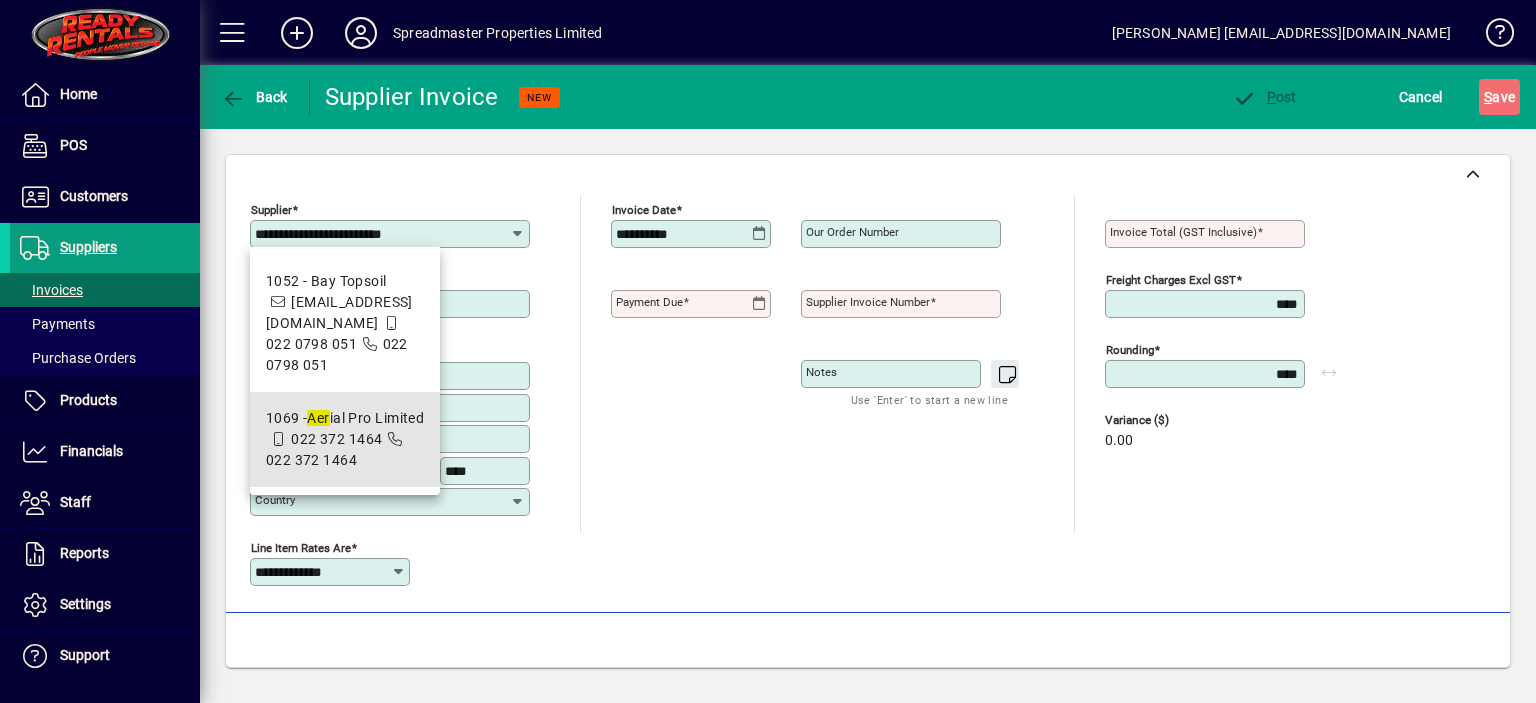 type on "**********" 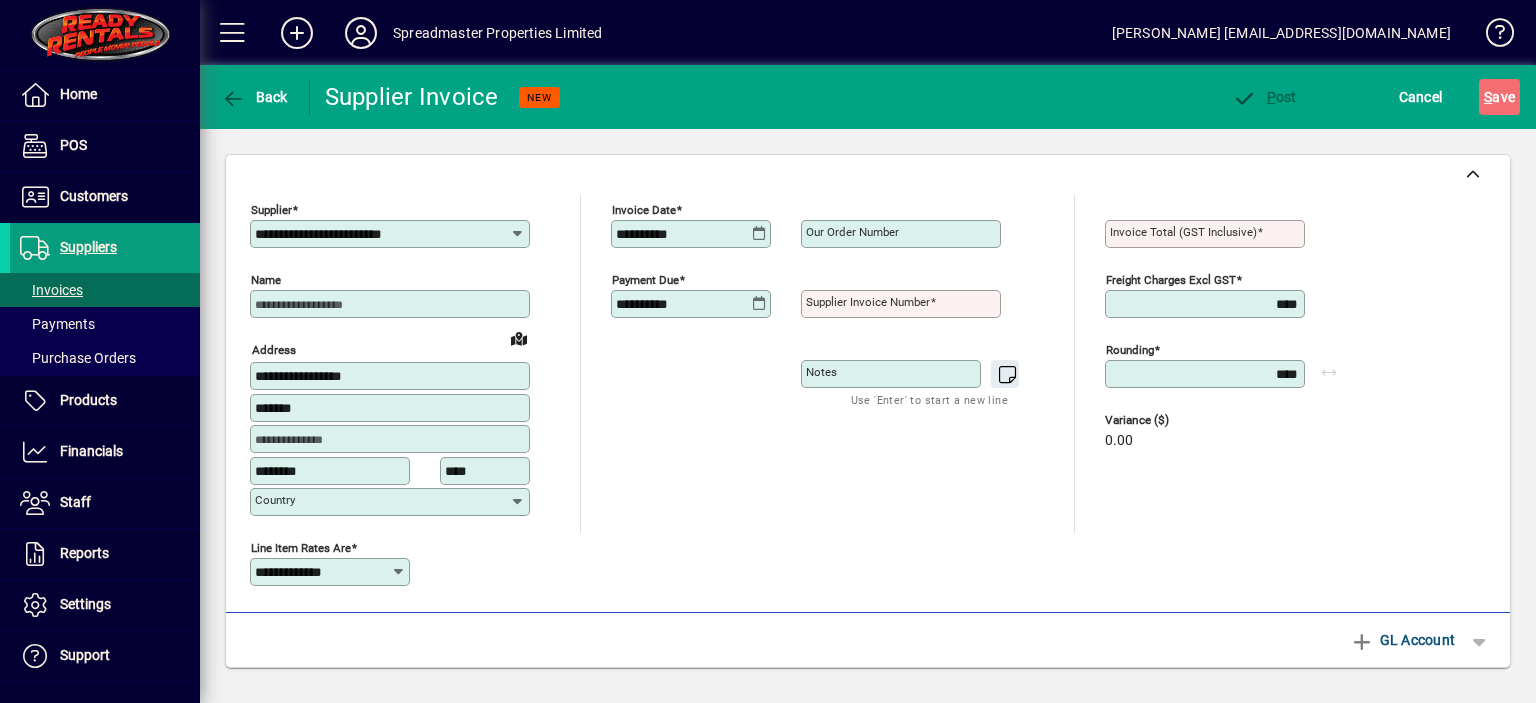 type on "**********" 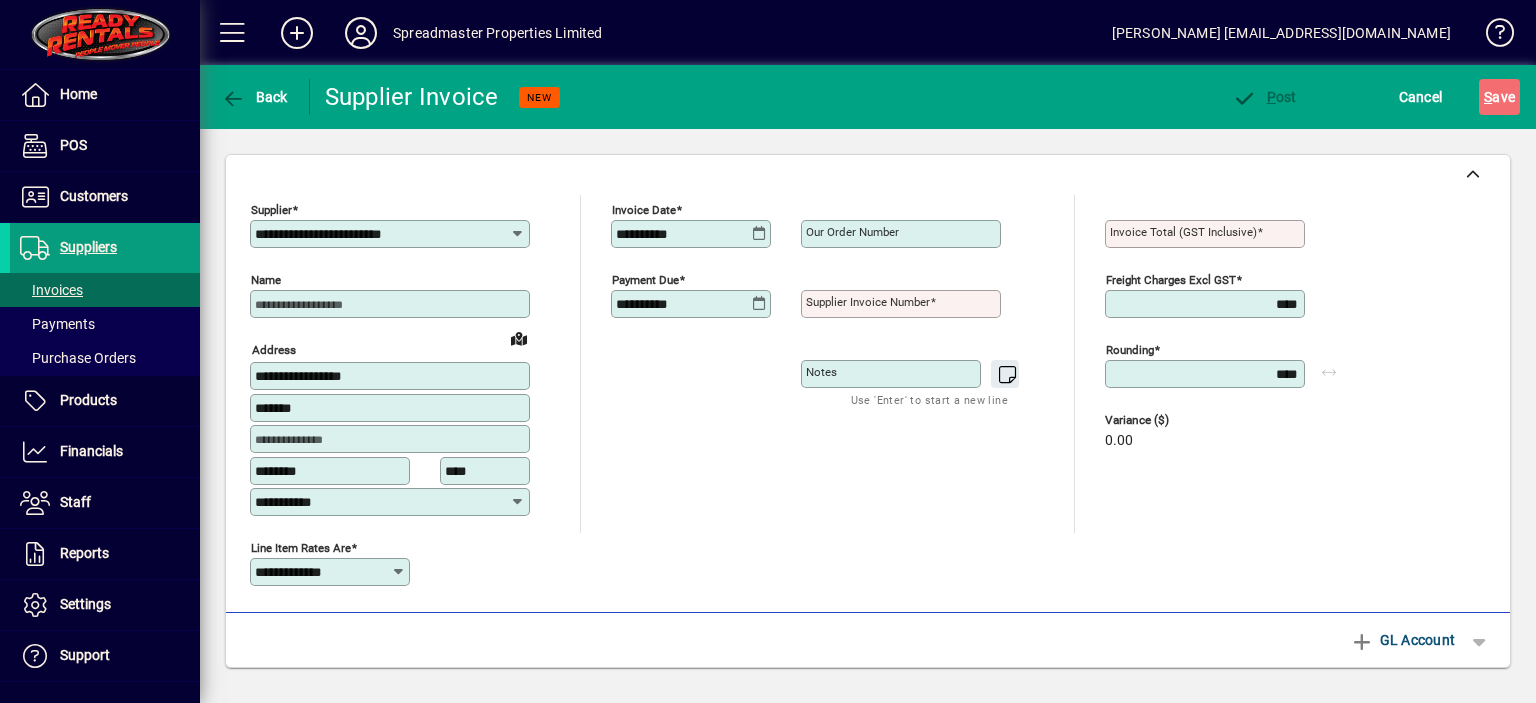 click 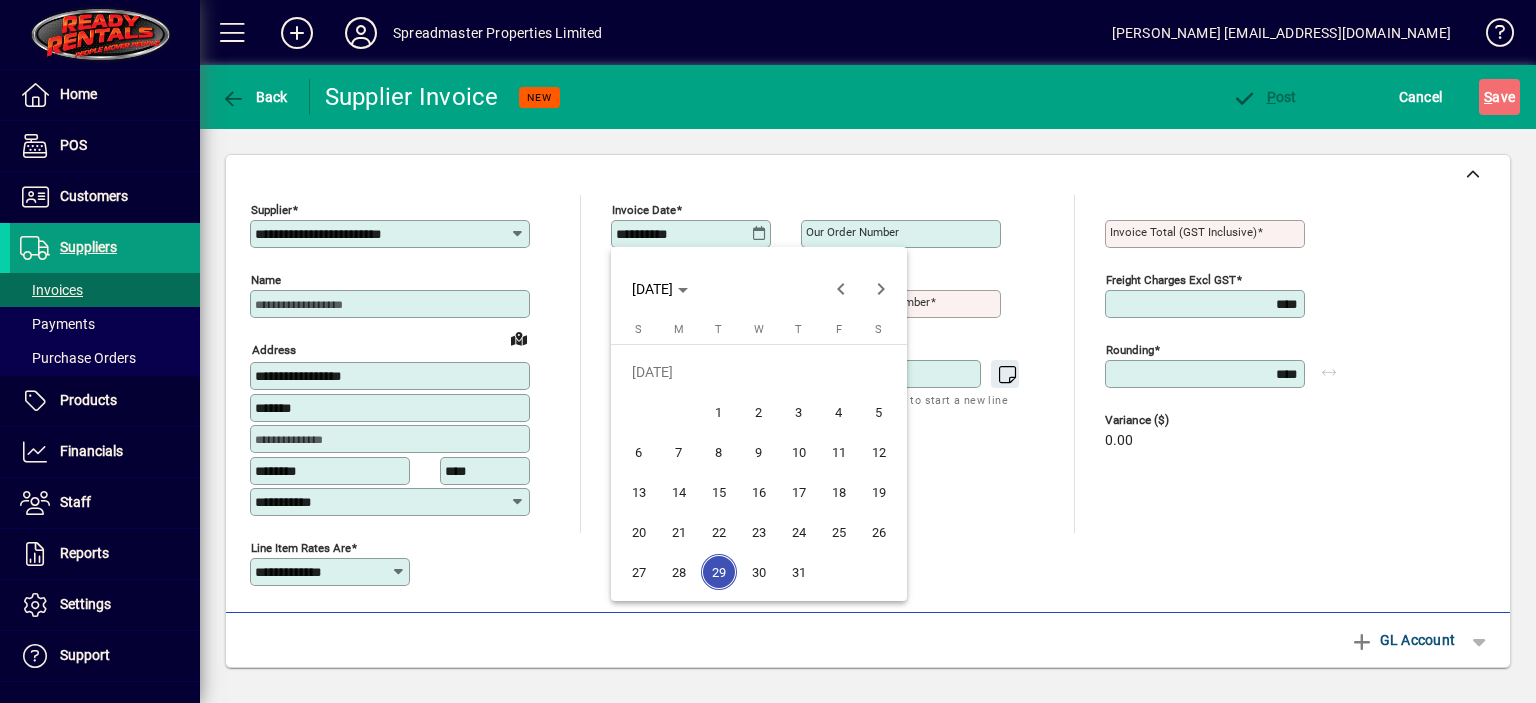 click on "12" at bounding box center (879, 452) 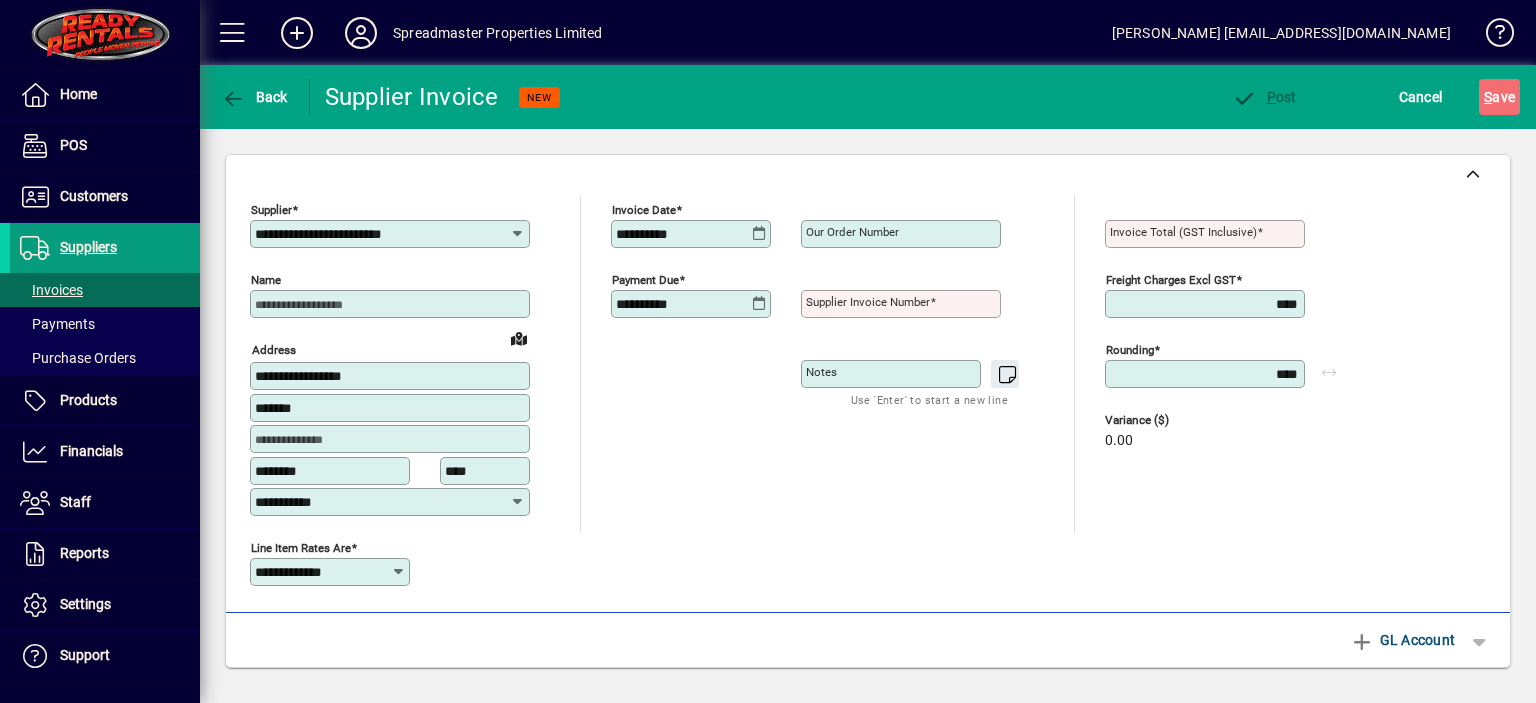 click on "Supplier invoice number" at bounding box center [868, 302] 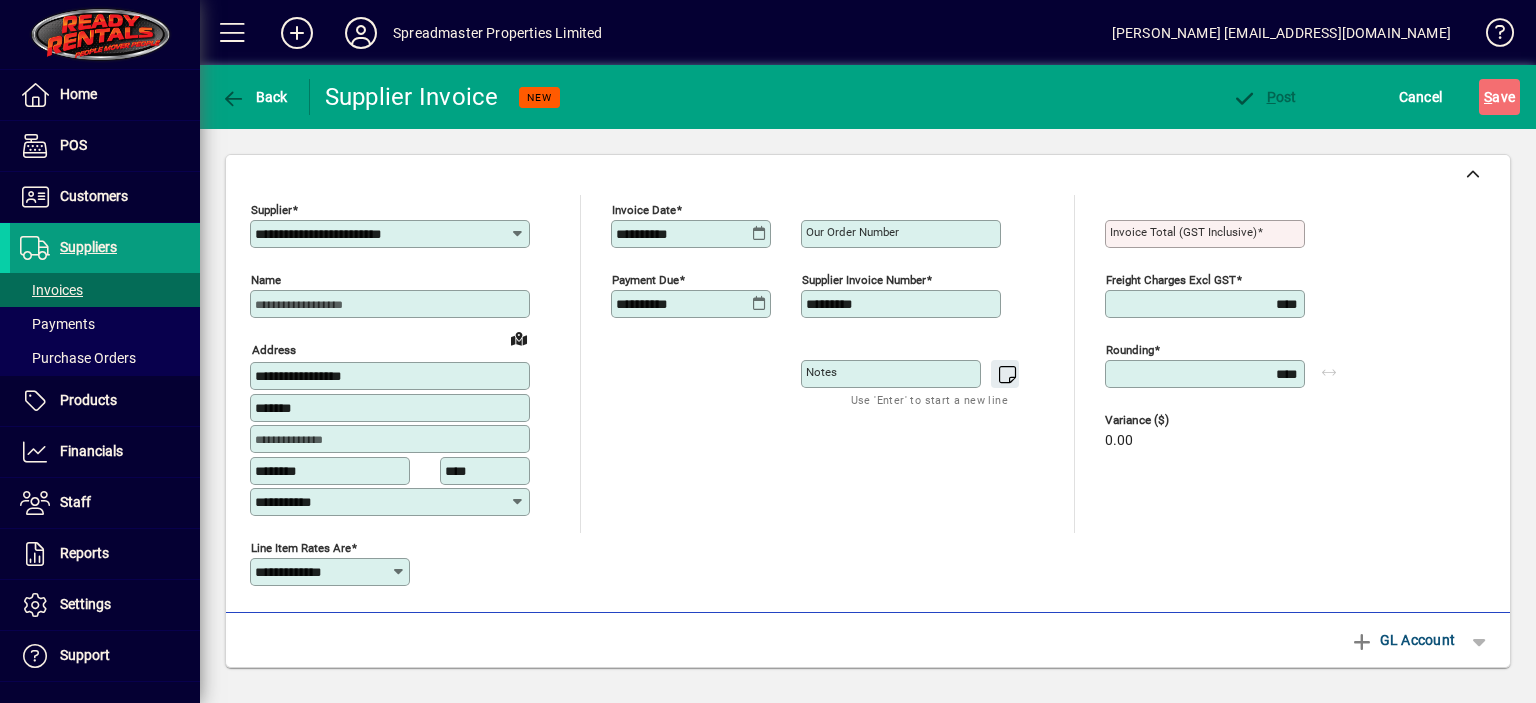 type on "*********" 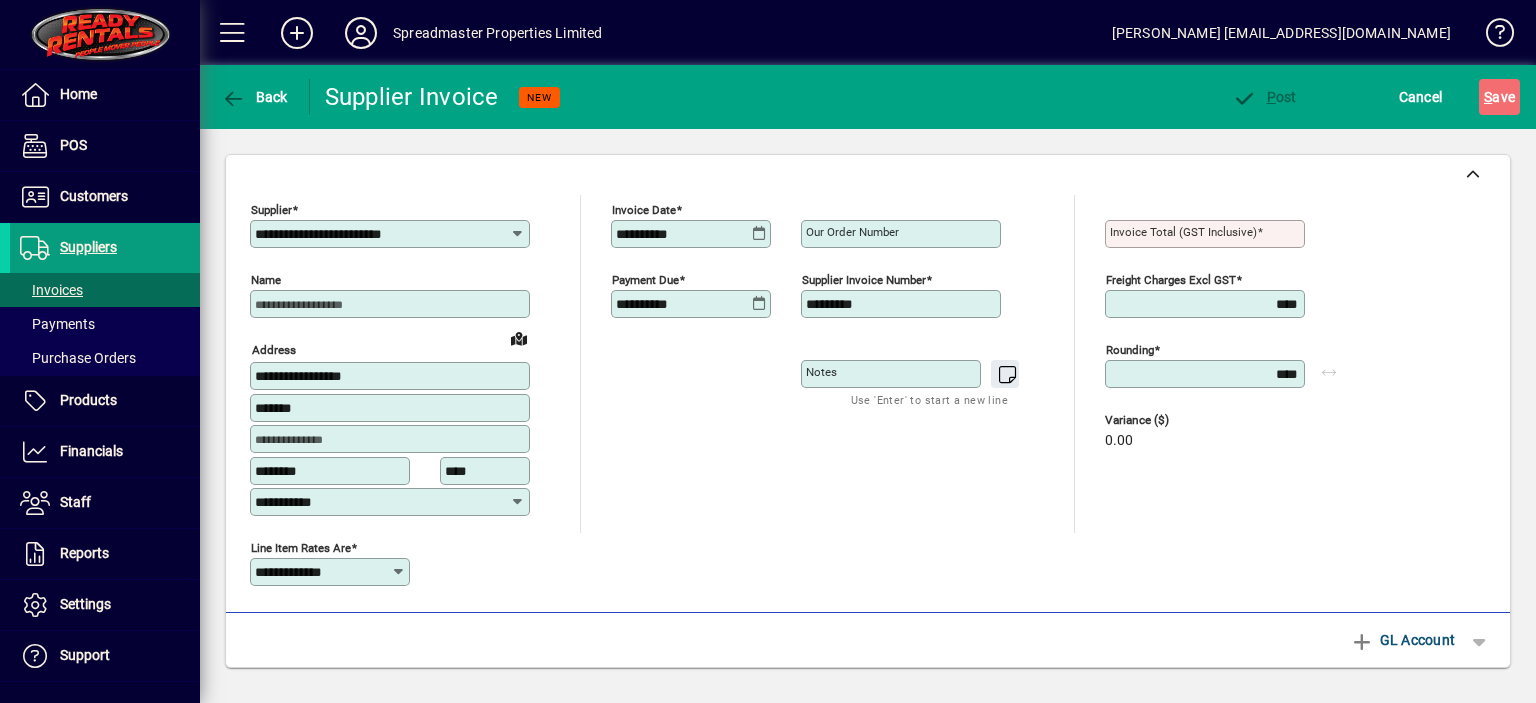 click on "Invoice Total (GST inclusive)" at bounding box center [1186, 231] 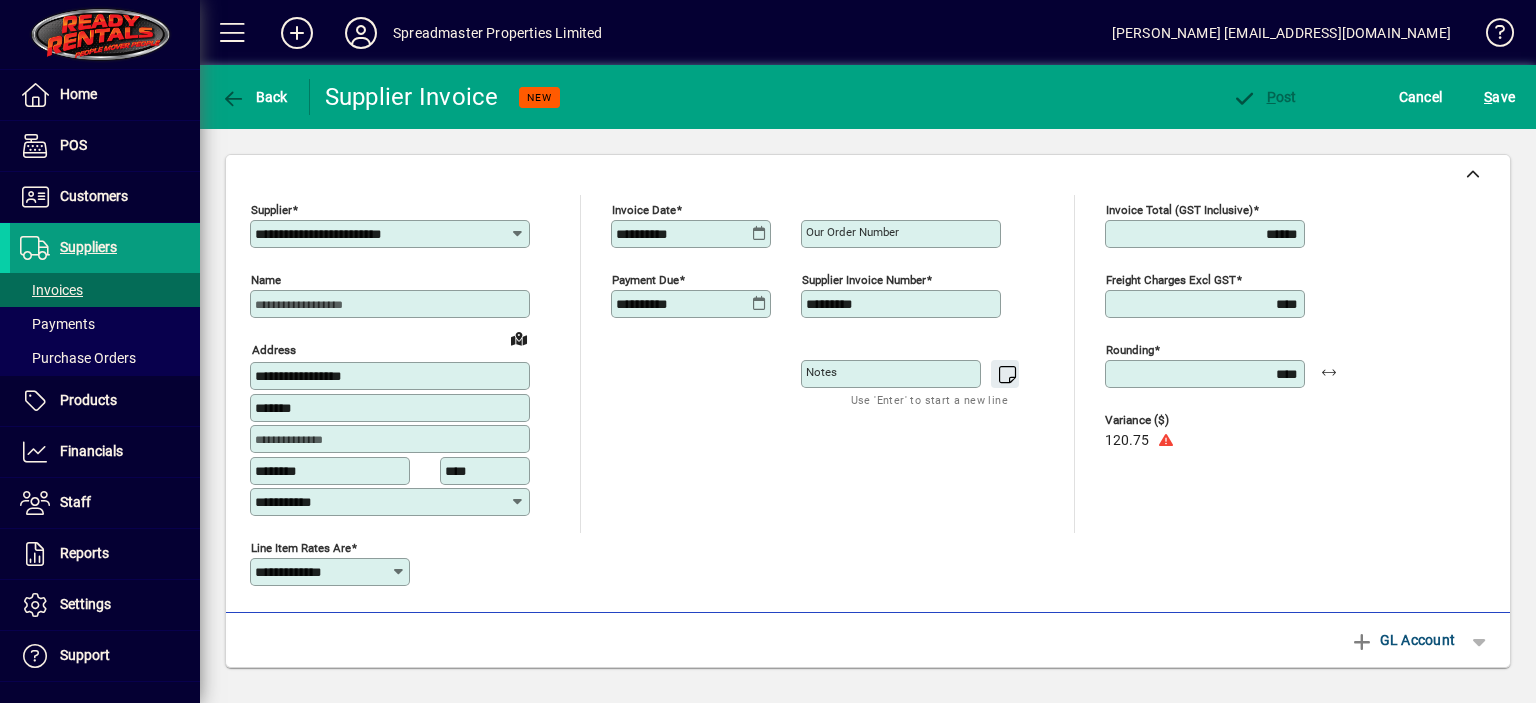 type on "******" 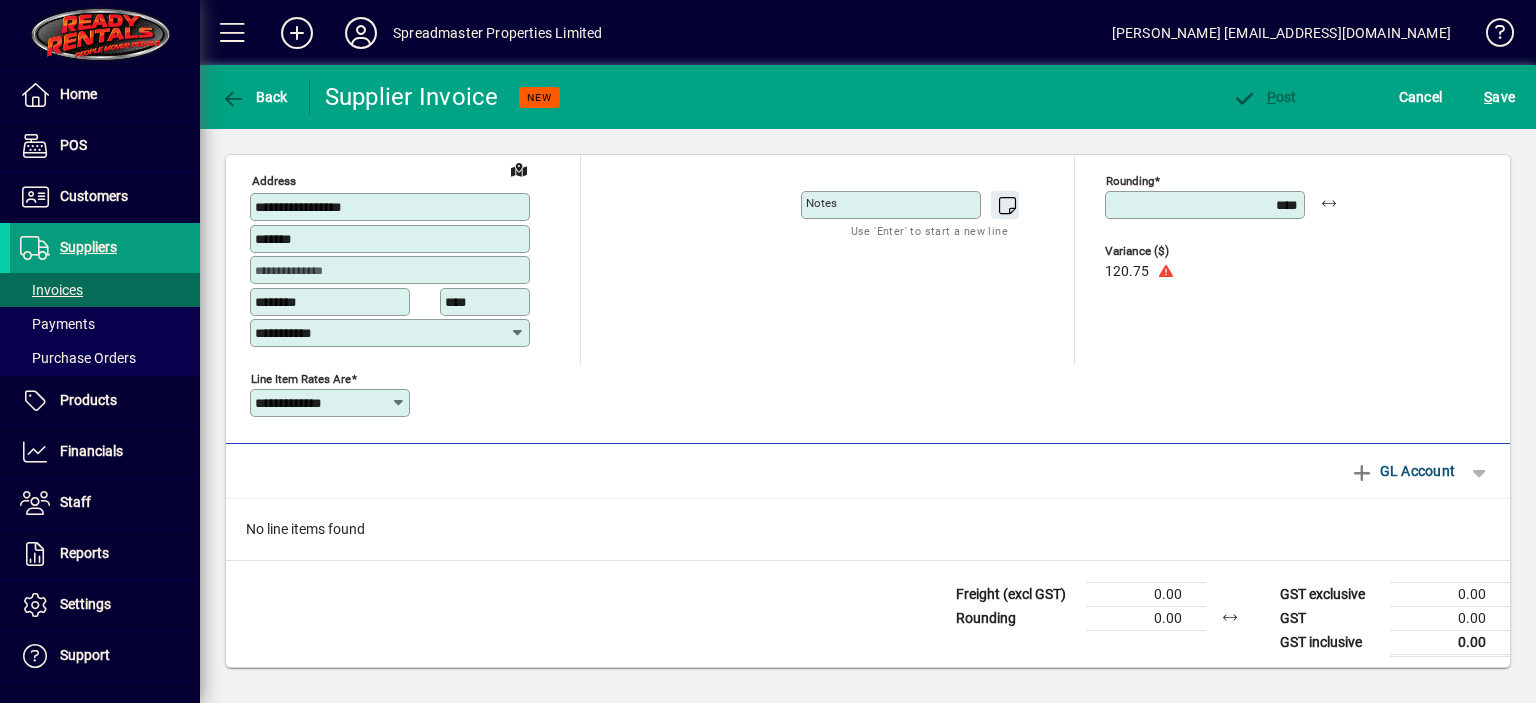 scroll, scrollTop: 170, scrollLeft: 0, axis: vertical 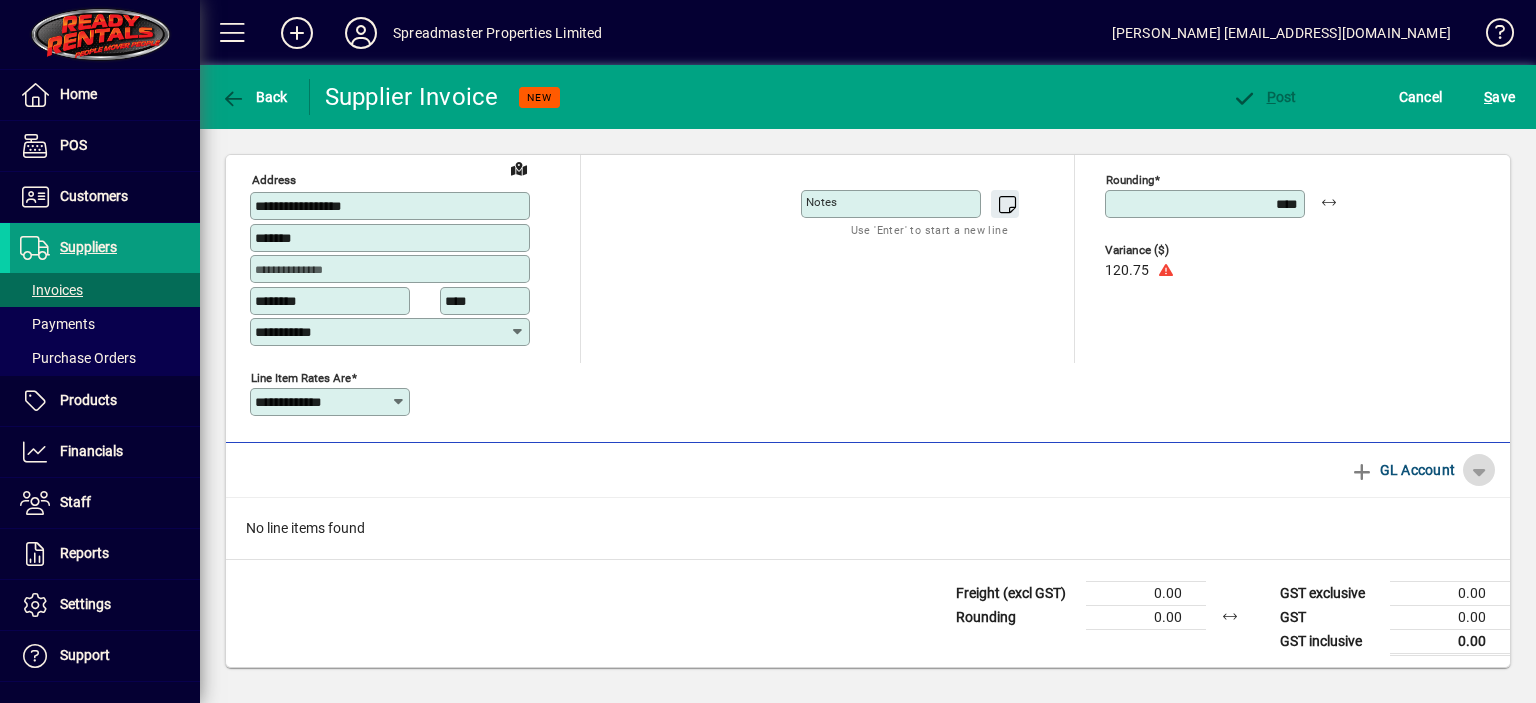 click 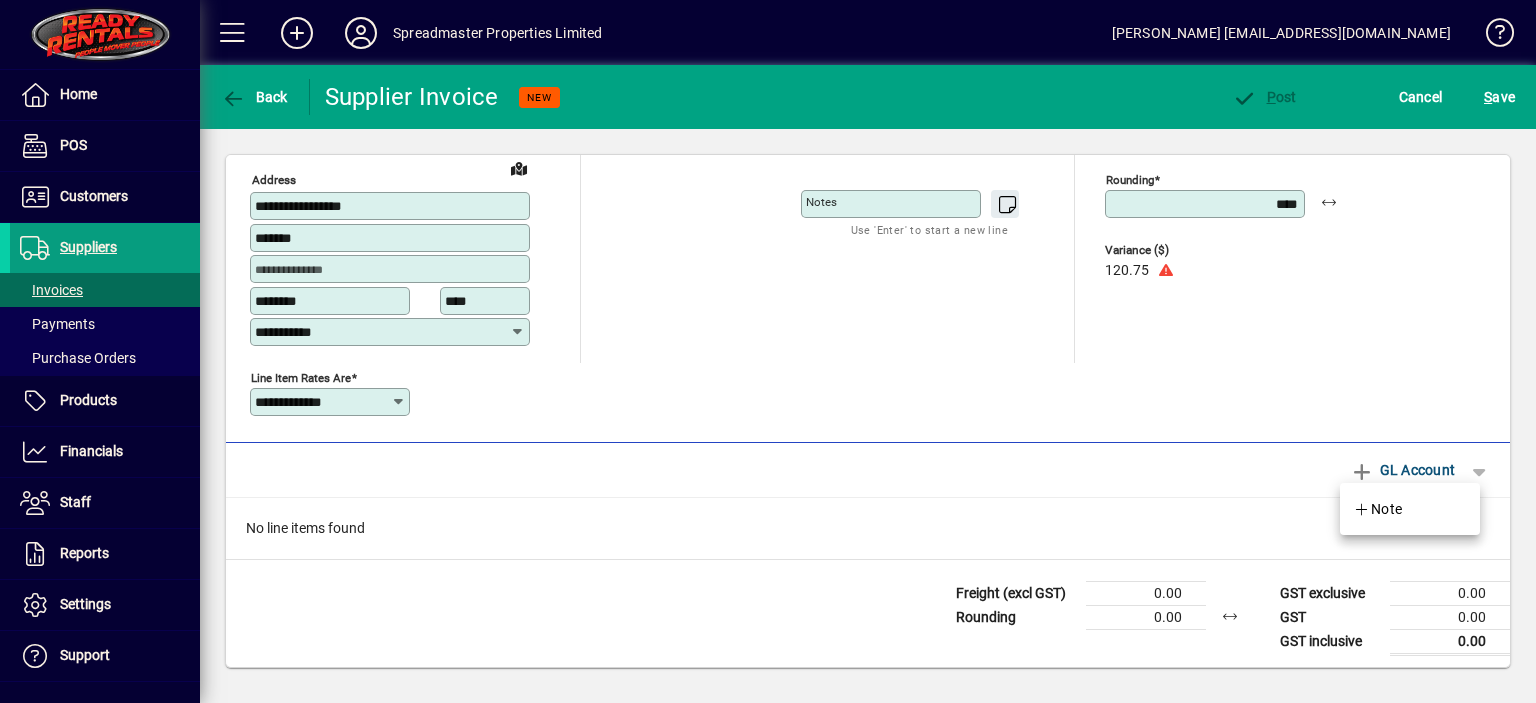 click at bounding box center [768, 351] 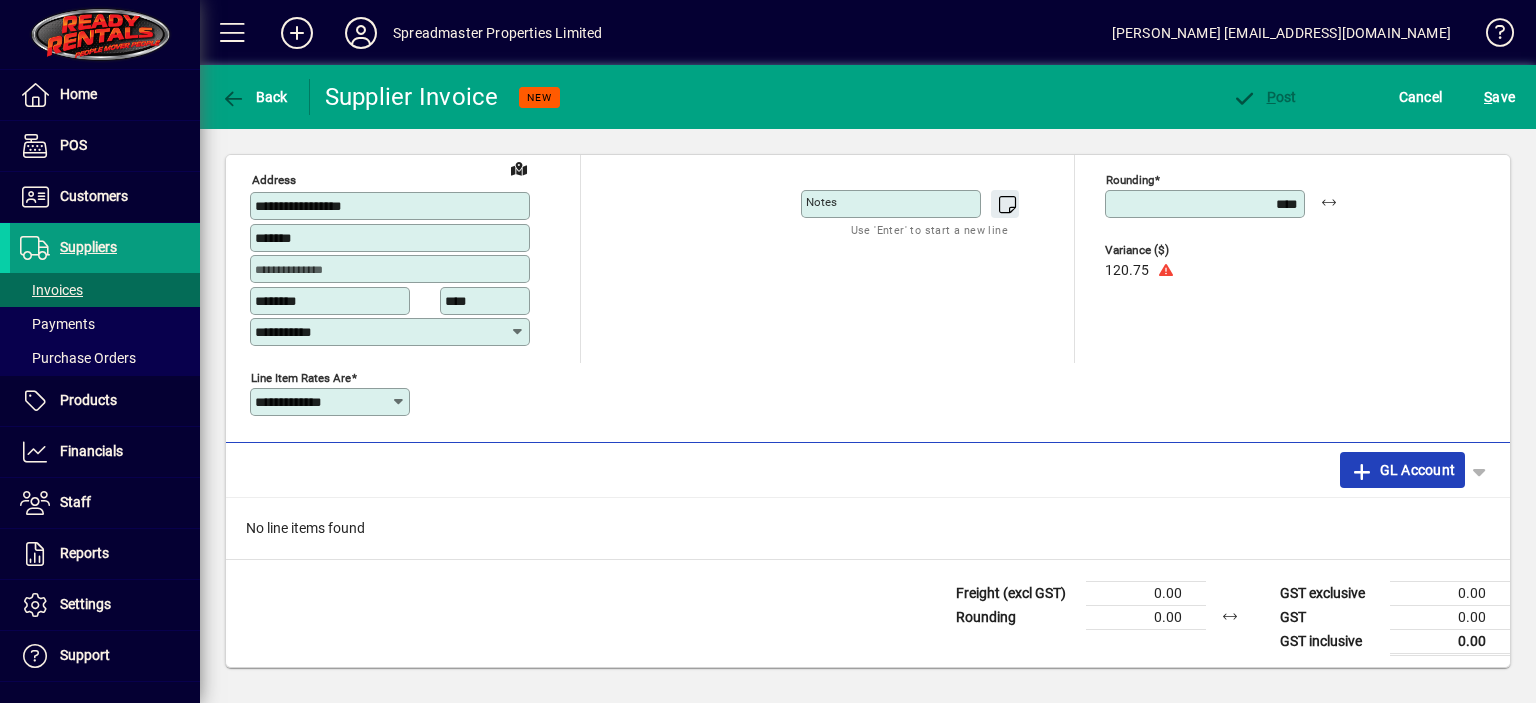 click 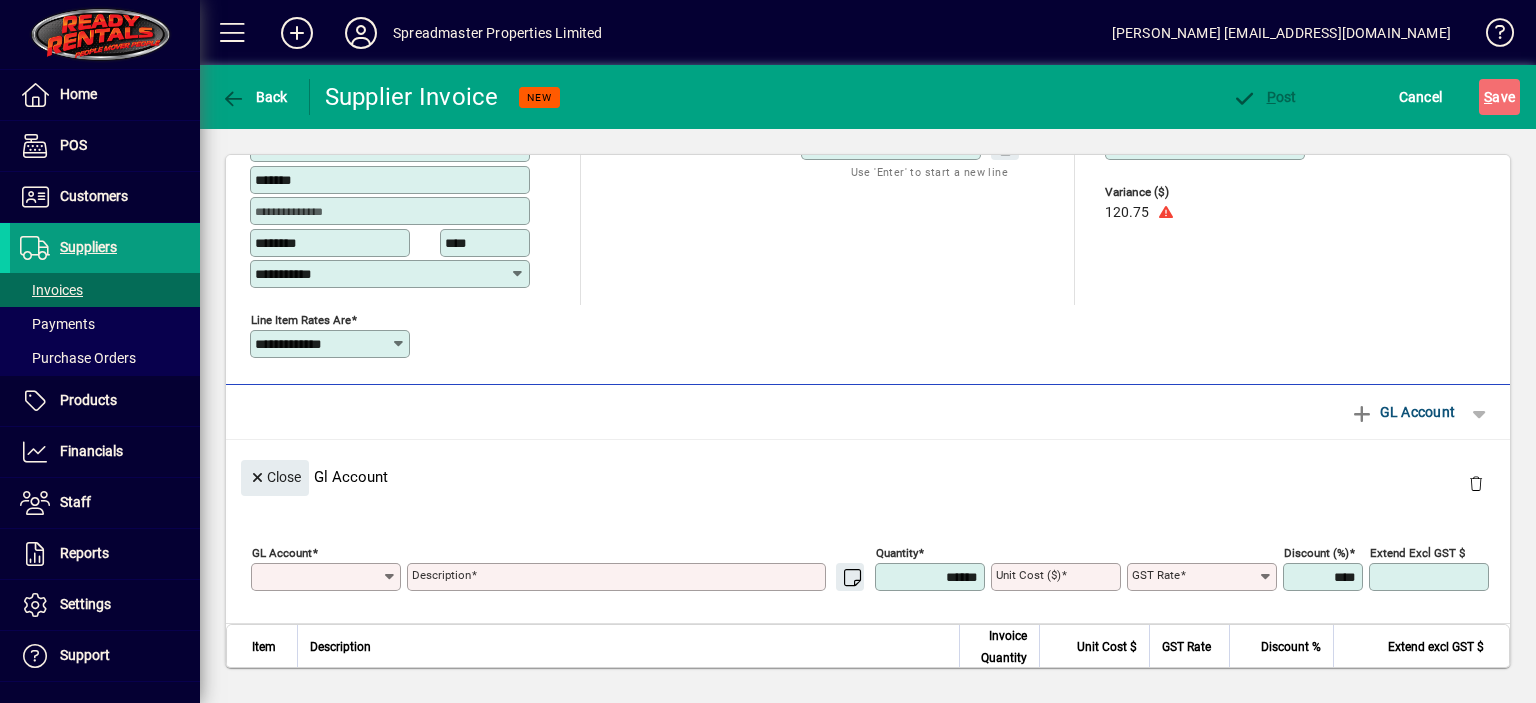 scroll, scrollTop: 11, scrollLeft: 0, axis: vertical 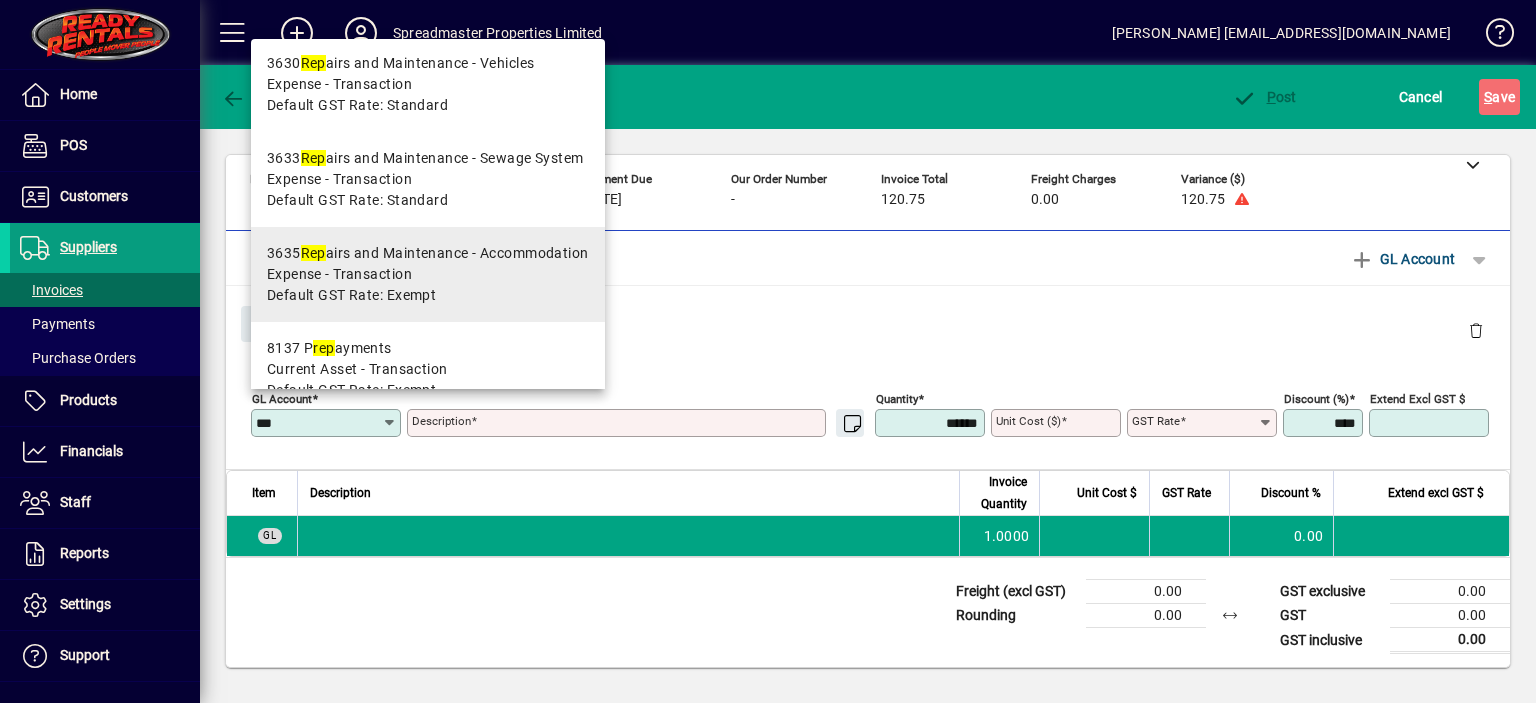 click on "3635  Rep airs and Maintenance - Accommodation" at bounding box center (428, 253) 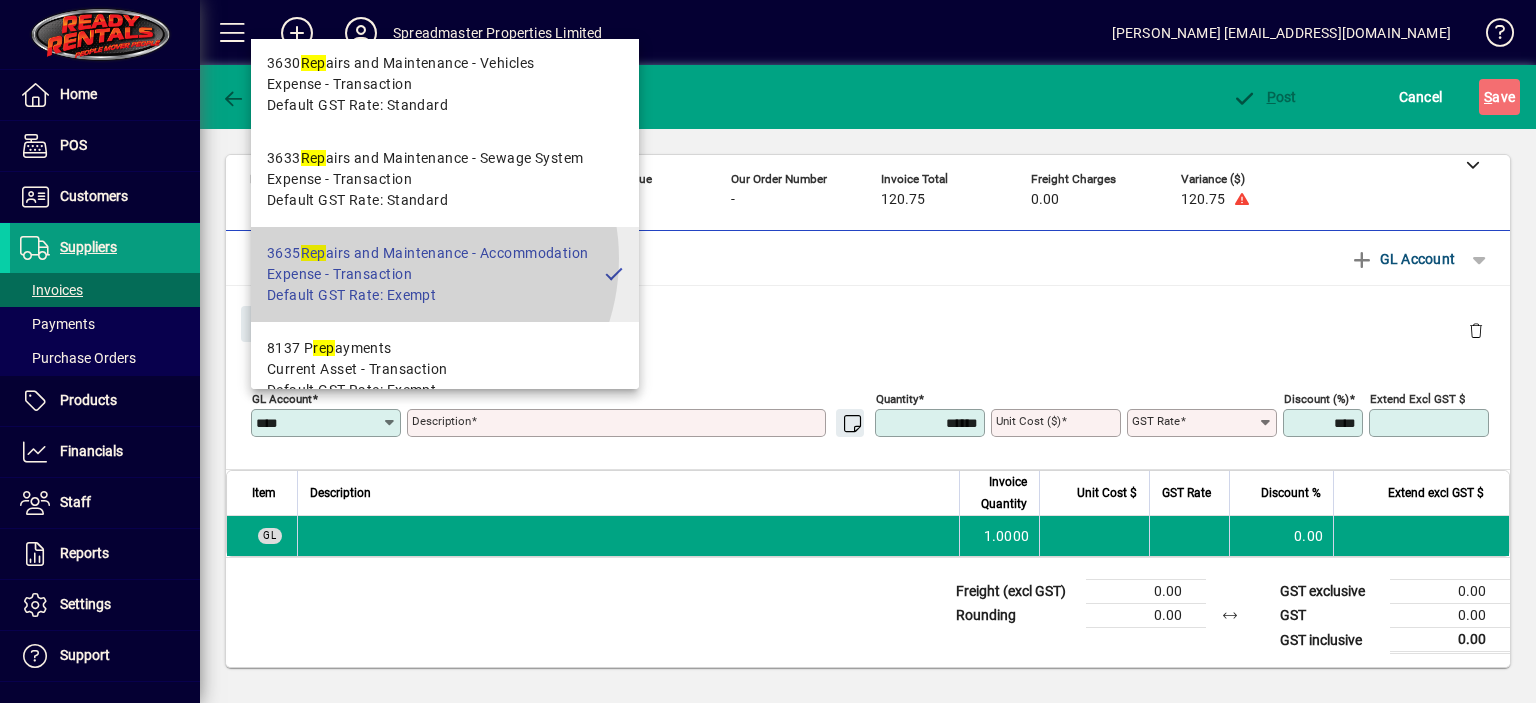 type on "**********" 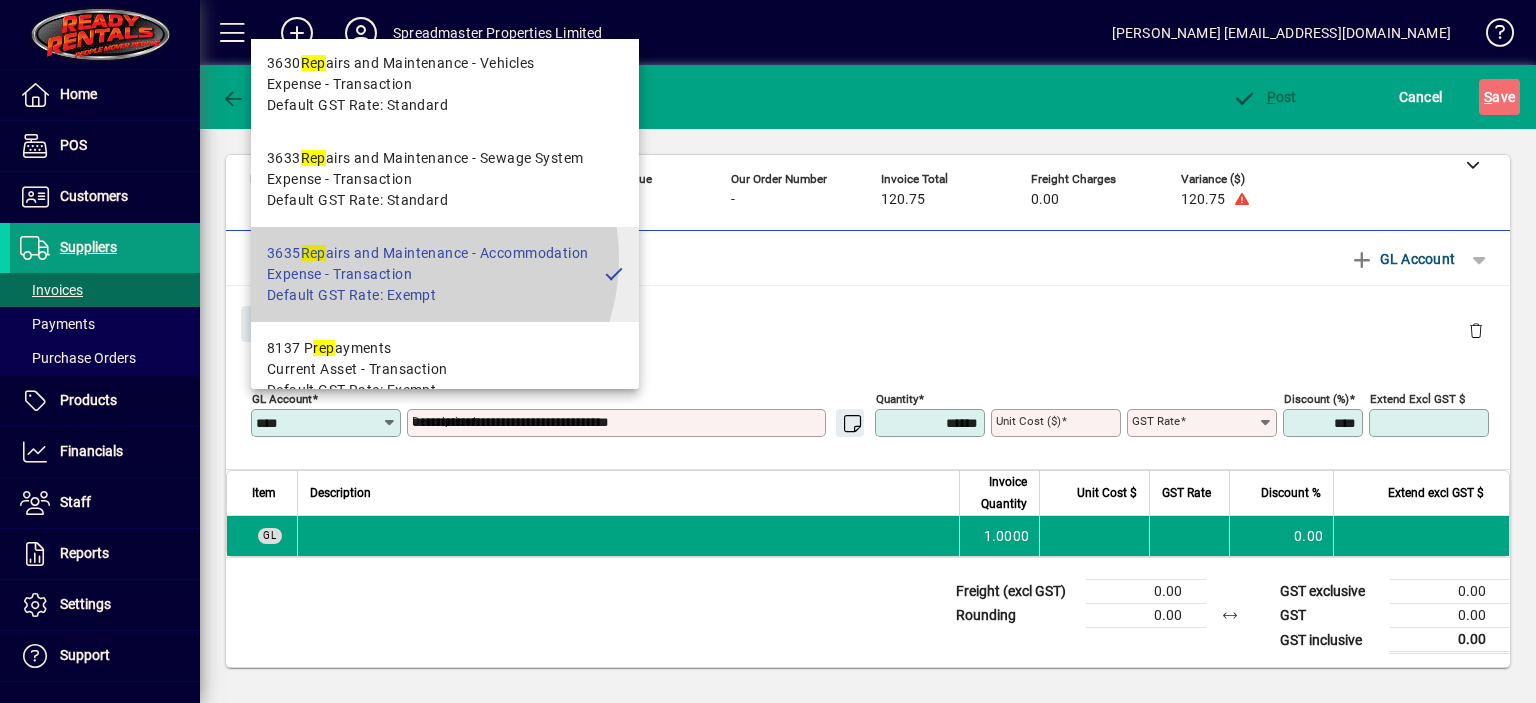 type on "****" 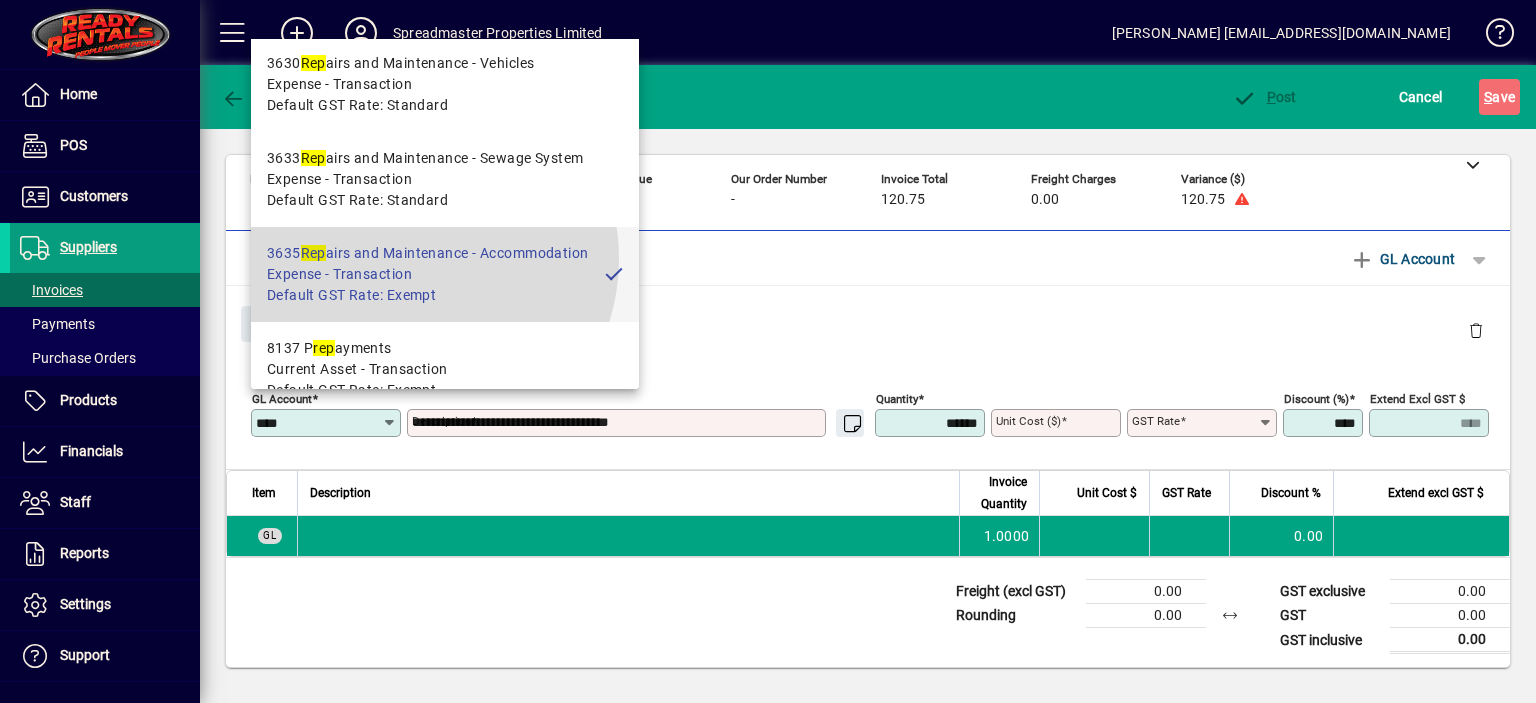 type on "******" 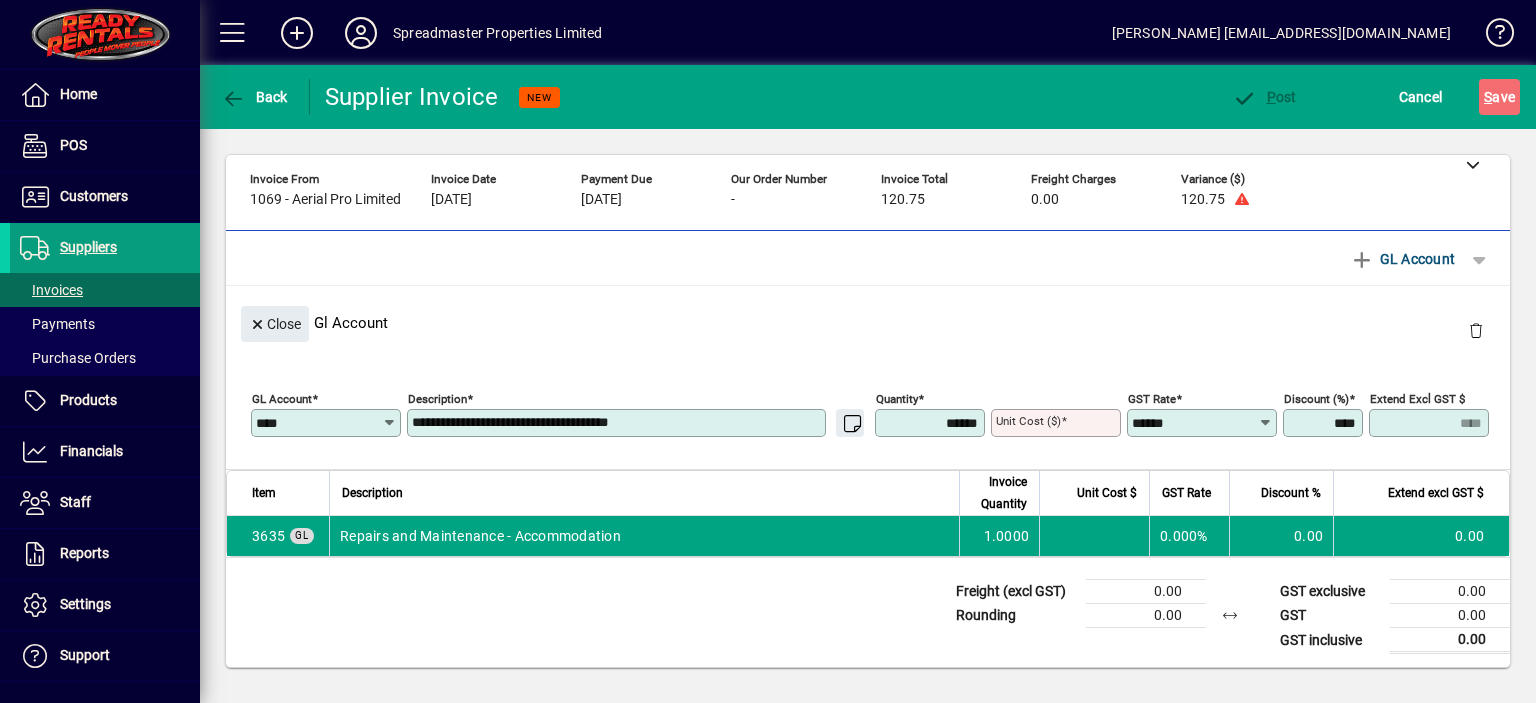 click on "**********" at bounding box center [618, 423] 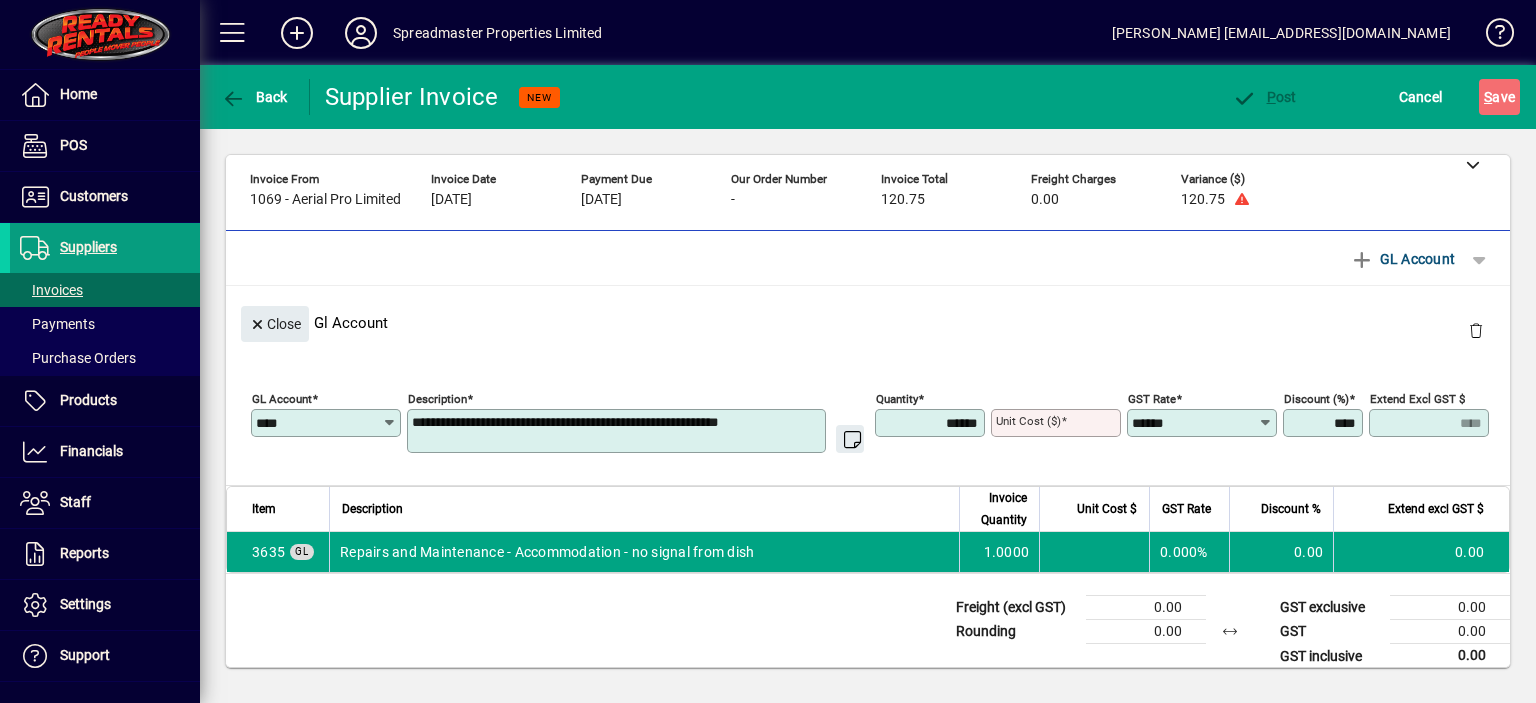 type on "**********" 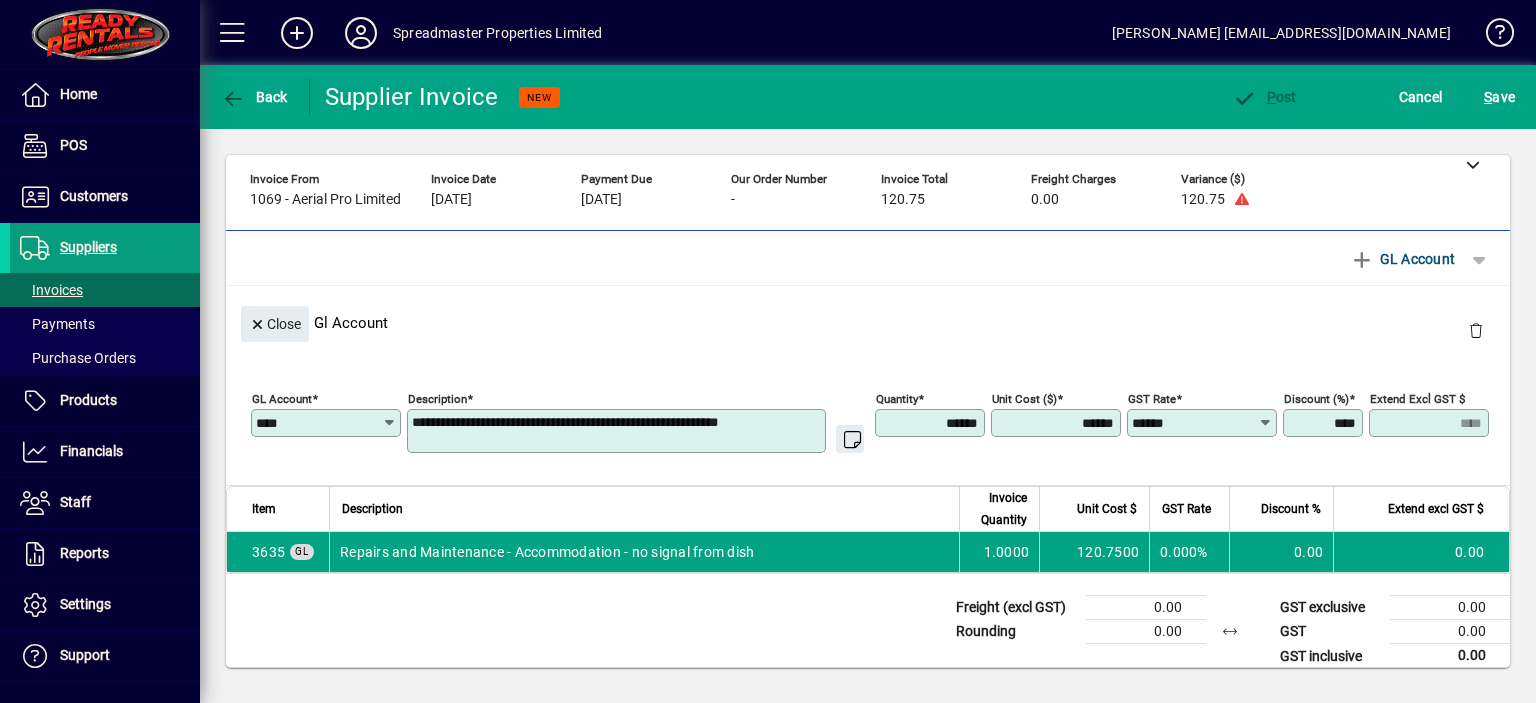 type on "********" 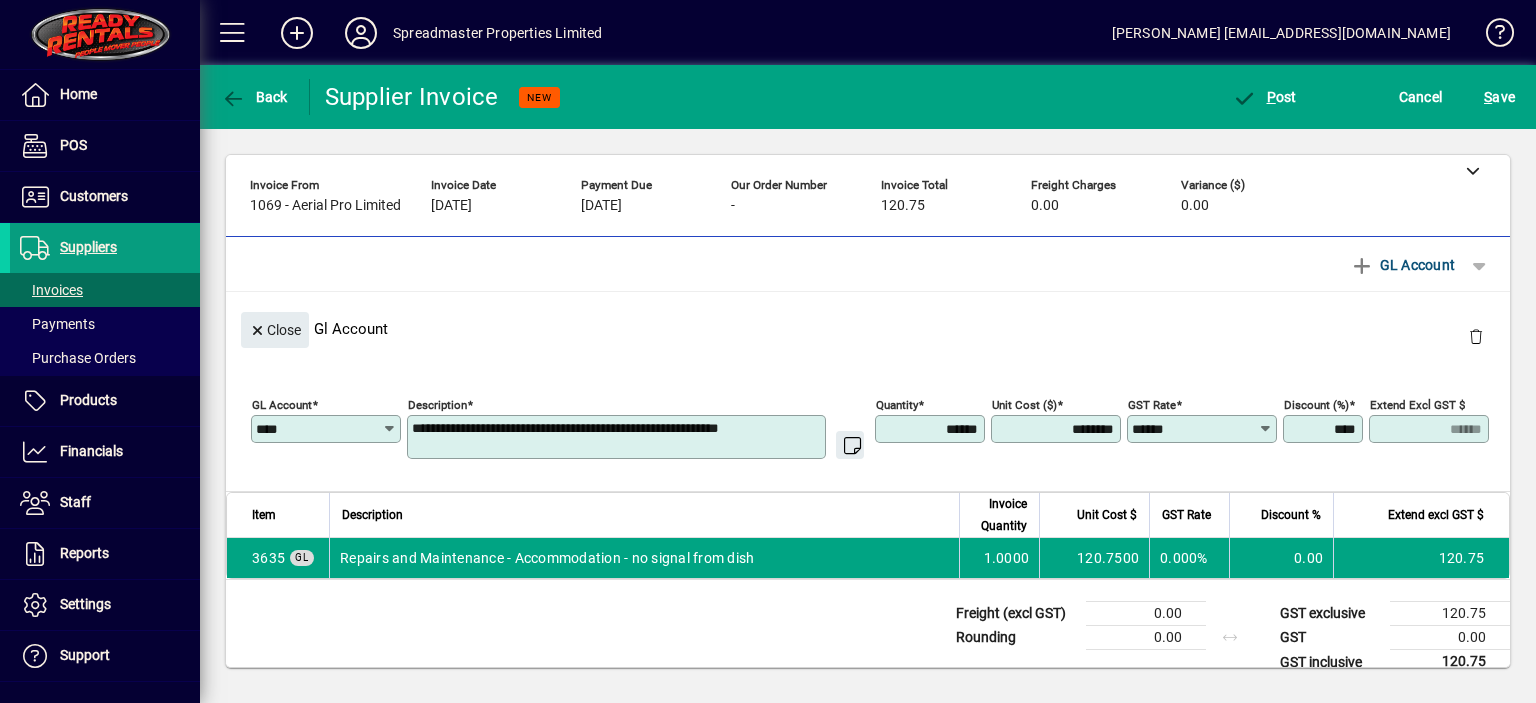 scroll, scrollTop: 0, scrollLeft: 0, axis: both 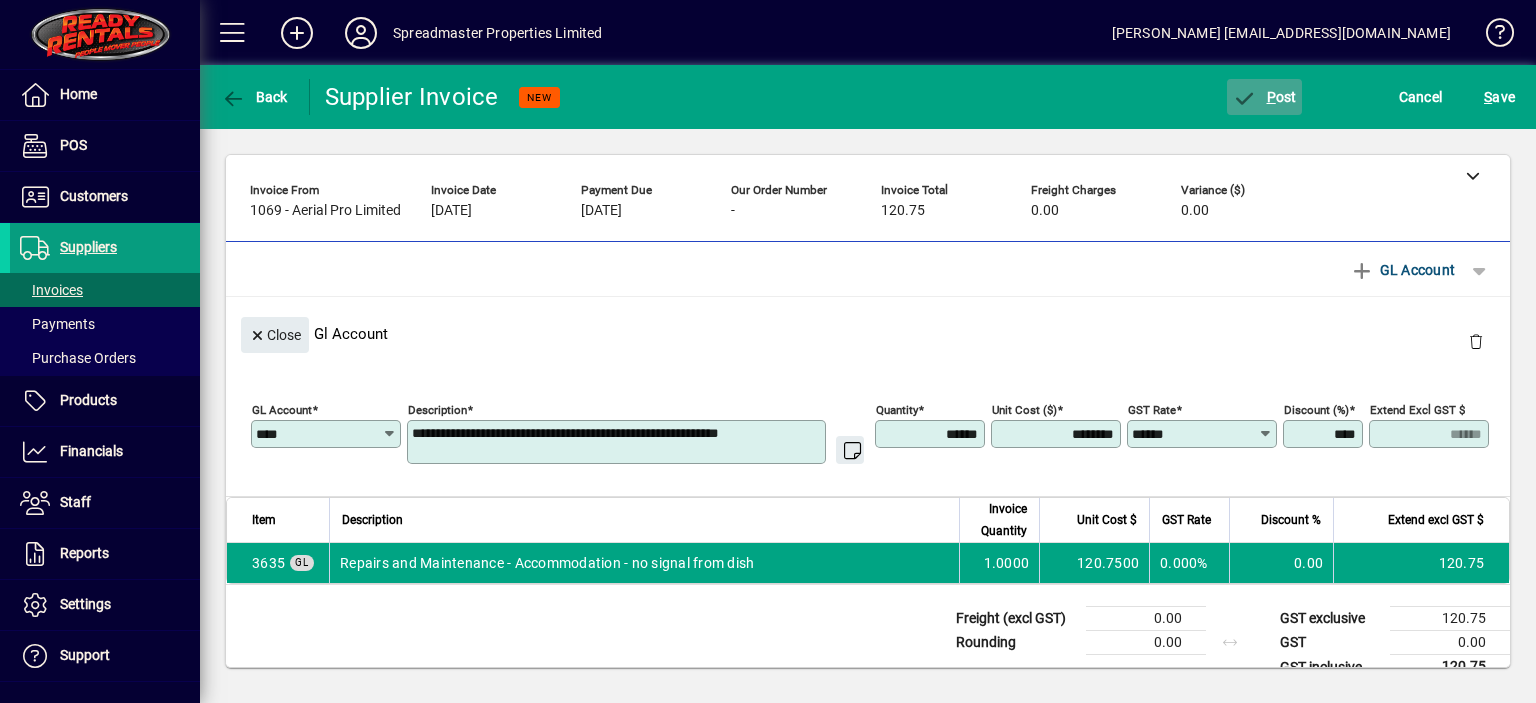 click on "P ost" 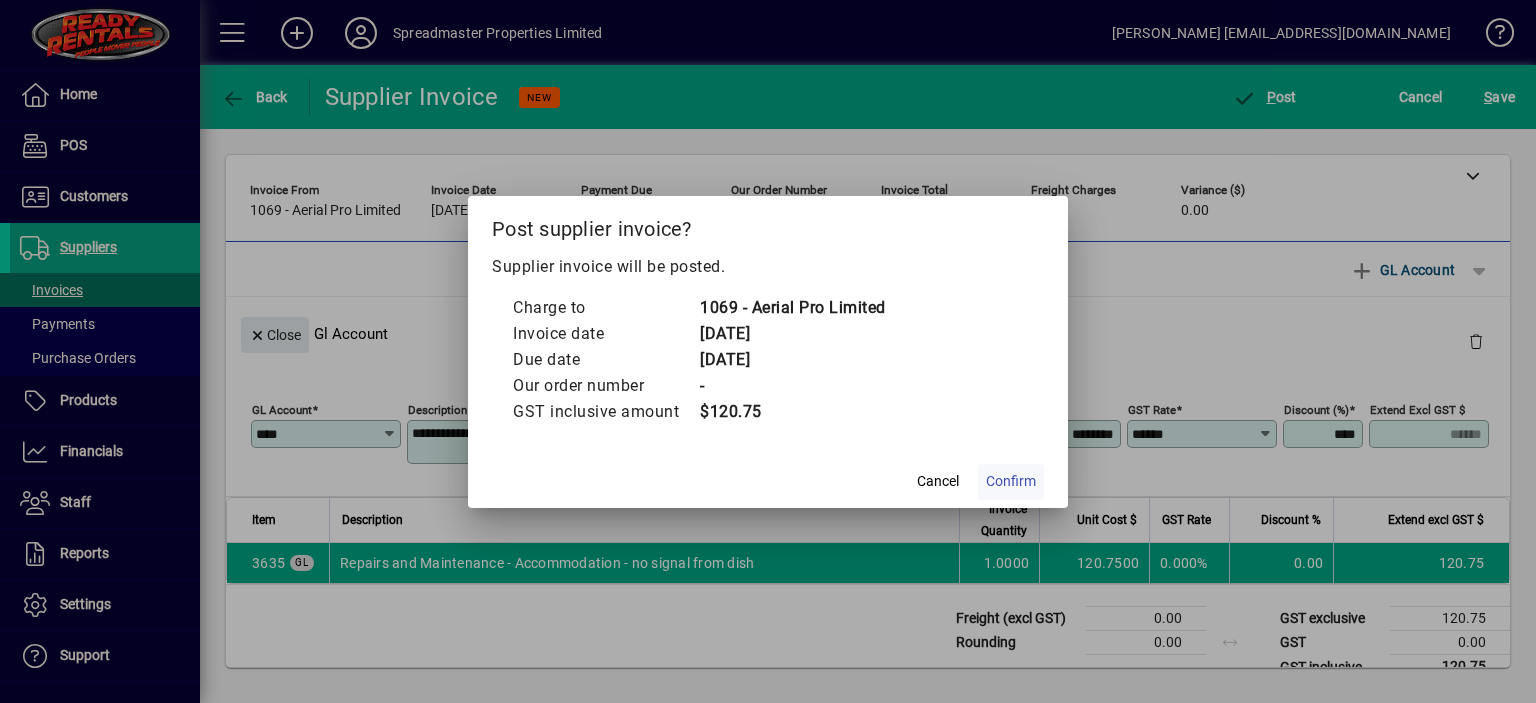 click on "Confirm" 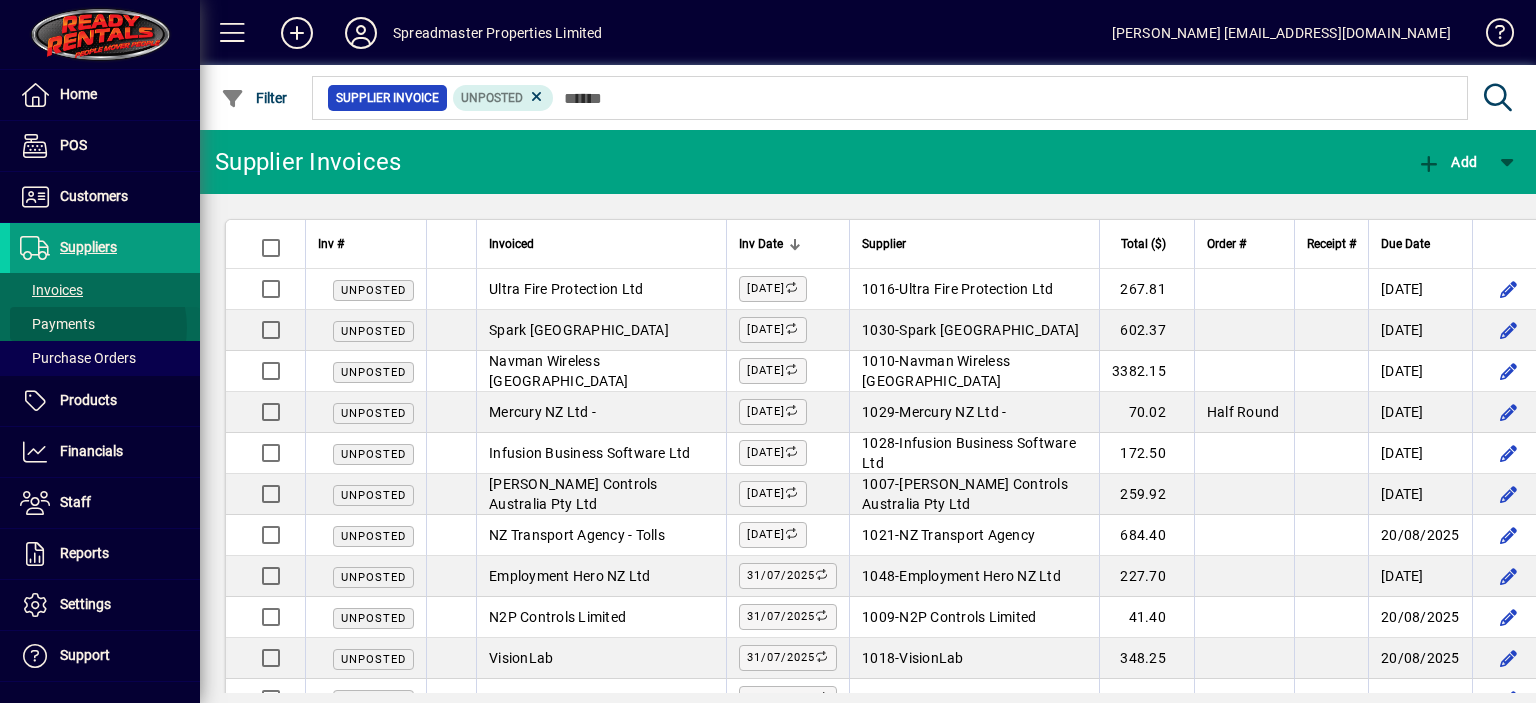 click on "Payments" at bounding box center [57, 324] 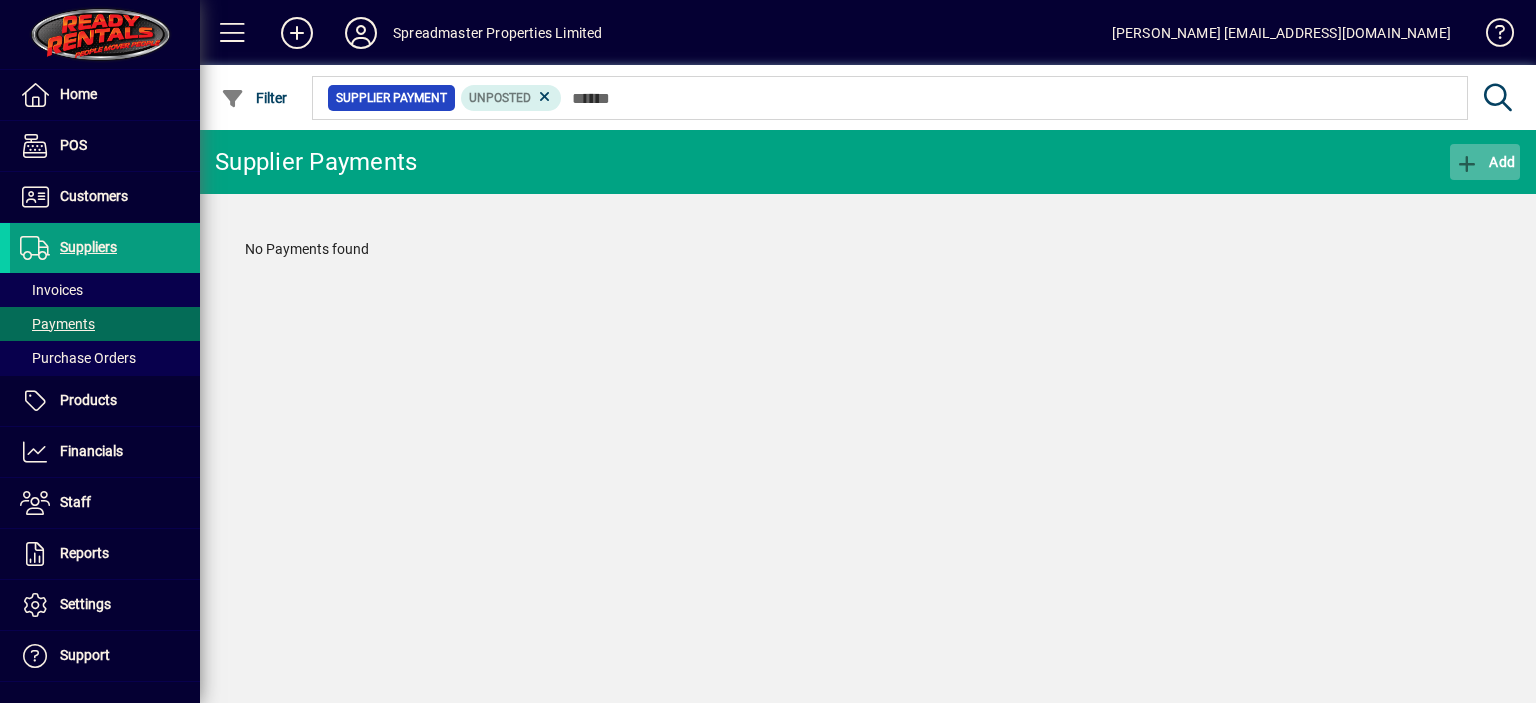 click on "Add" 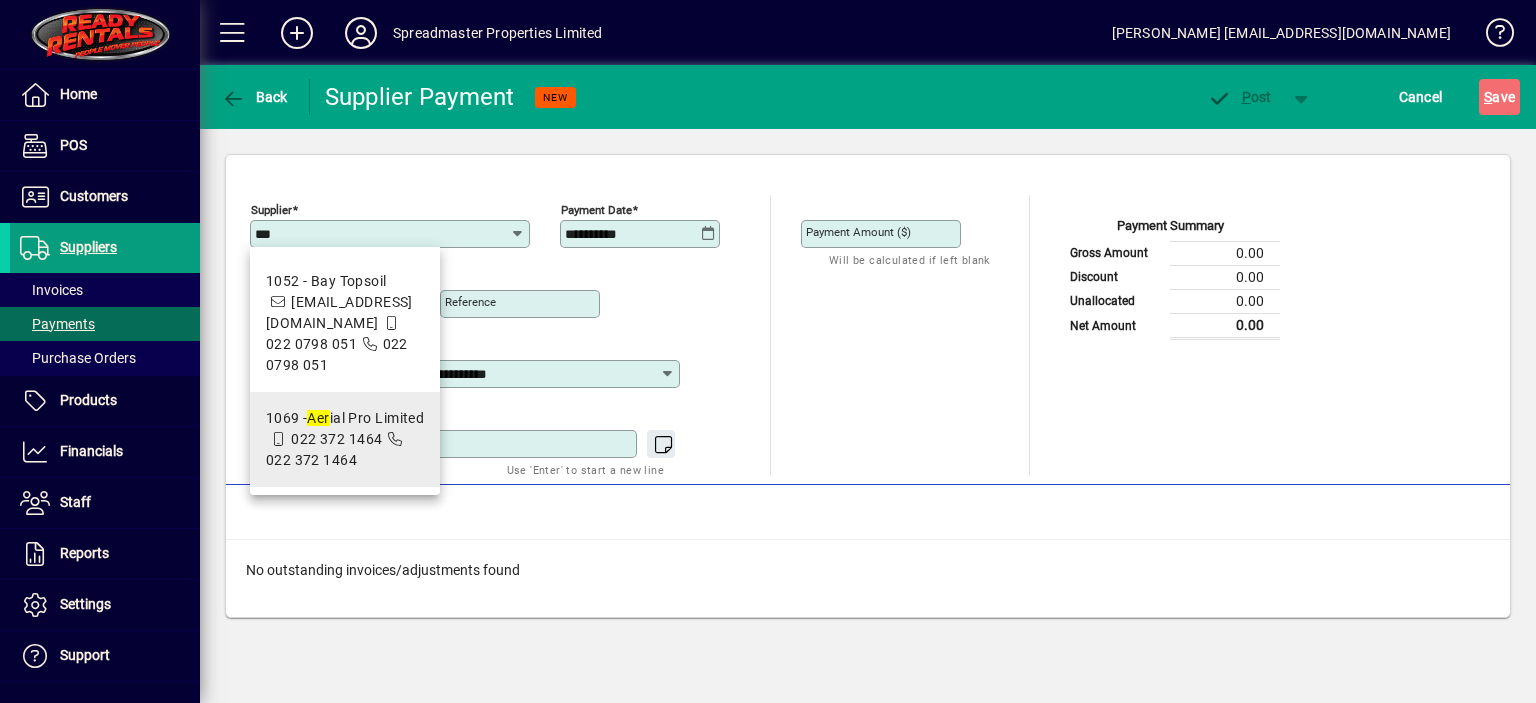 click on "1069 -  Aer ial Pro Limited" at bounding box center [345, 418] 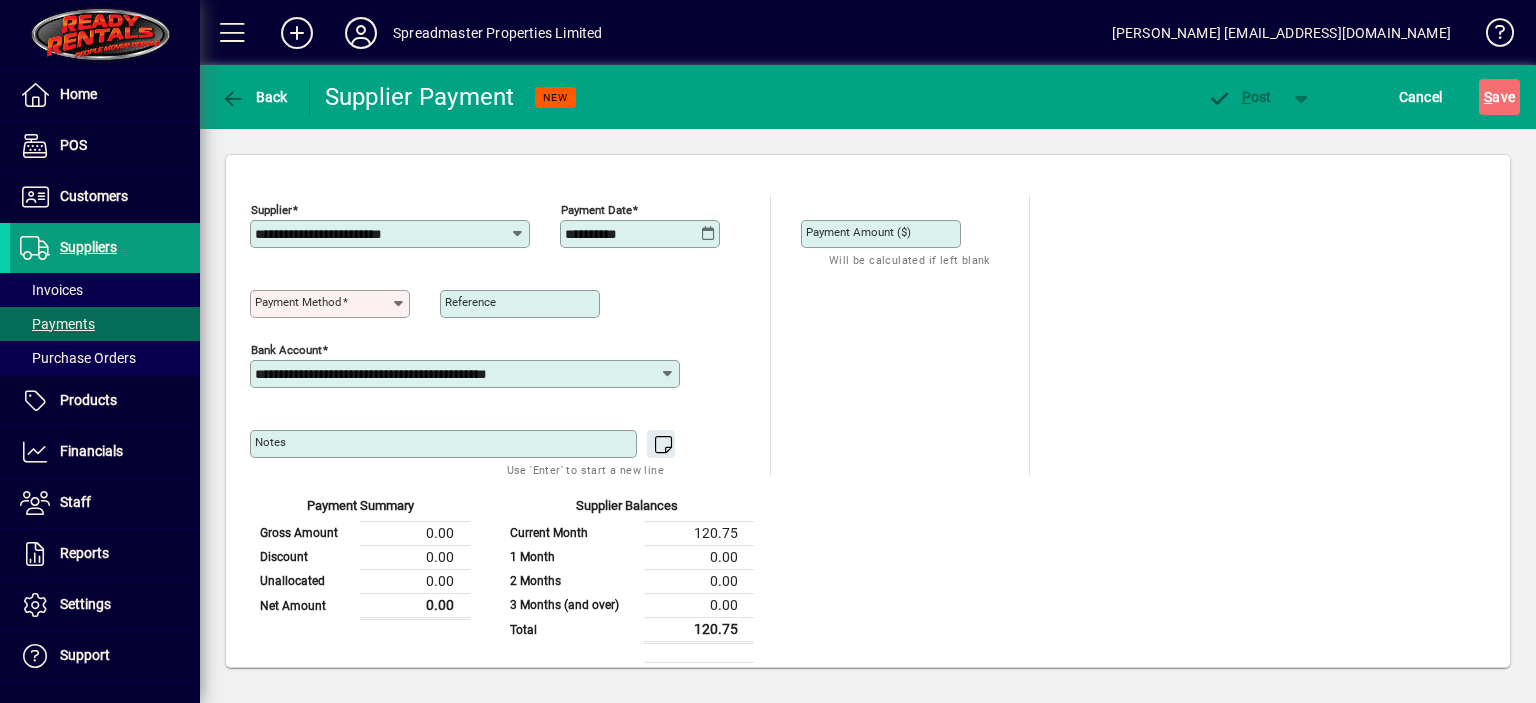 type 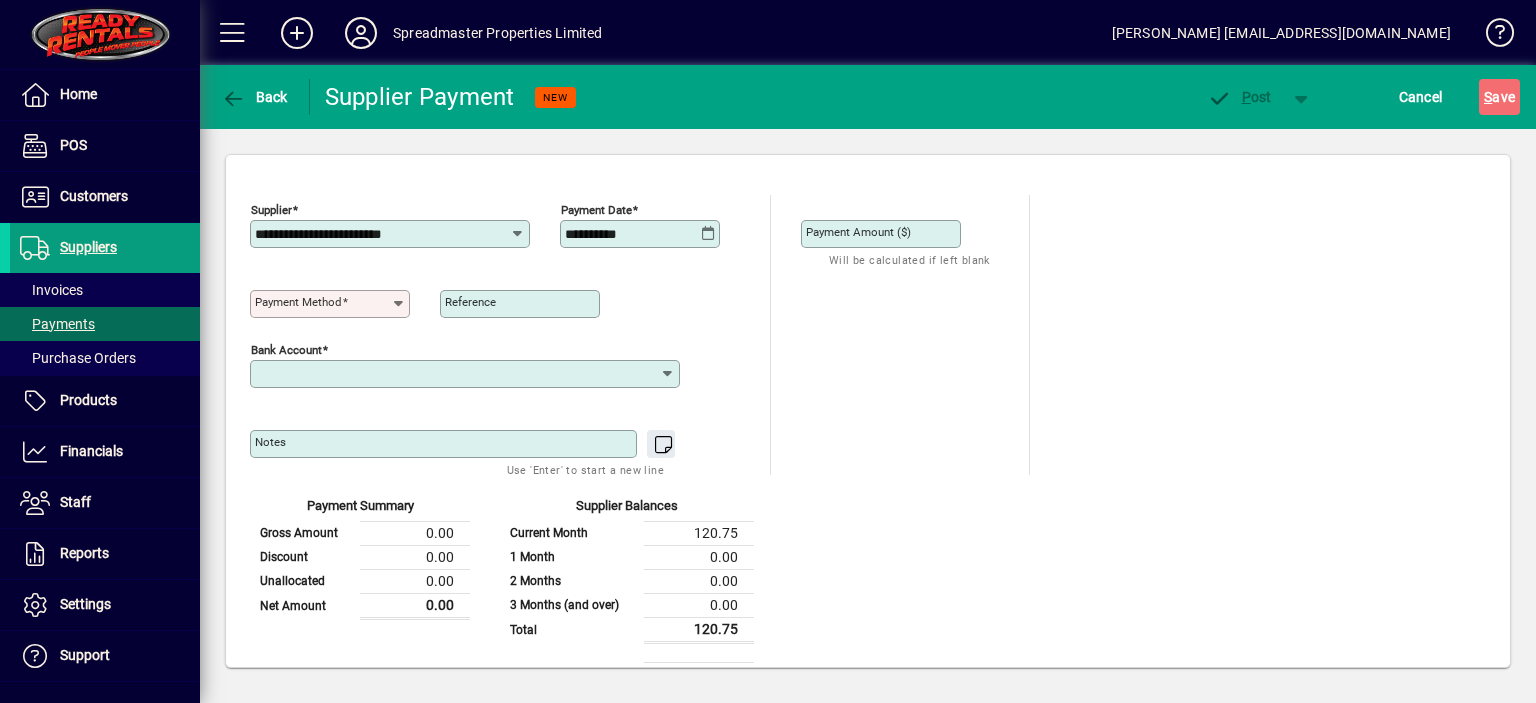 type on "**********" 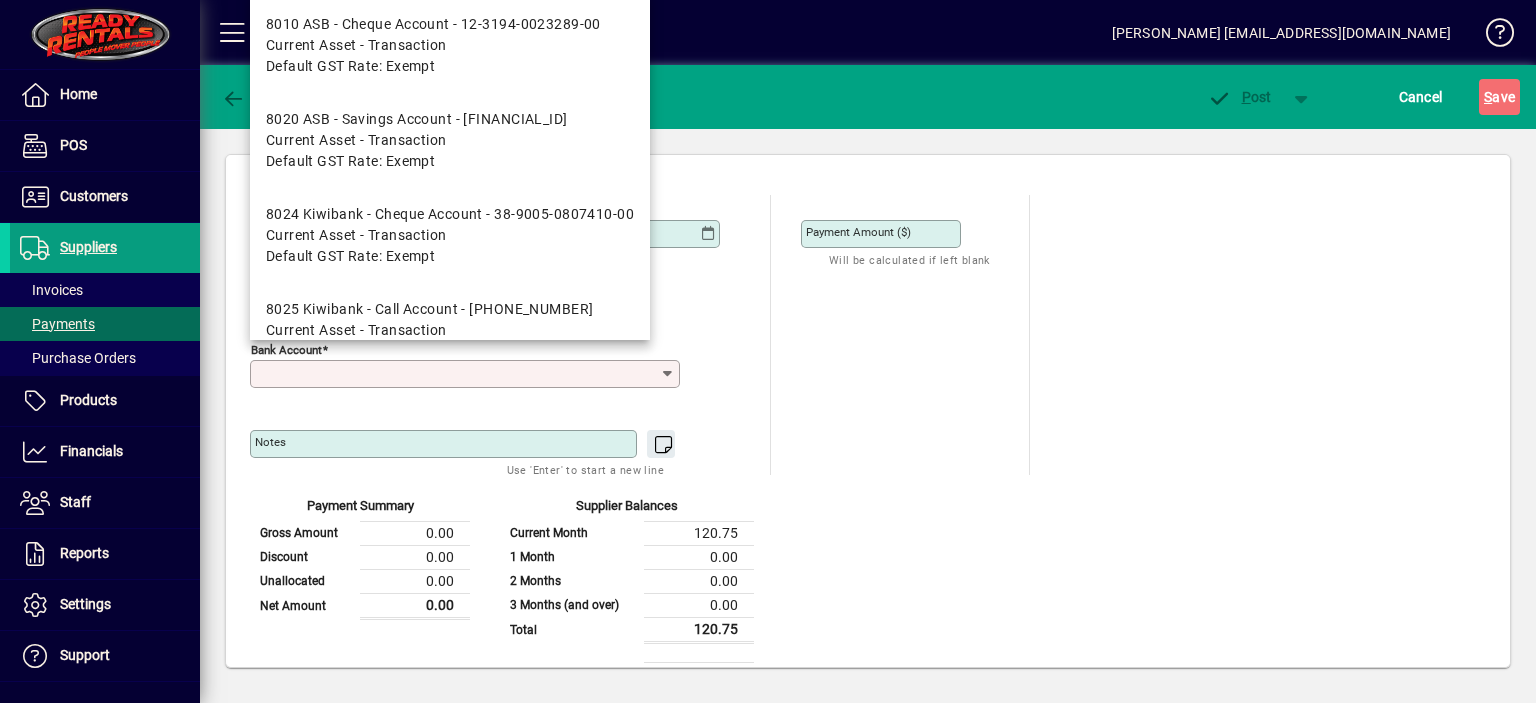 click on "Bank Account" at bounding box center [457, 374] 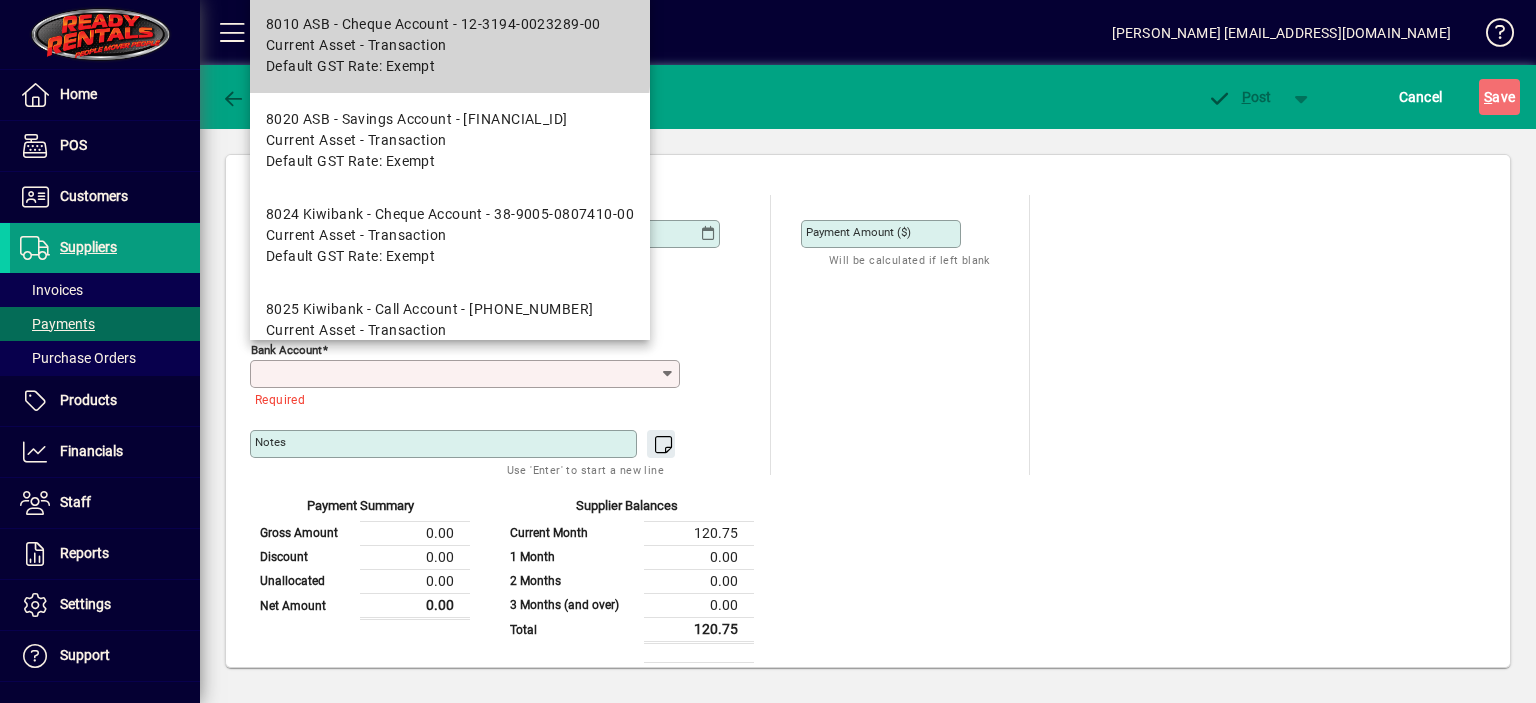 click on "Current Asset - Transaction" at bounding box center [356, 45] 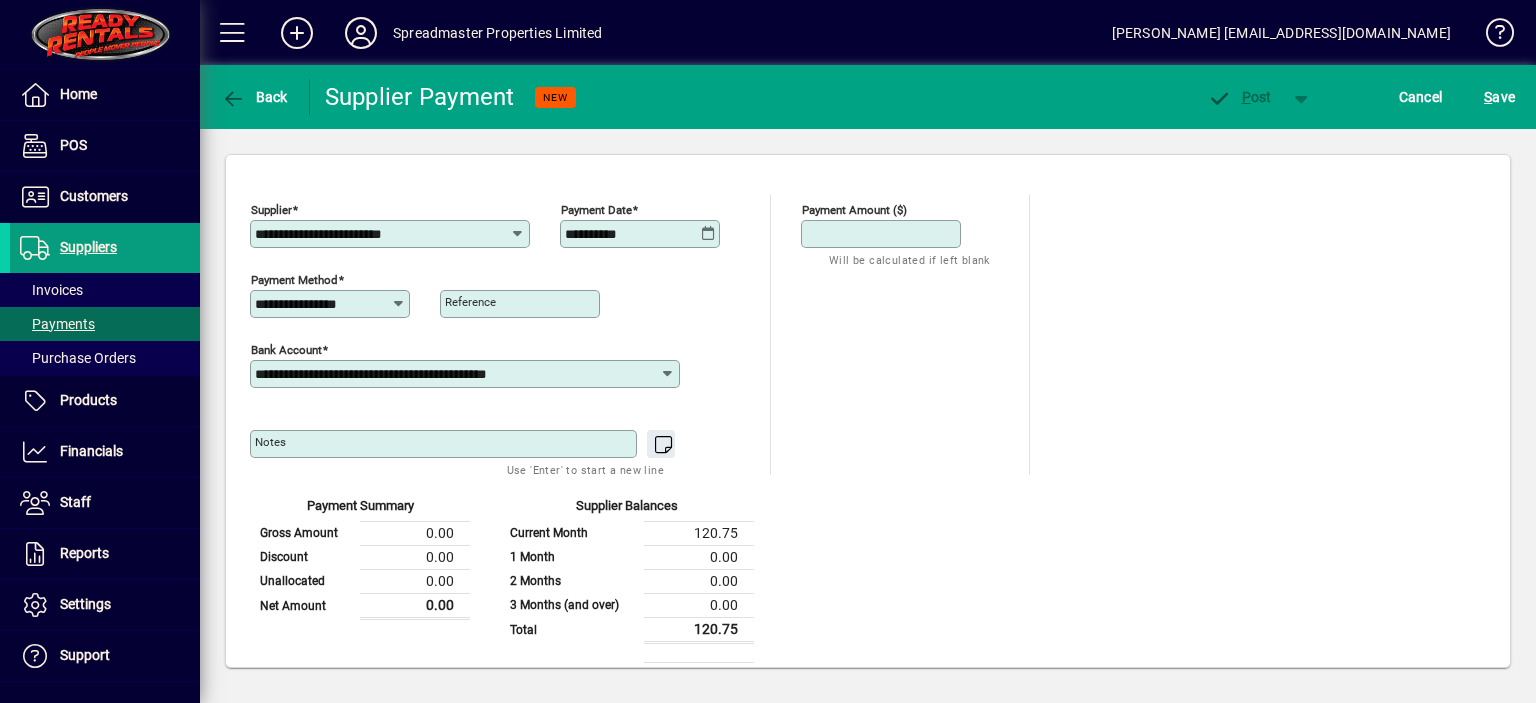 click on "Payment Amount ($)" at bounding box center [883, 234] 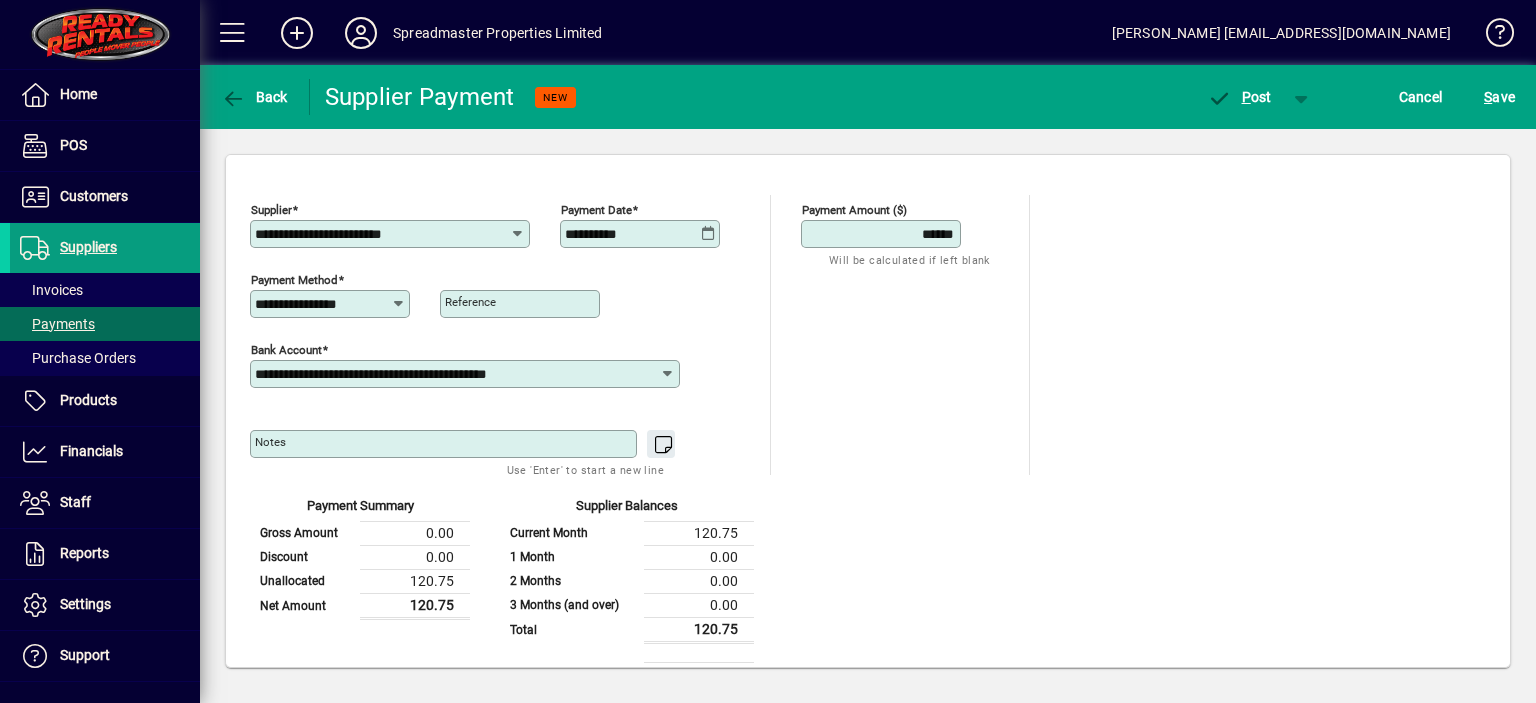 type on "******" 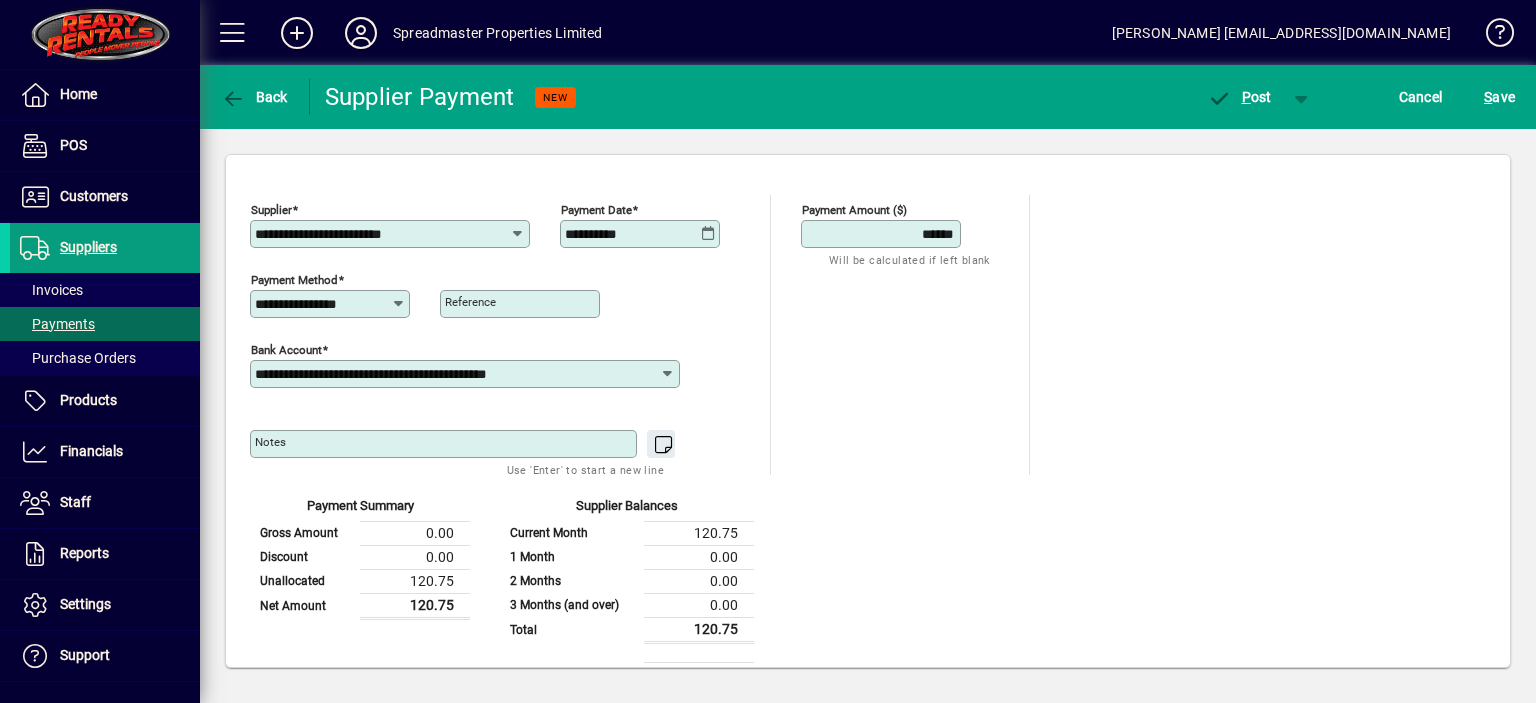 scroll, scrollTop: 184, scrollLeft: 0, axis: vertical 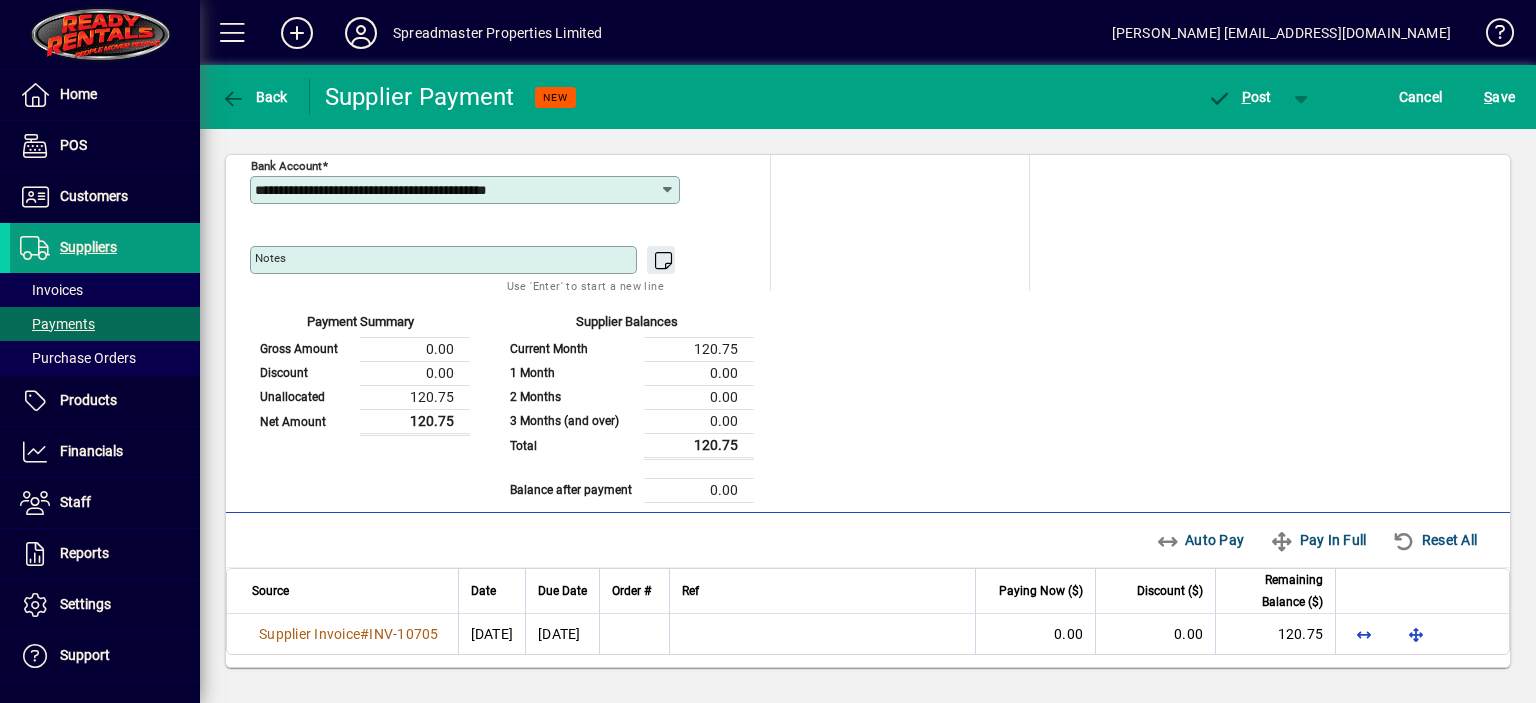 type 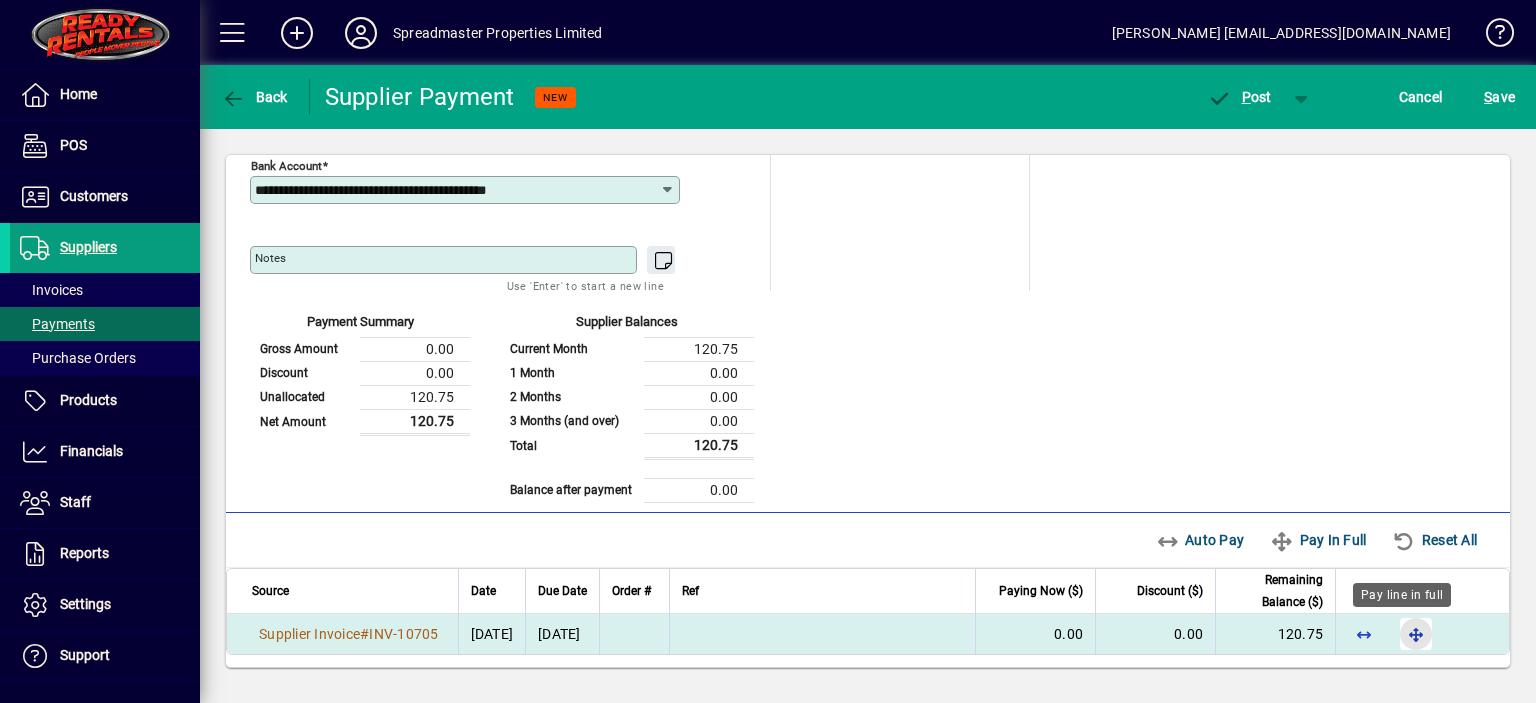 click at bounding box center (1416, 634) 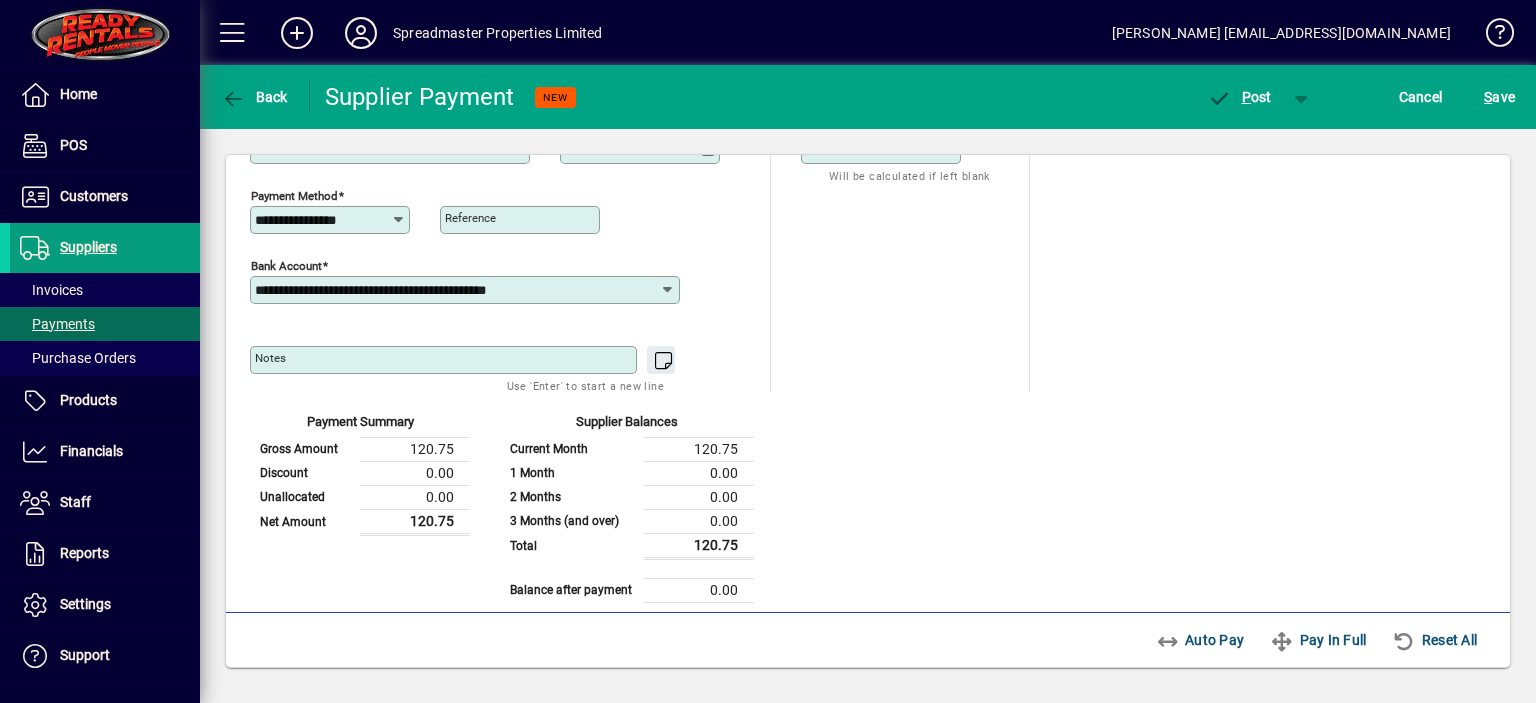 scroll, scrollTop: 0, scrollLeft: 0, axis: both 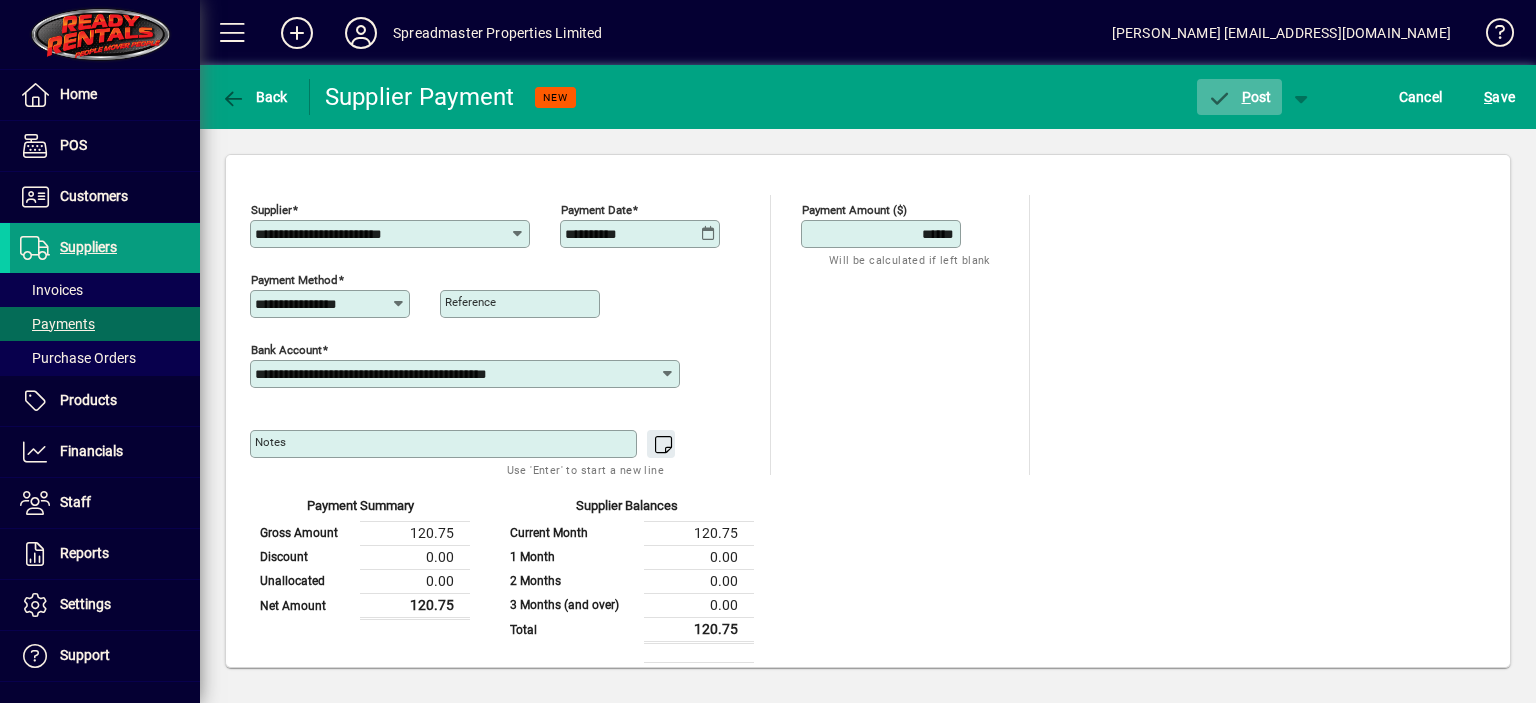 click on "P" 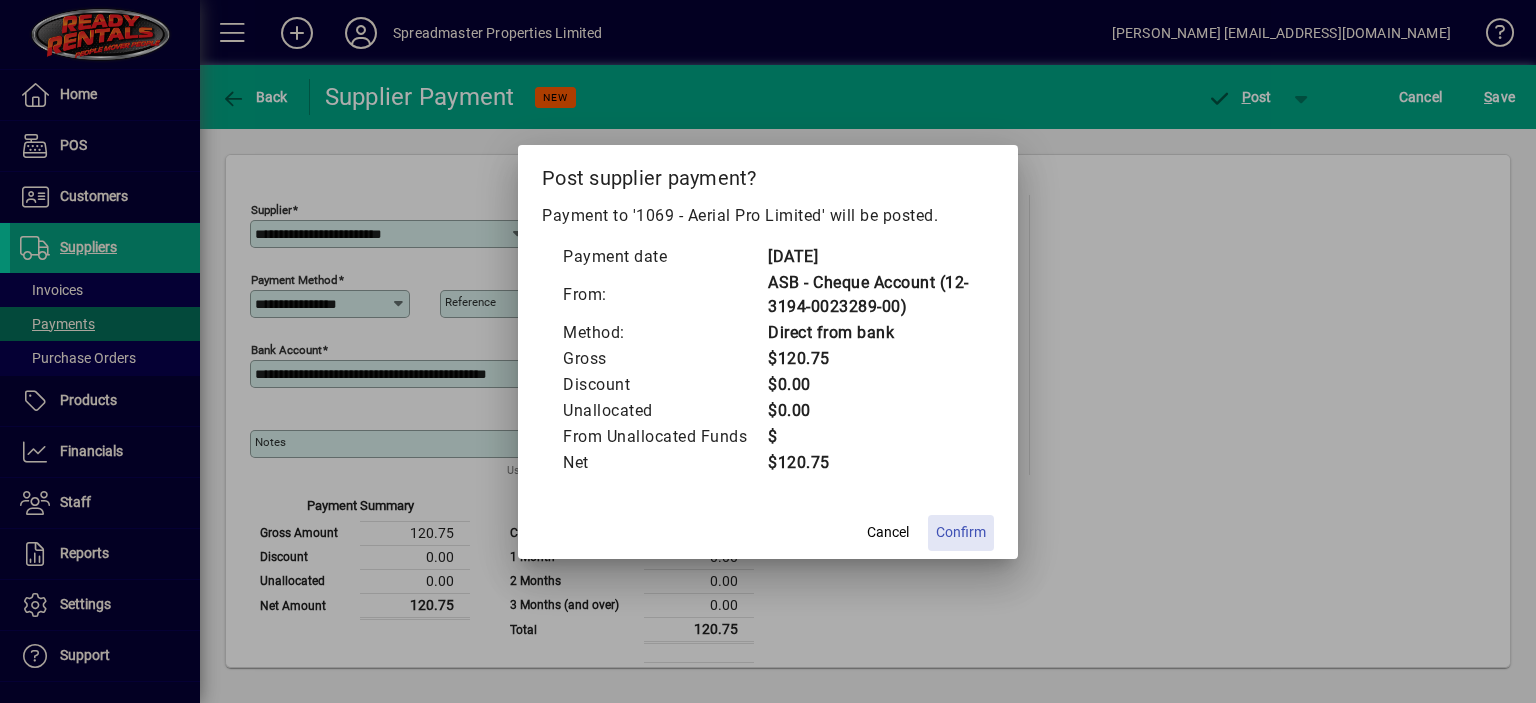 click on "Confirm" 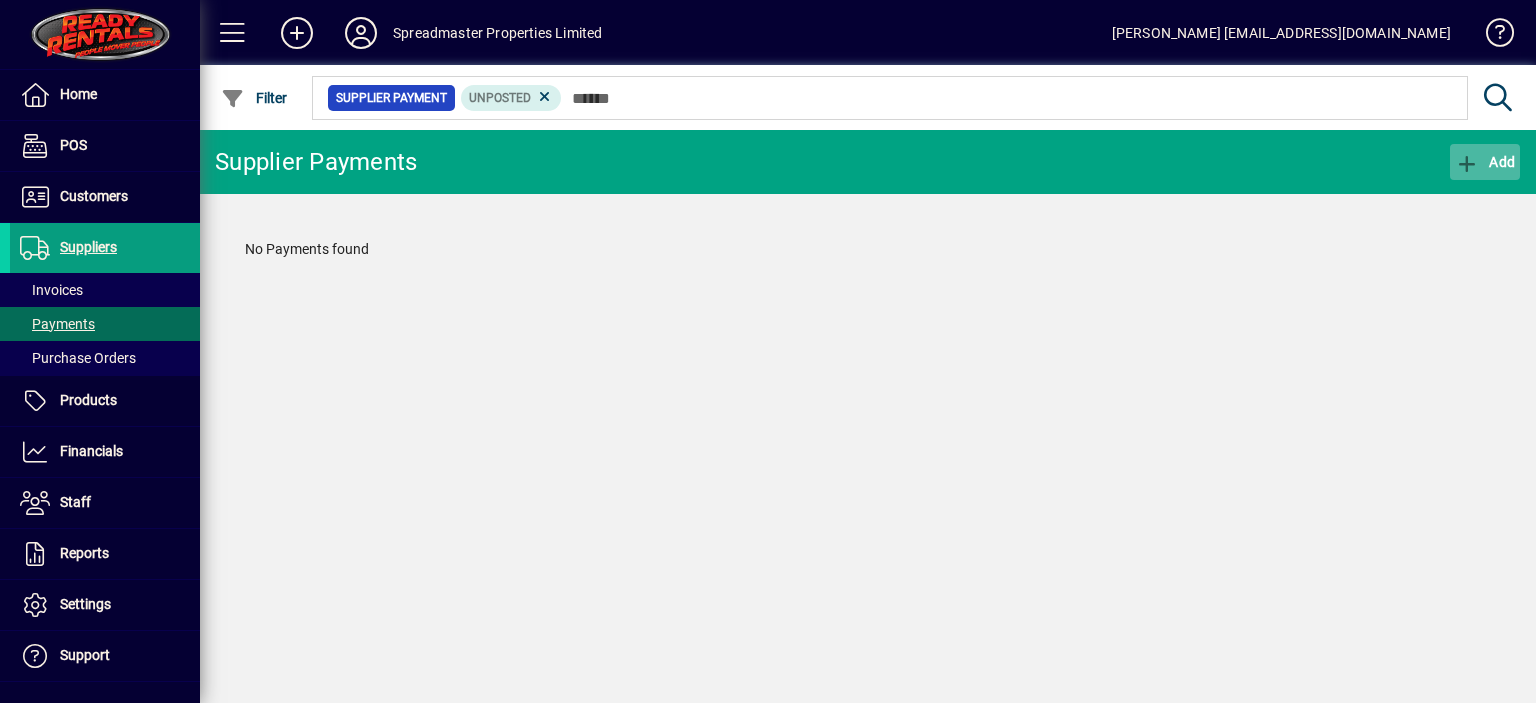 click on "Add" 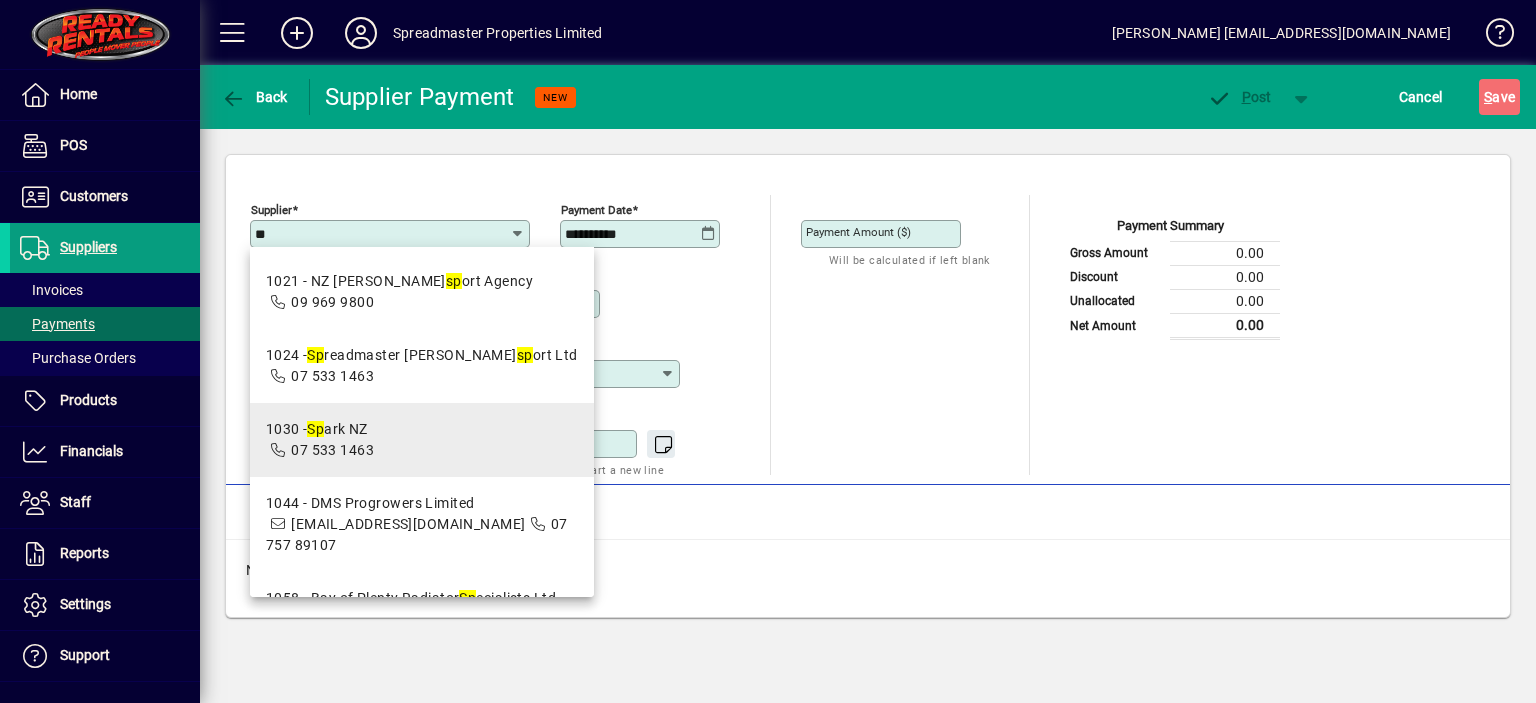 click on "1030 -  Sp ark NZ 07 533 1463" at bounding box center (422, 440) 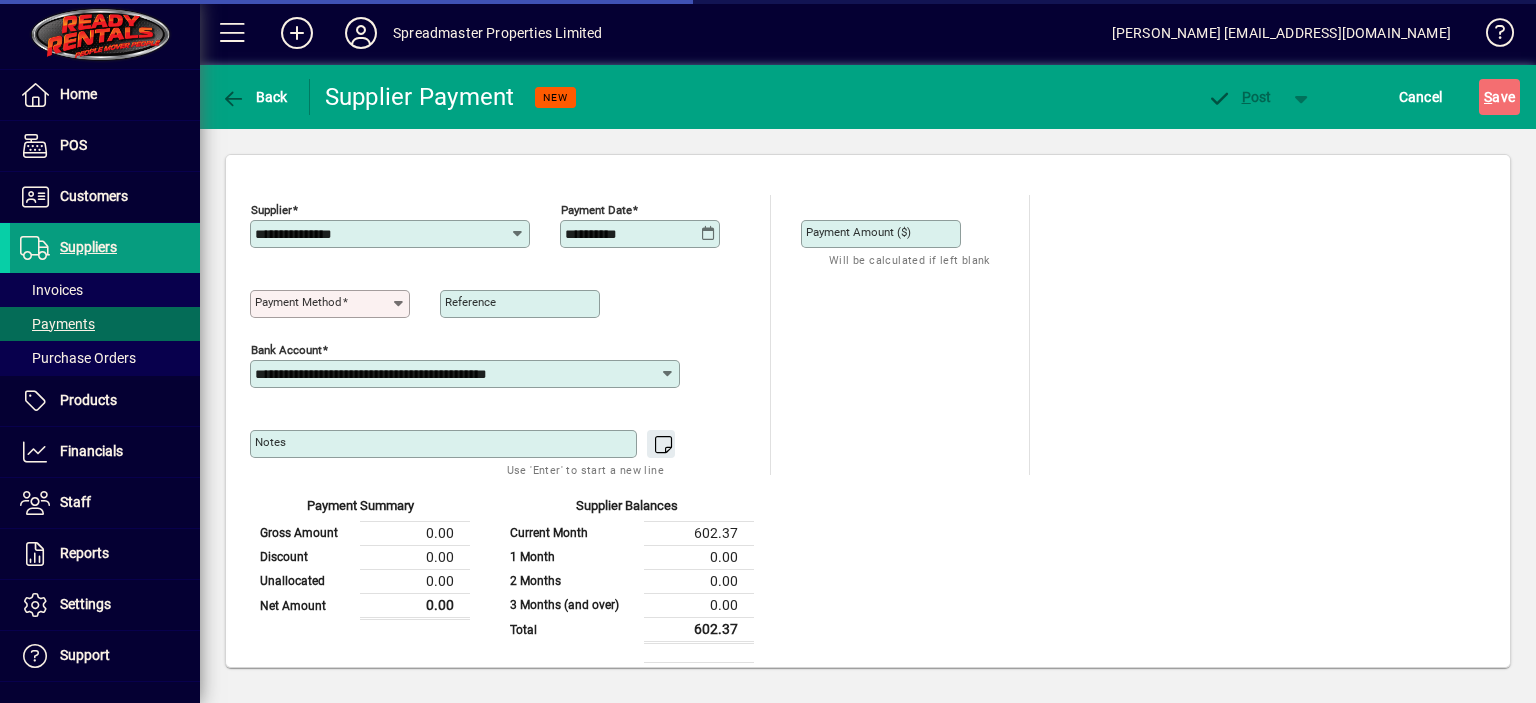 type on "**********" 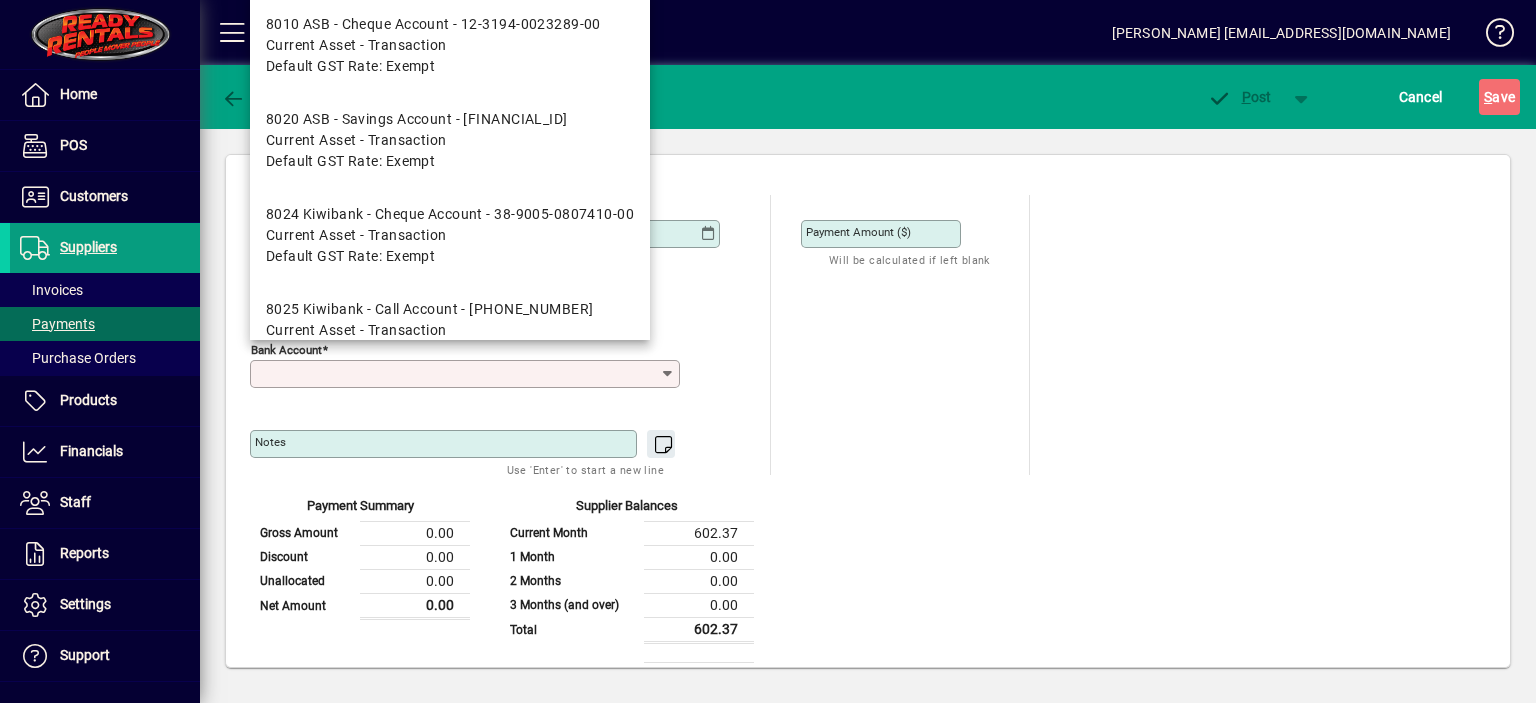 click on "Bank Account" at bounding box center [457, 374] 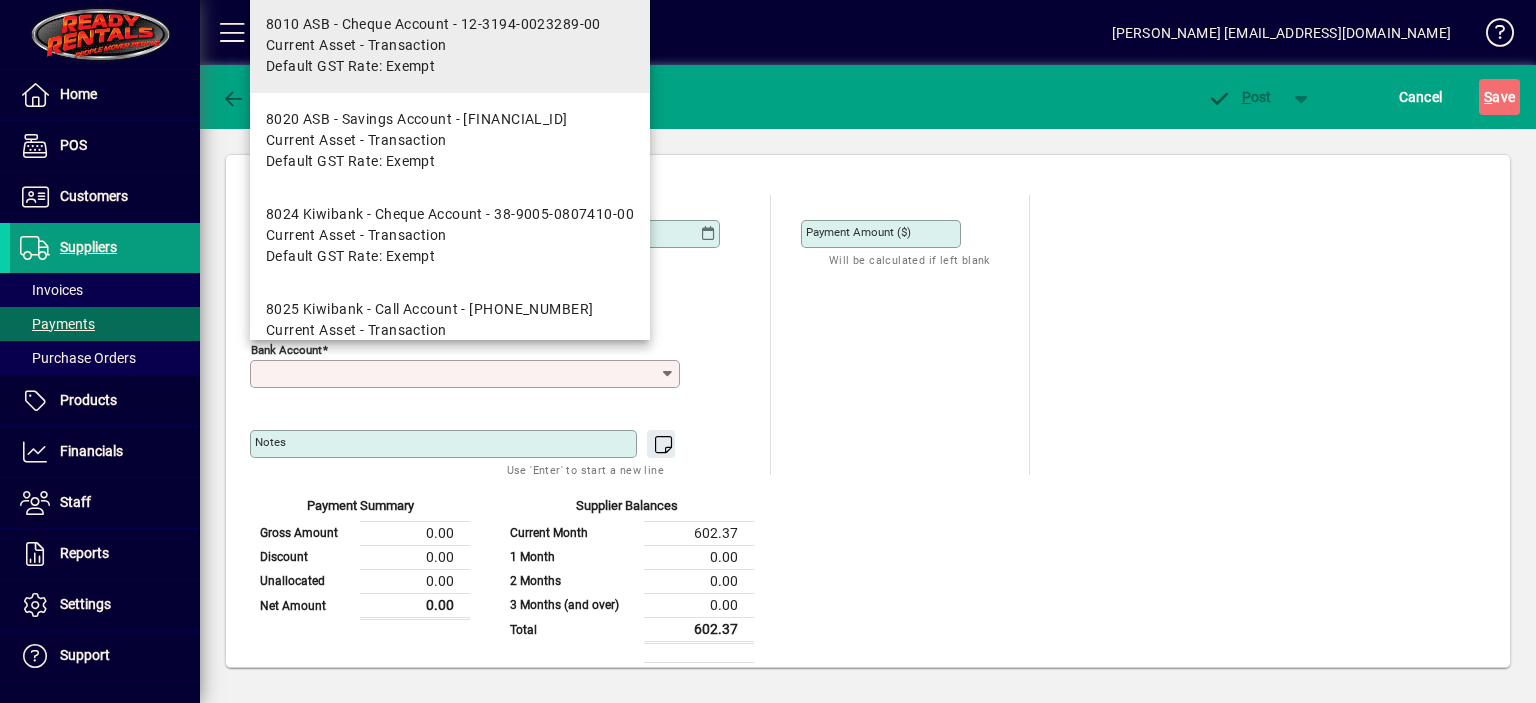 click on "8010 ASB - Cheque Account - 12-3194-0023289-00" at bounding box center (433, 24) 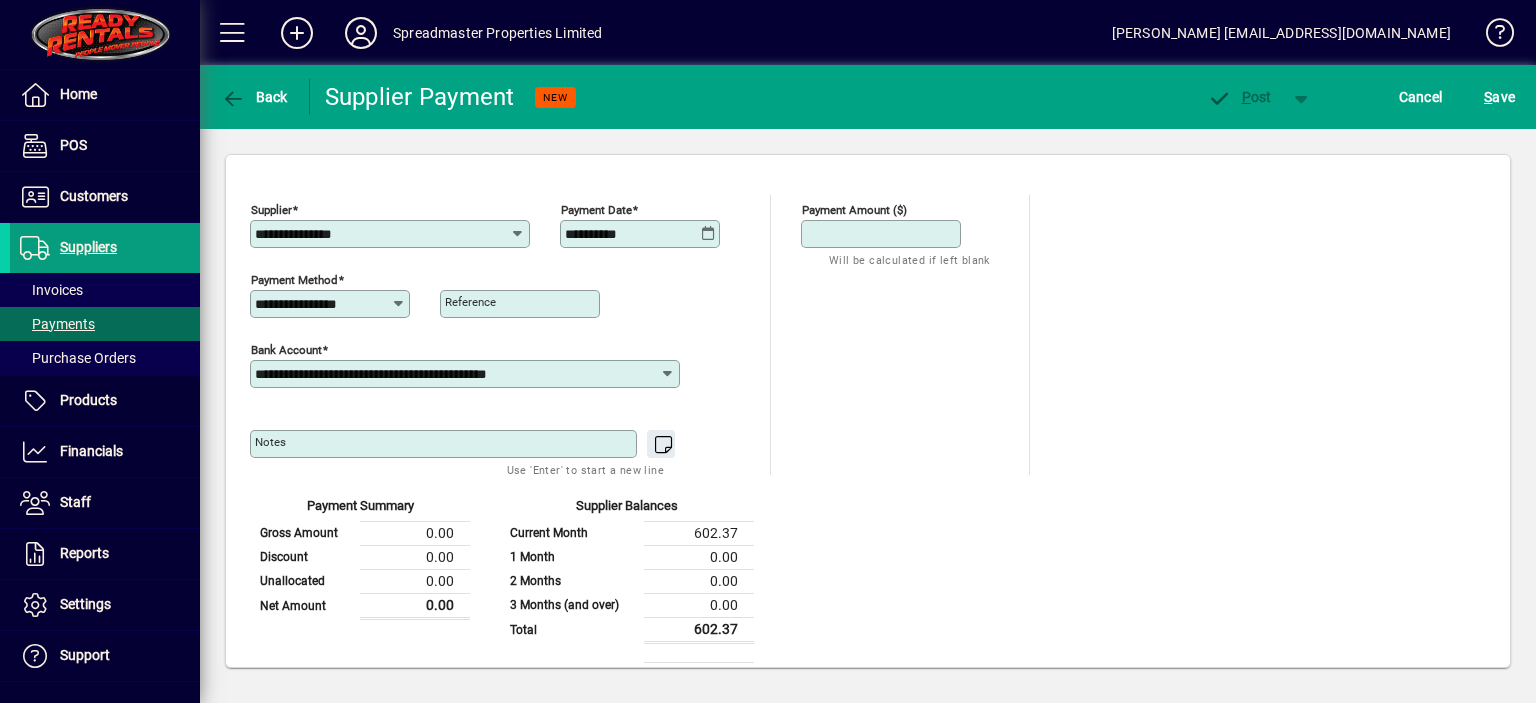 click on "Payment Amount ($)" at bounding box center [883, 234] 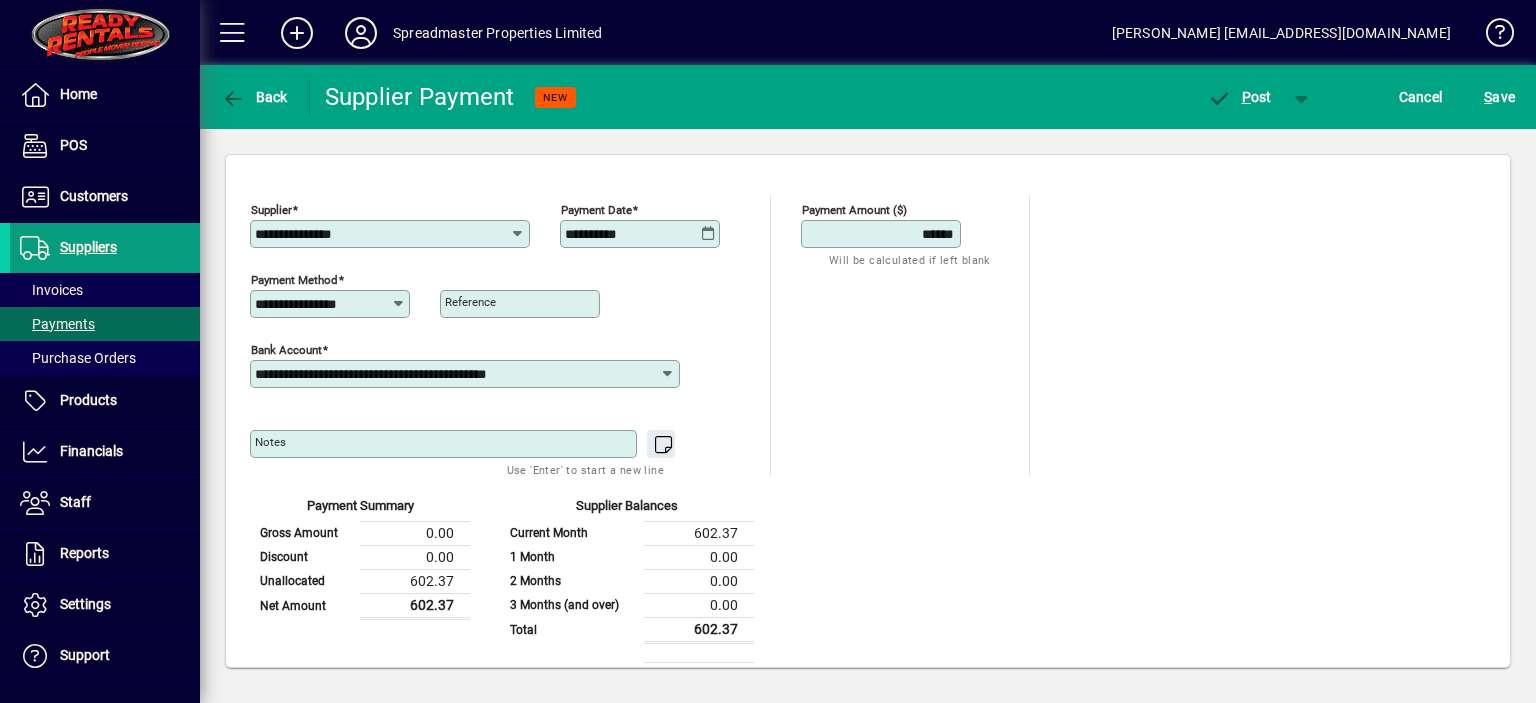 type on "******" 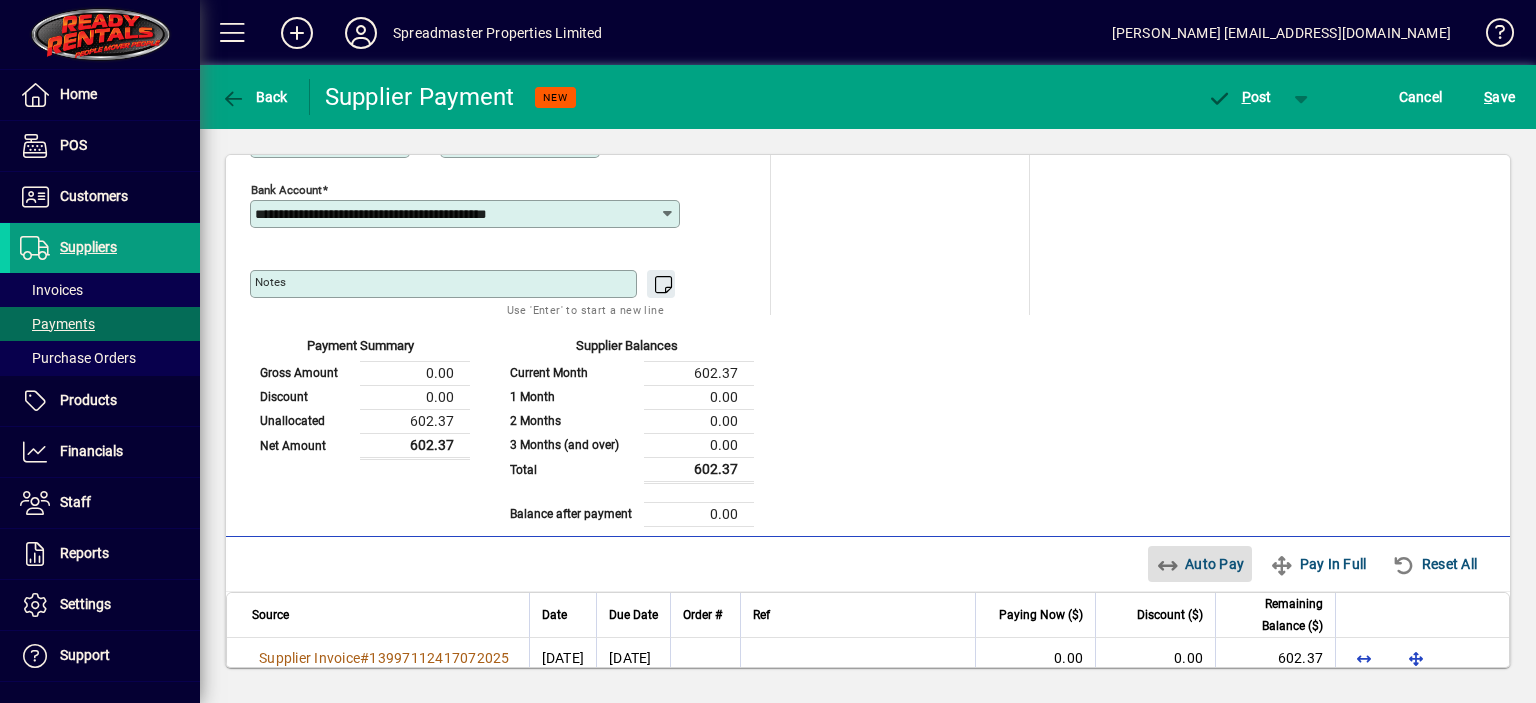 scroll, scrollTop: 184, scrollLeft: 0, axis: vertical 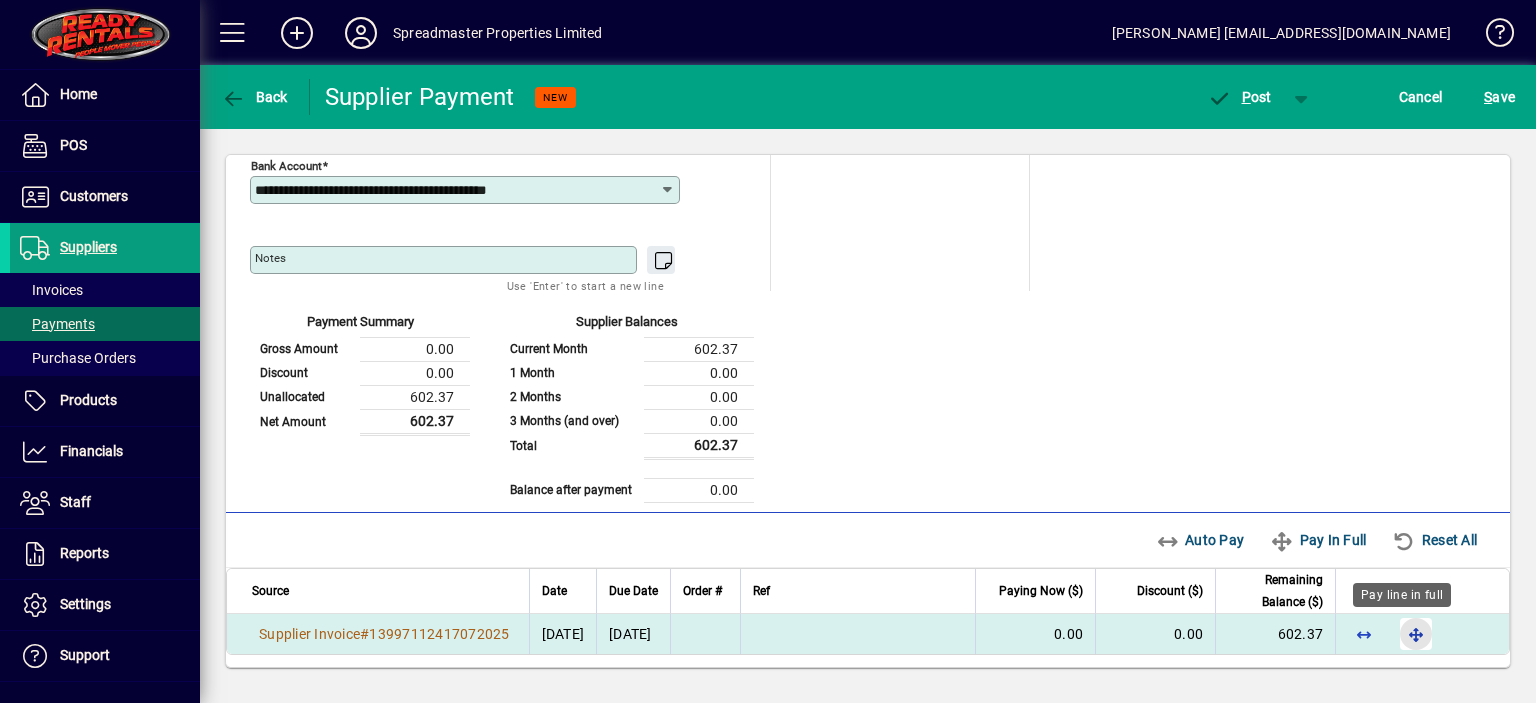 click at bounding box center (1416, 634) 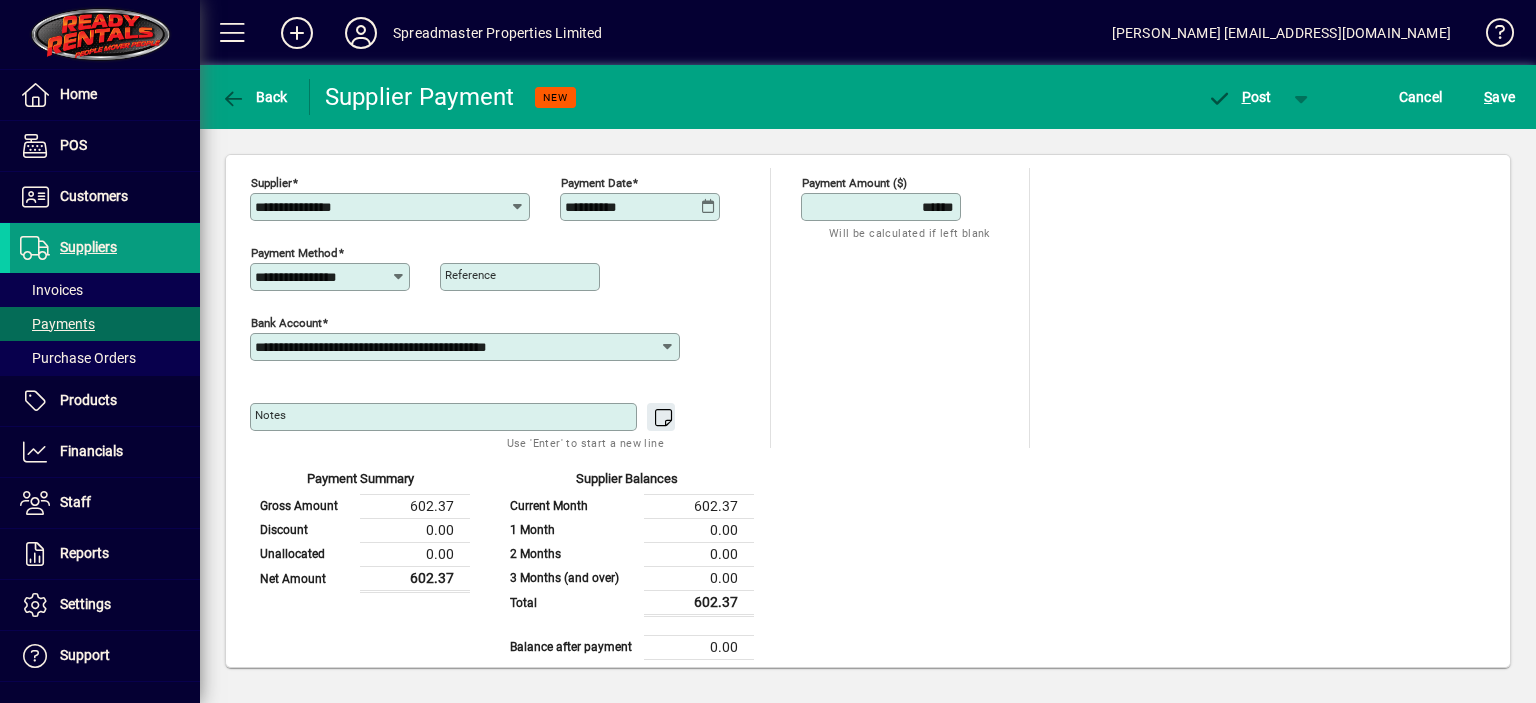 scroll, scrollTop: 0, scrollLeft: 0, axis: both 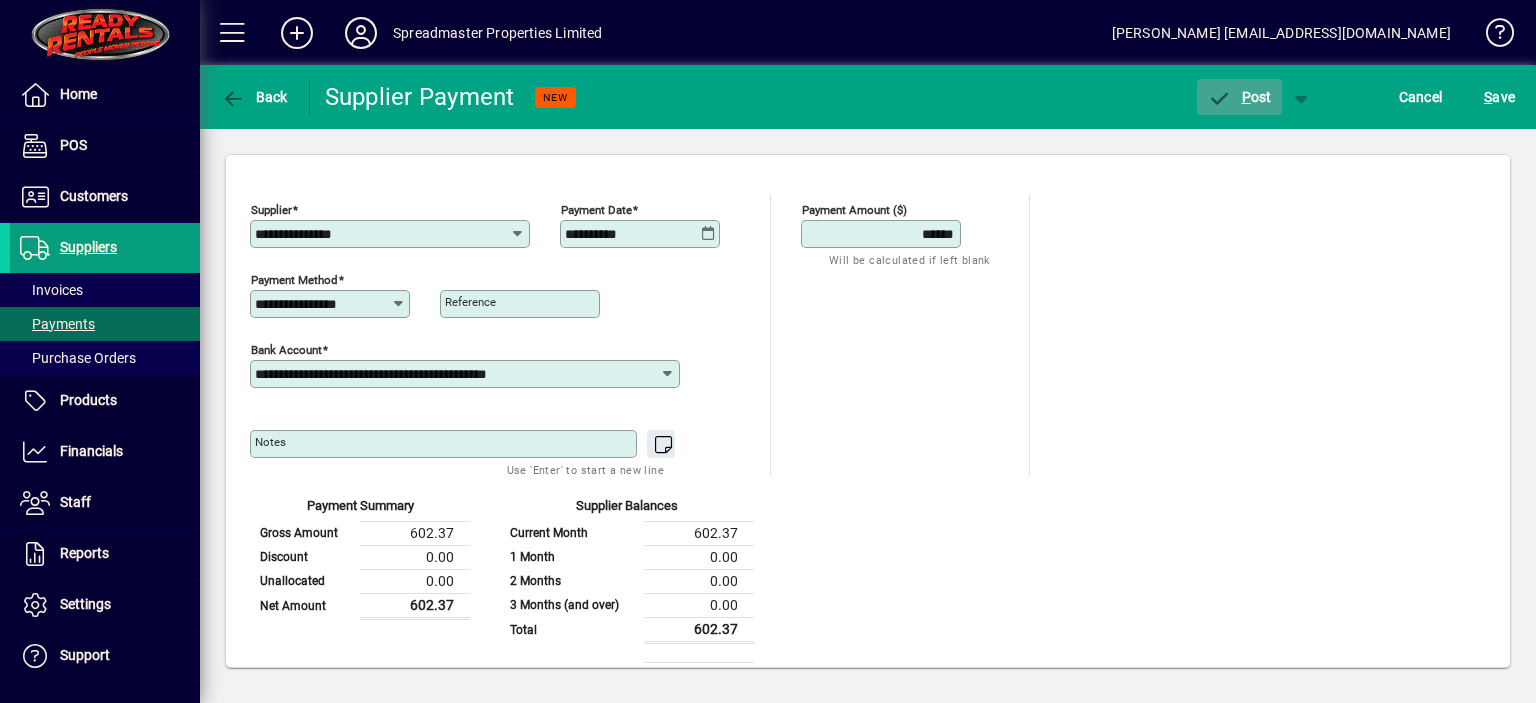 click on "P ost" 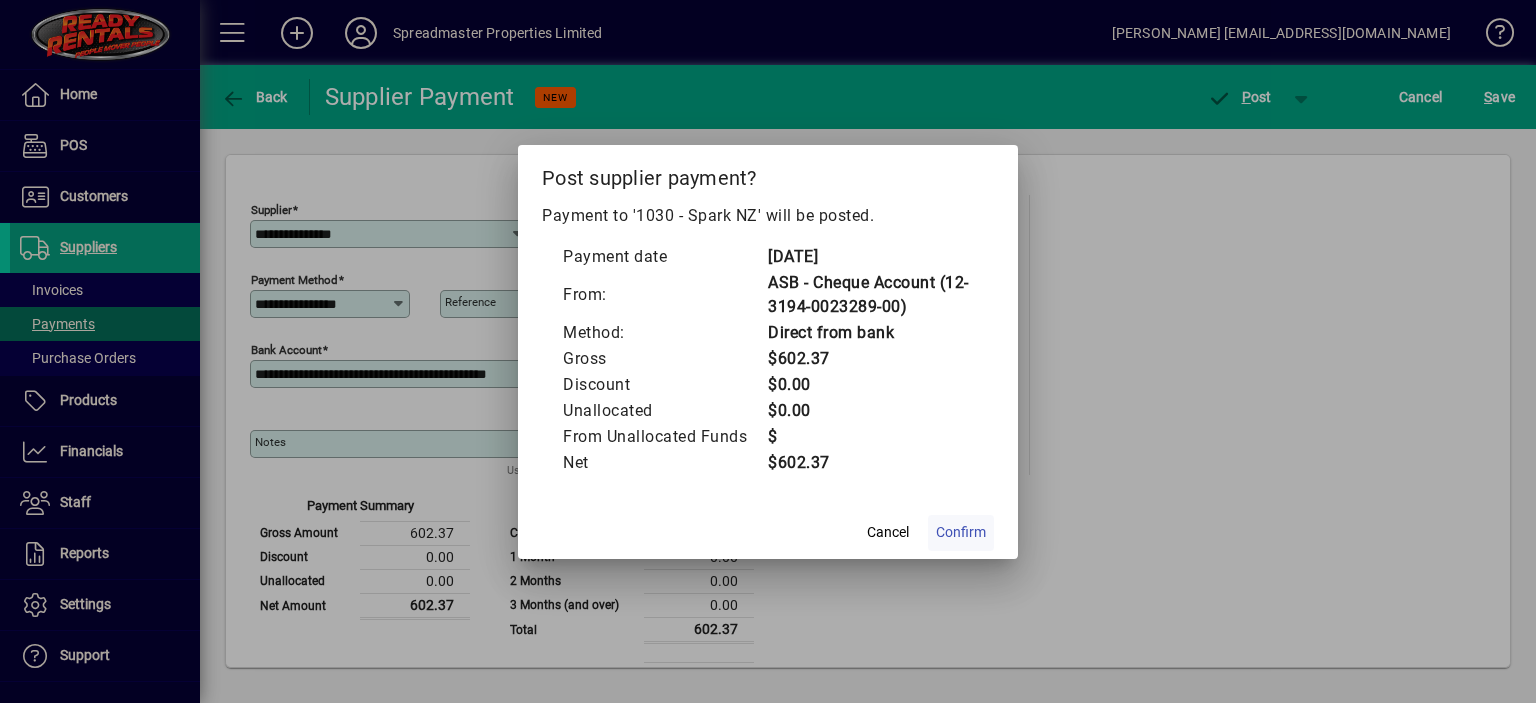 click on "Confirm" 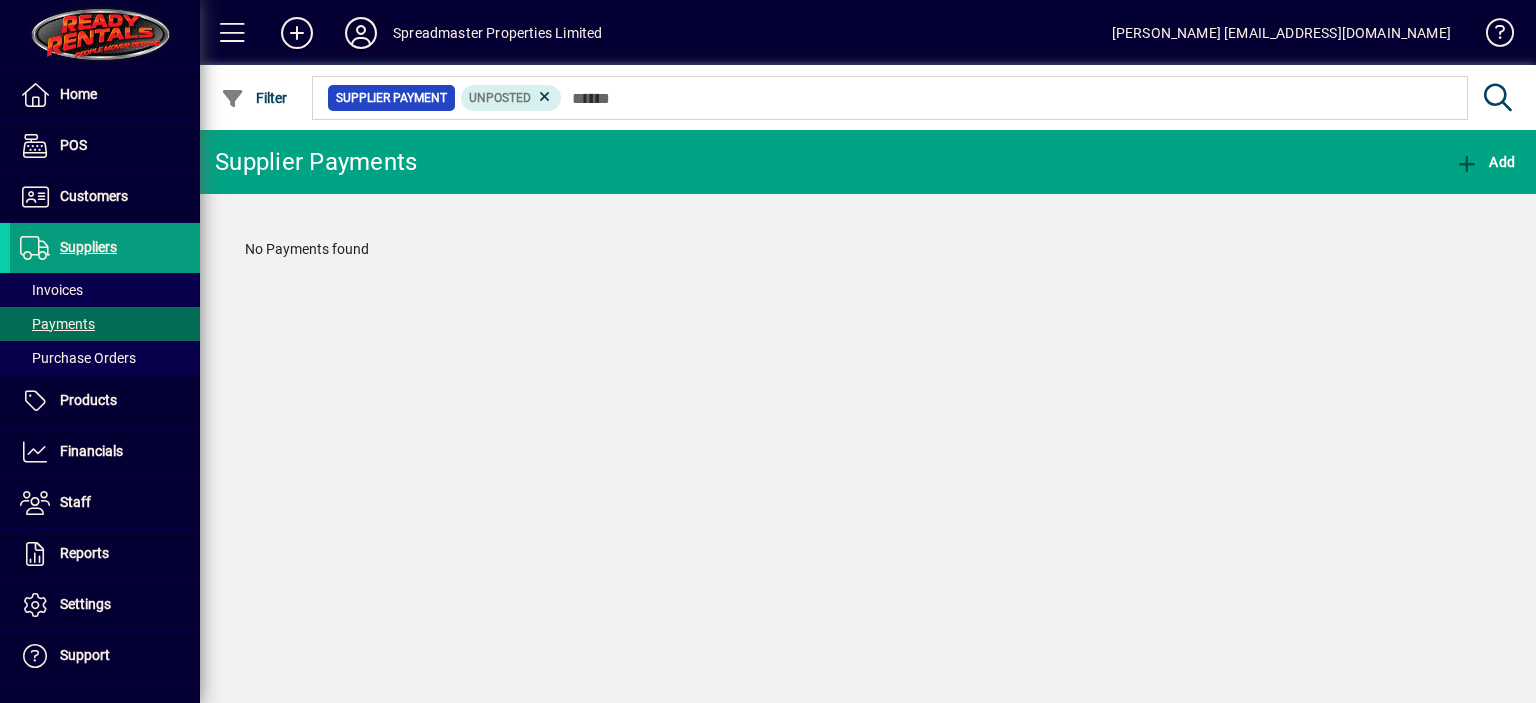 click 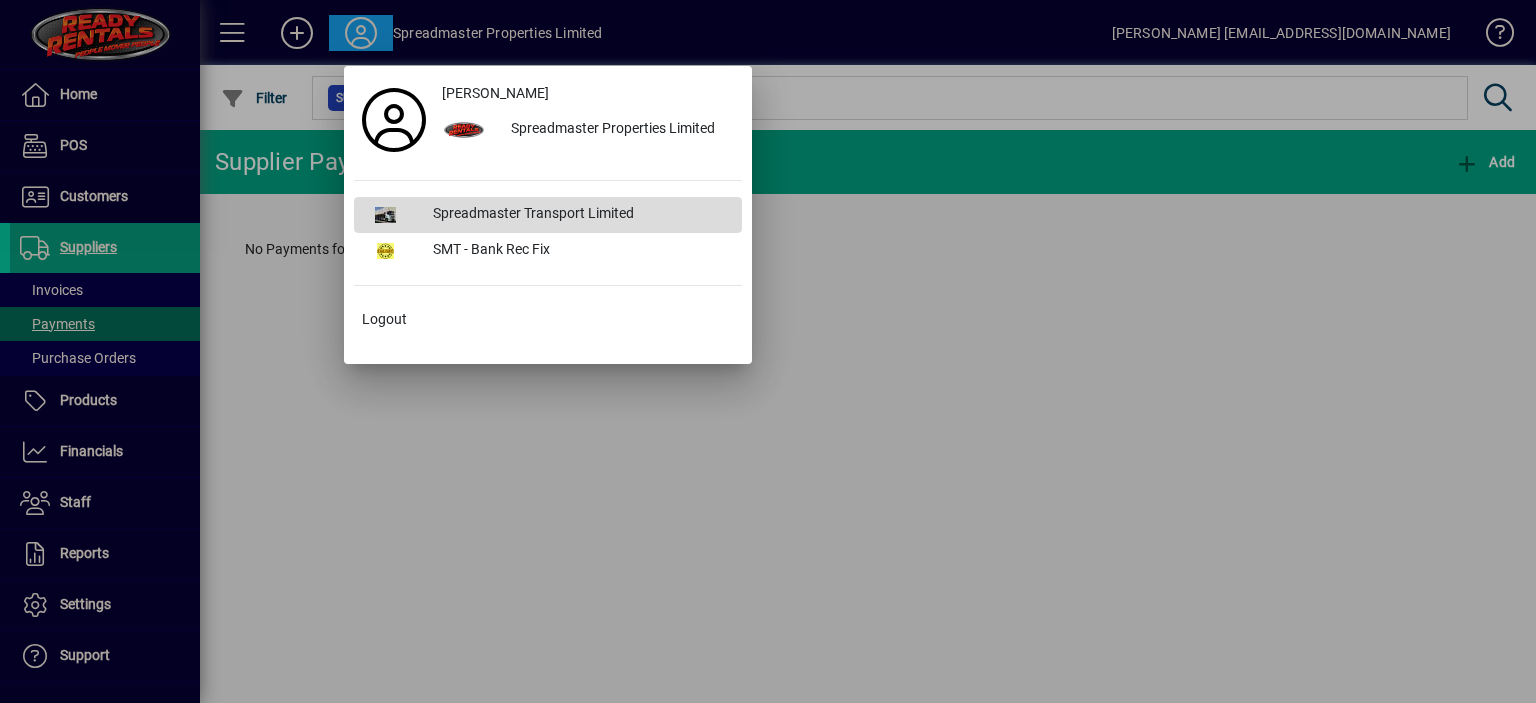 click on "Spreadmaster Transport Limited" at bounding box center [579, 215] 